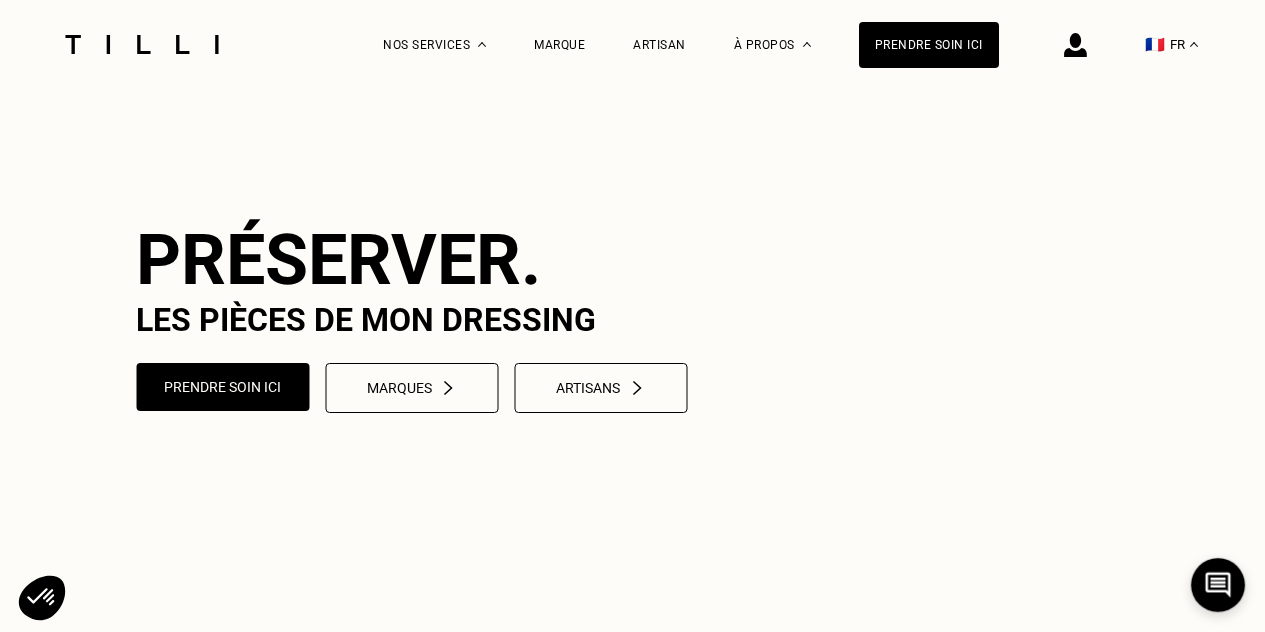 scroll, scrollTop: 0, scrollLeft: 0, axis: both 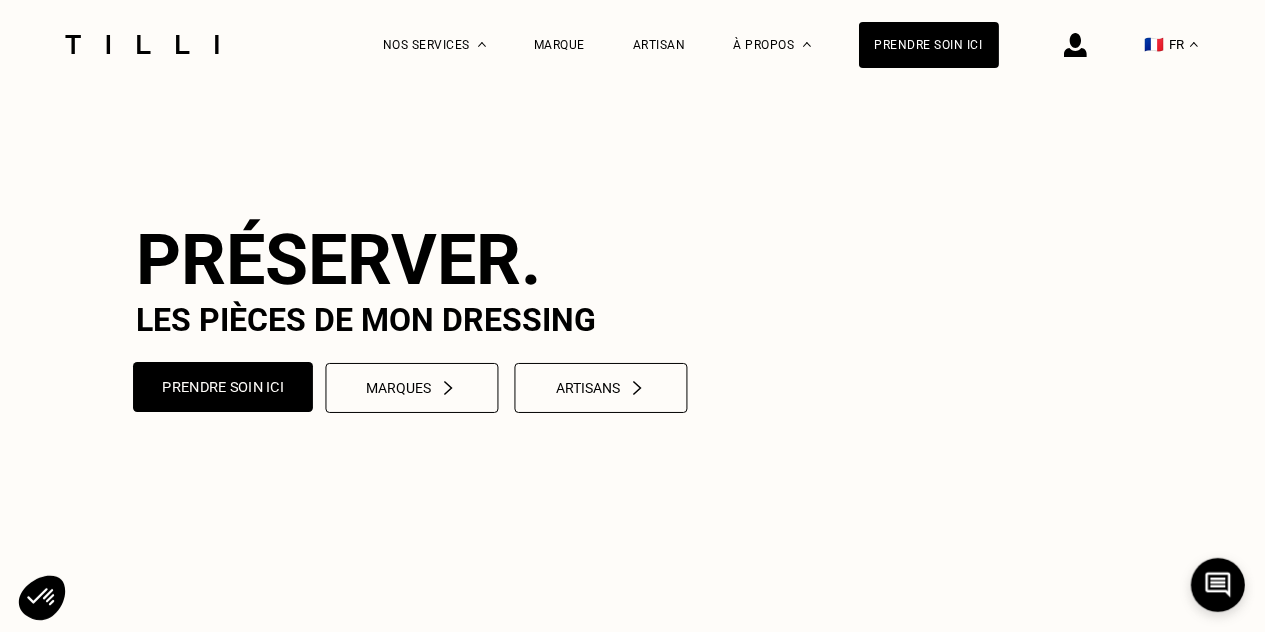 click on "Prendre soin ici" at bounding box center [223, 387] 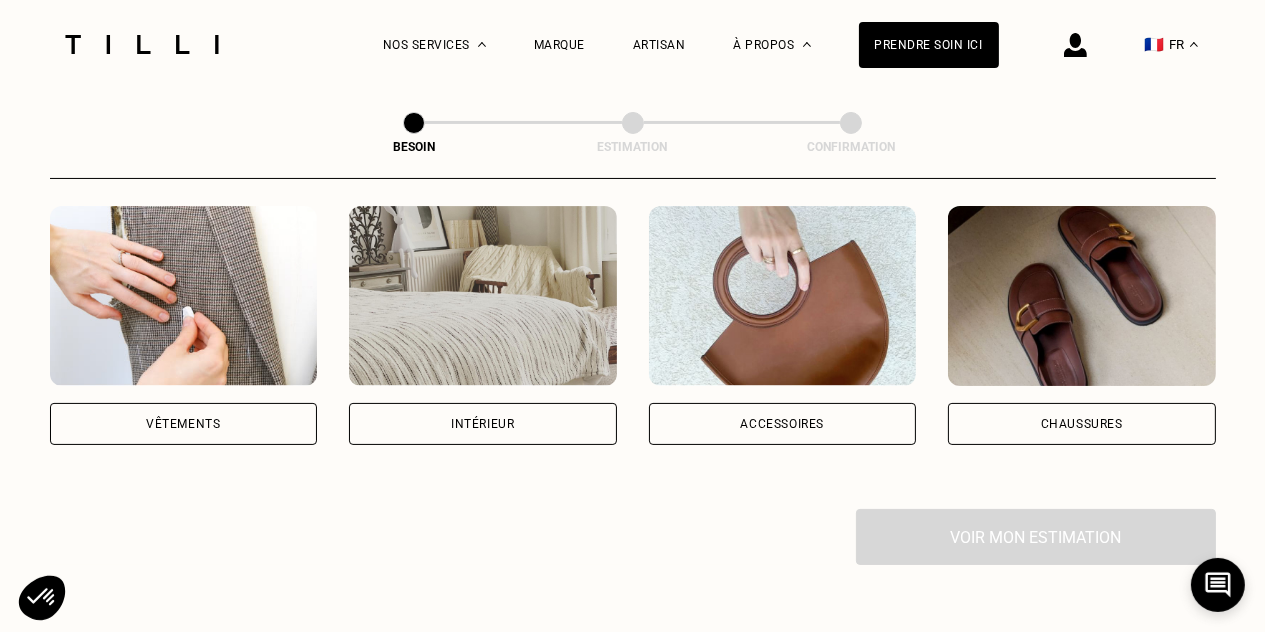 scroll, scrollTop: 400, scrollLeft: 0, axis: vertical 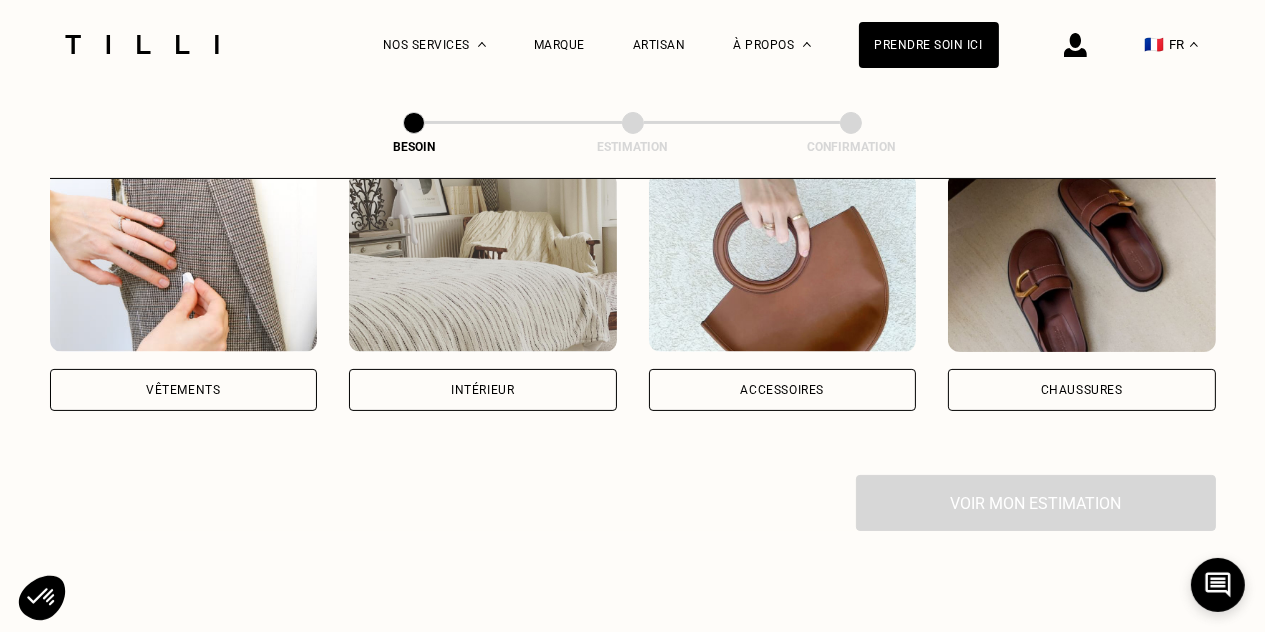 click on "Intérieur" at bounding box center [483, 390] 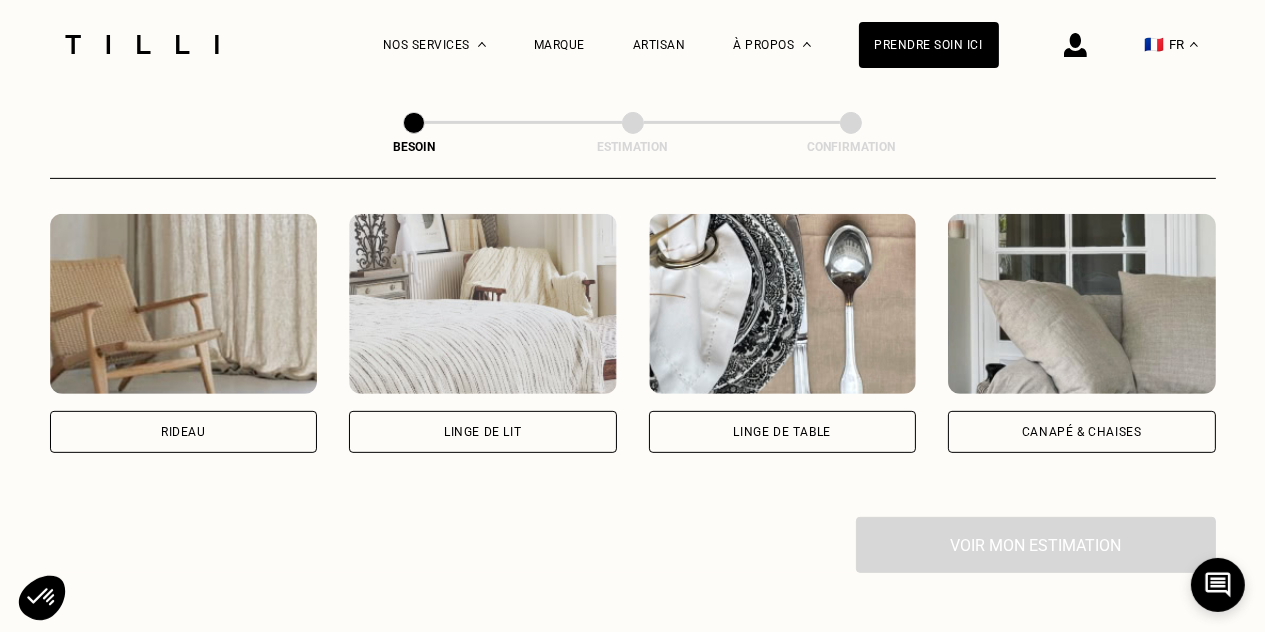 scroll, scrollTop: 951, scrollLeft: 0, axis: vertical 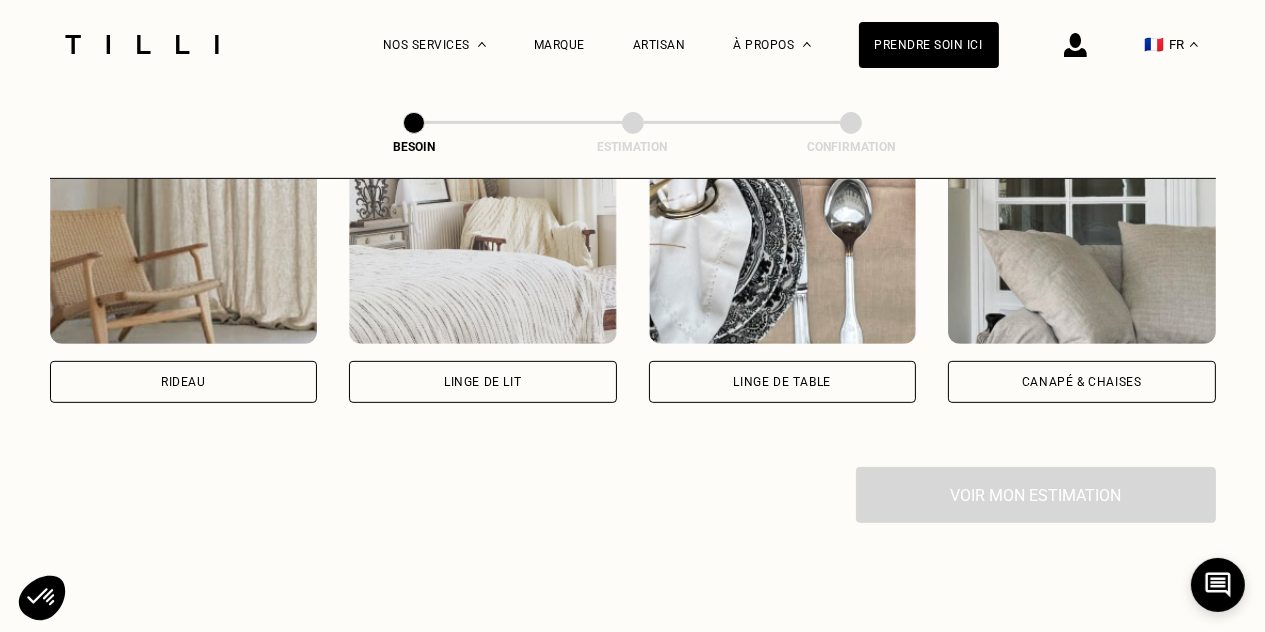 click on "Rideau" at bounding box center [184, 382] 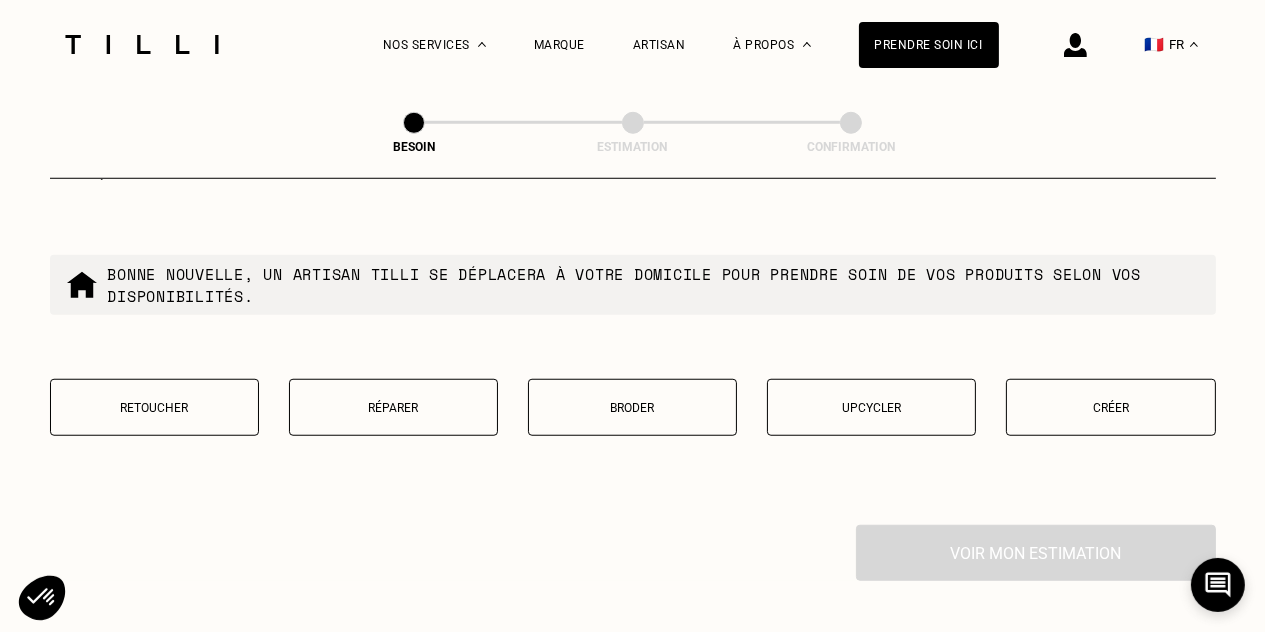 scroll, scrollTop: 1997, scrollLeft: 0, axis: vertical 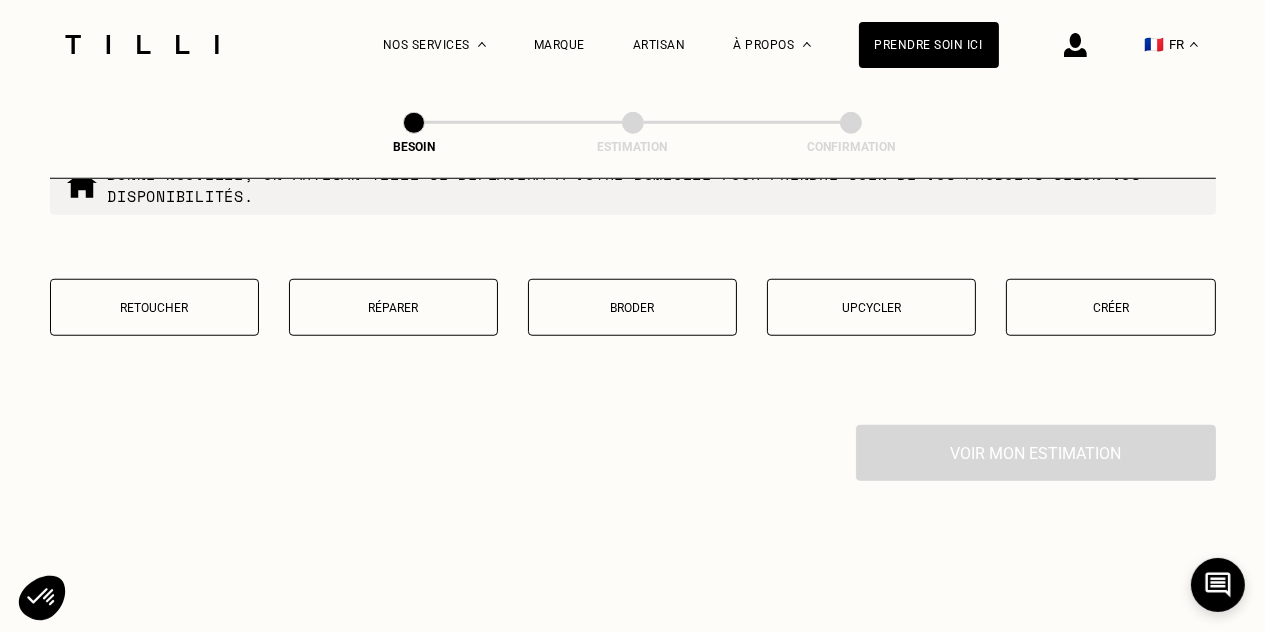 click on "Broder" at bounding box center [632, 308] 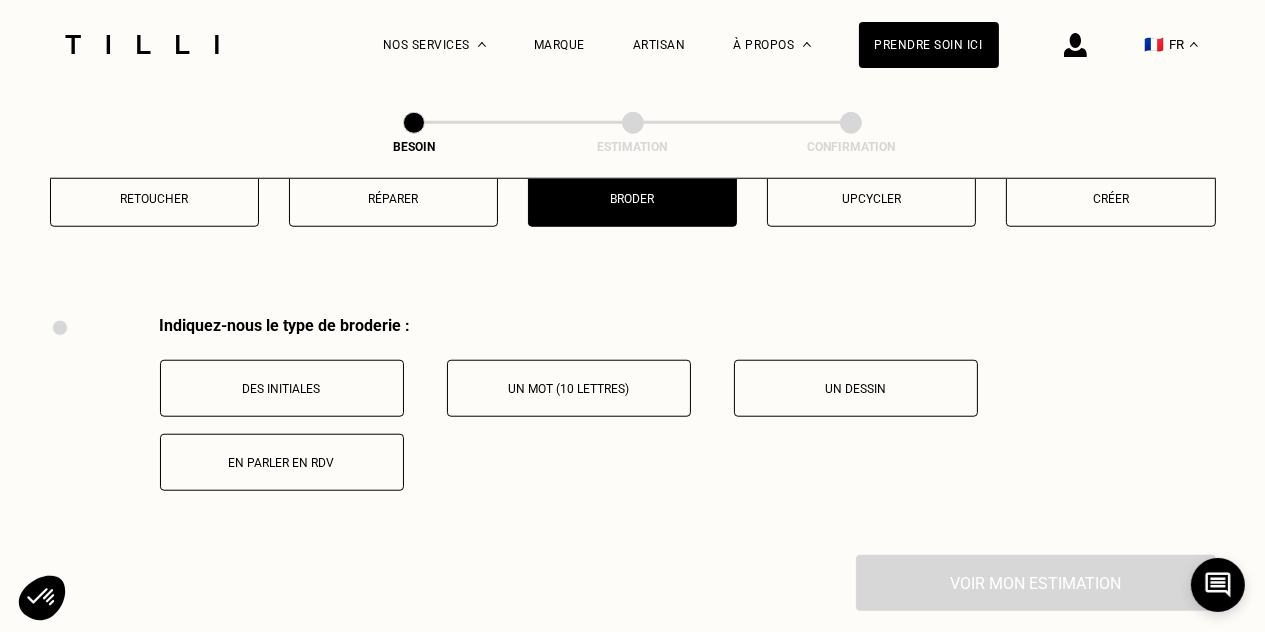 scroll, scrollTop: 2006, scrollLeft: 0, axis: vertical 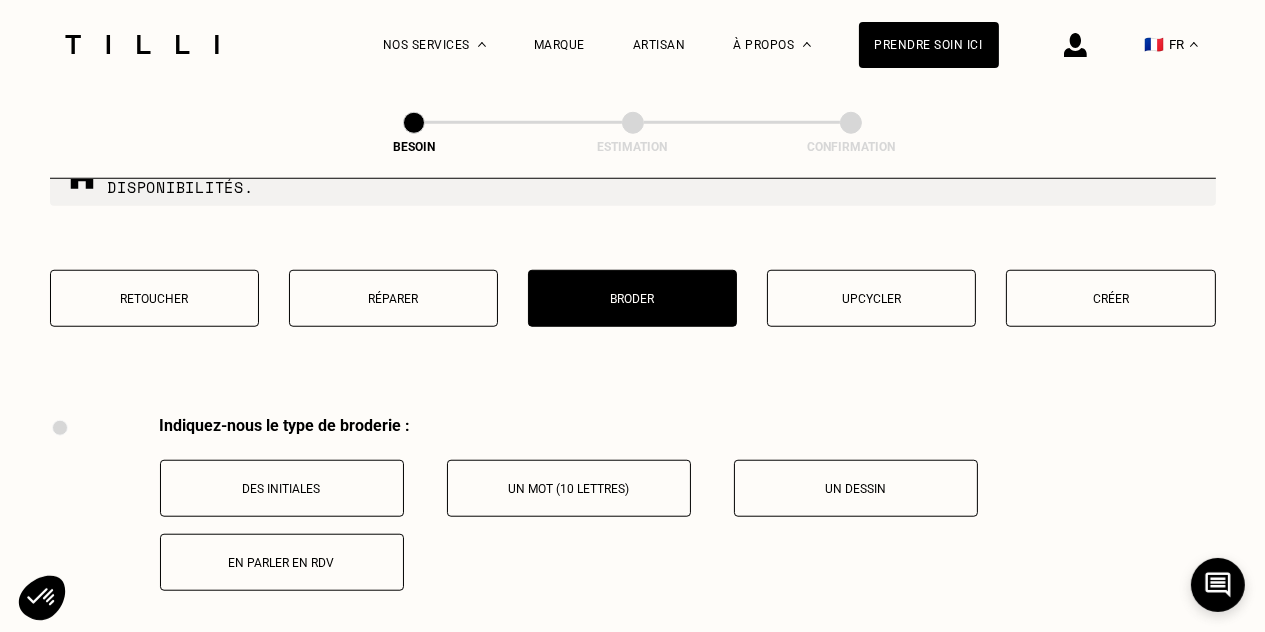 click on "Réparer" at bounding box center [393, 298] 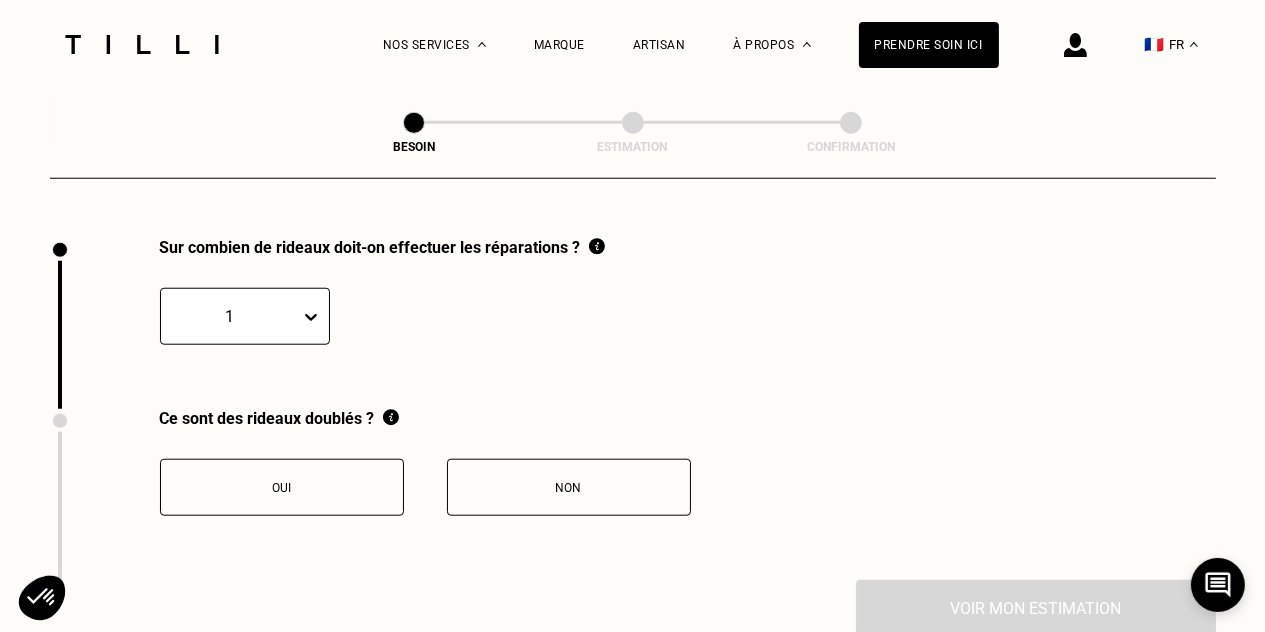 scroll, scrollTop: 2206, scrollLeft: 0, axis: vertical 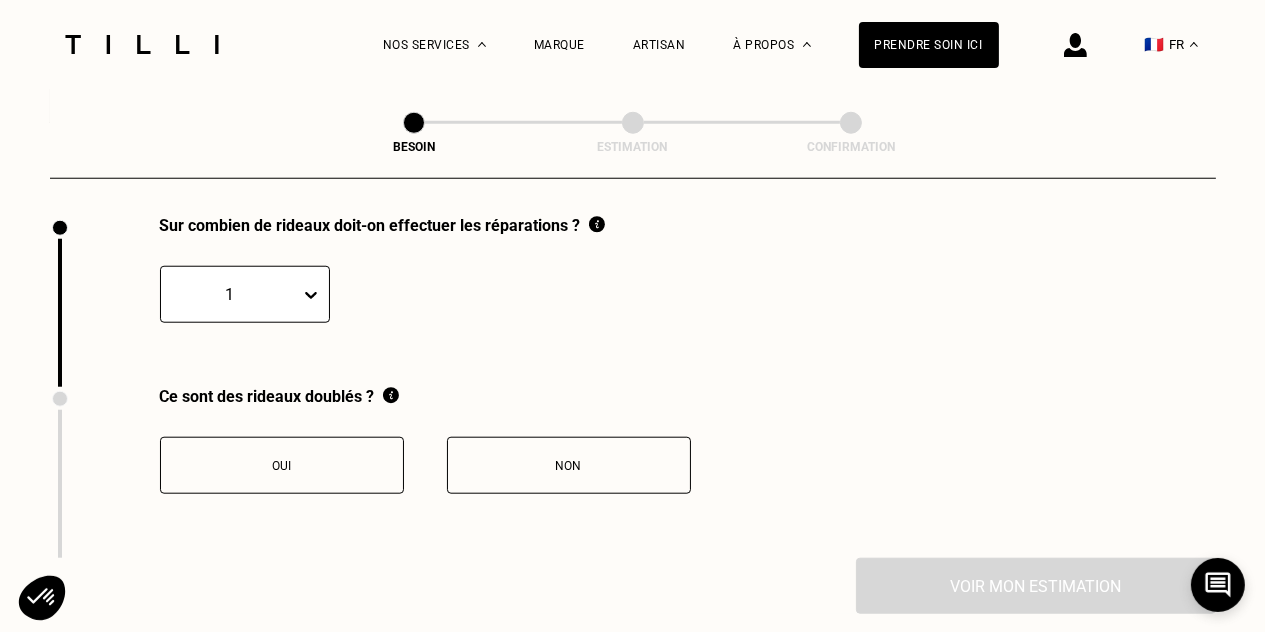 click 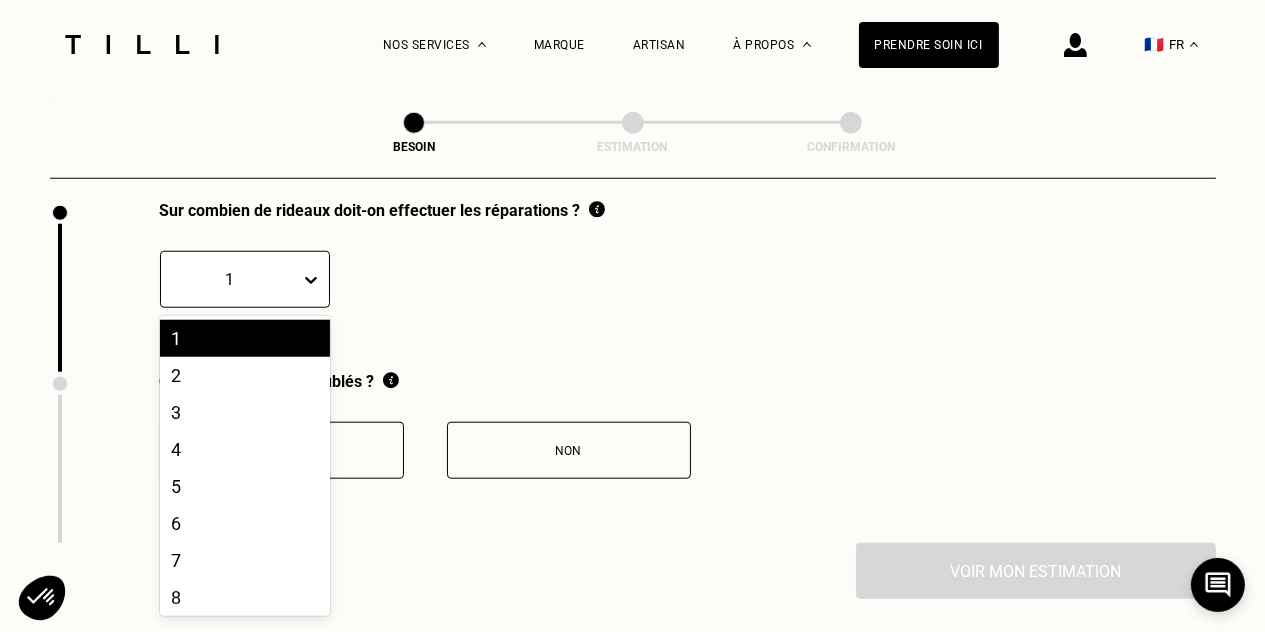 scroll, scrollTop: 2221, scrollLeft: 0, axis: vertical 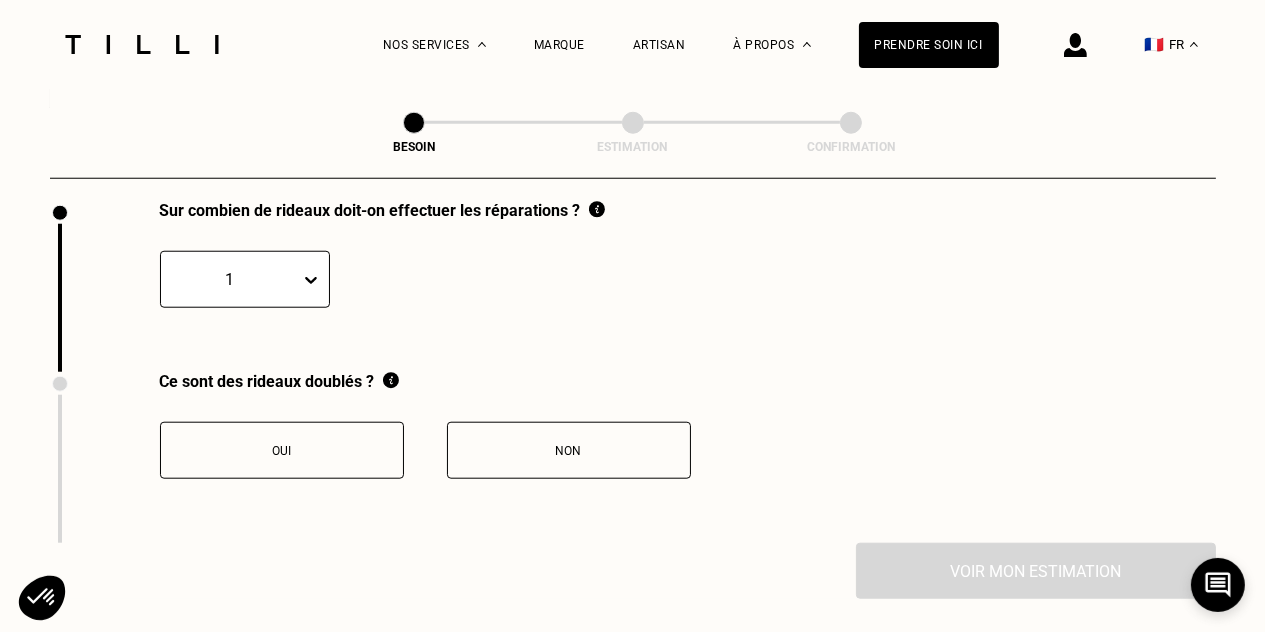 click 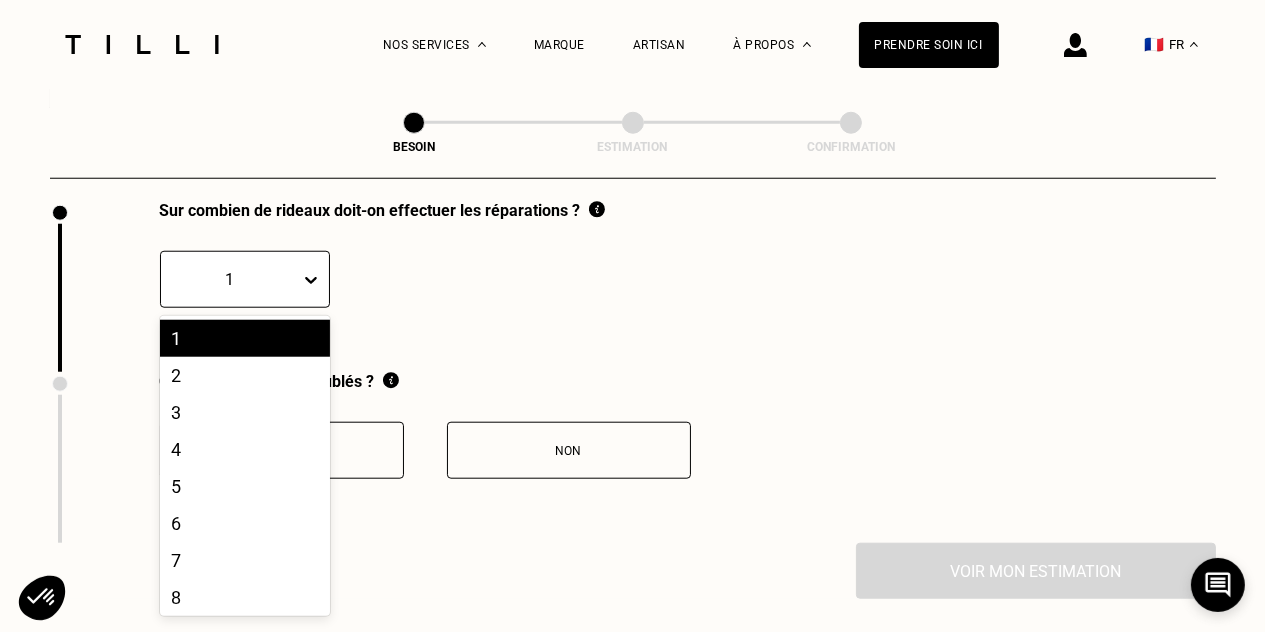 click 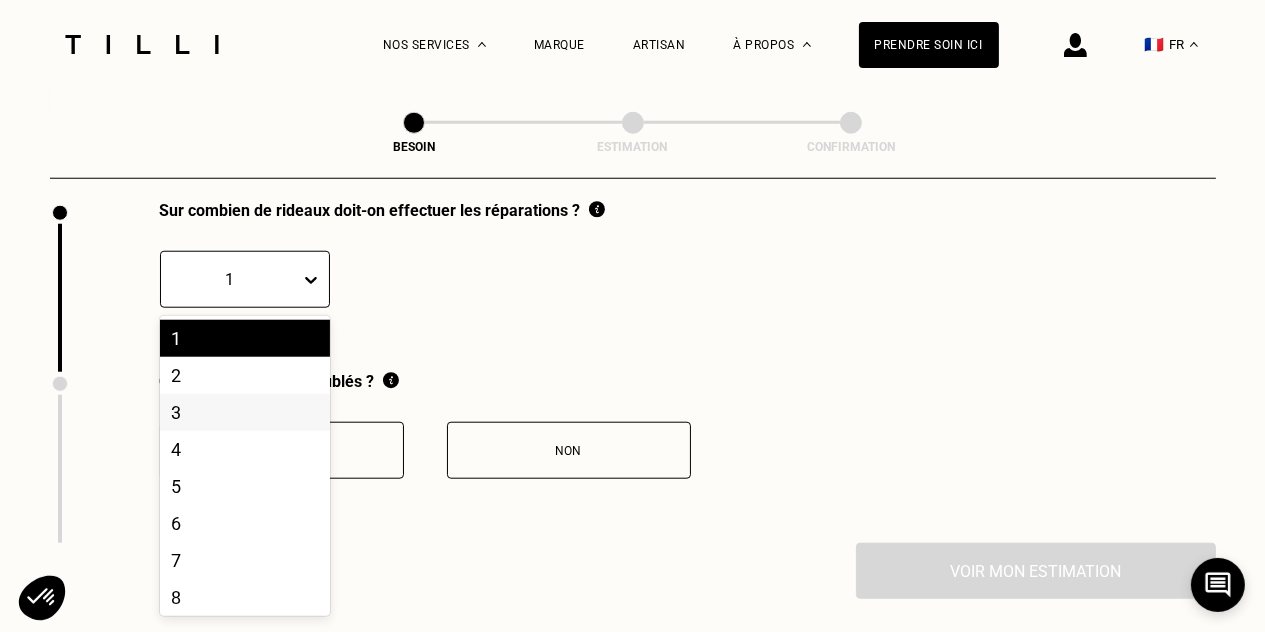 click on "3" at bounding box center [245, 412] 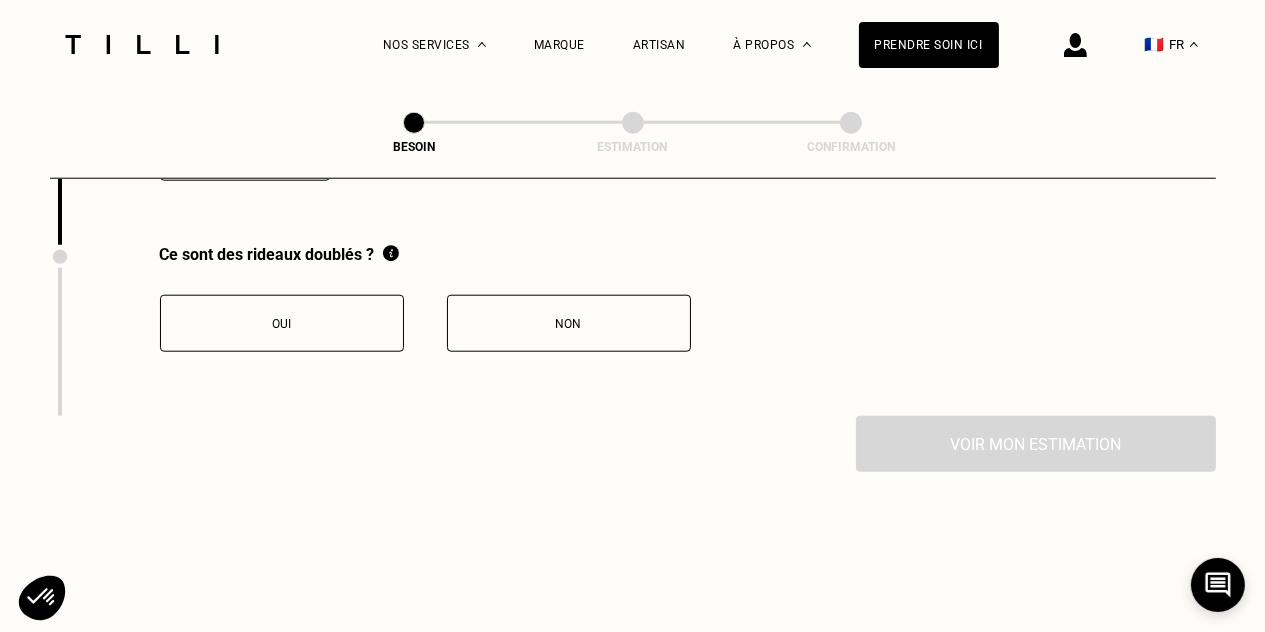 scroll, scrollTop: 2321, scrollLeft: 0, axis: vertical 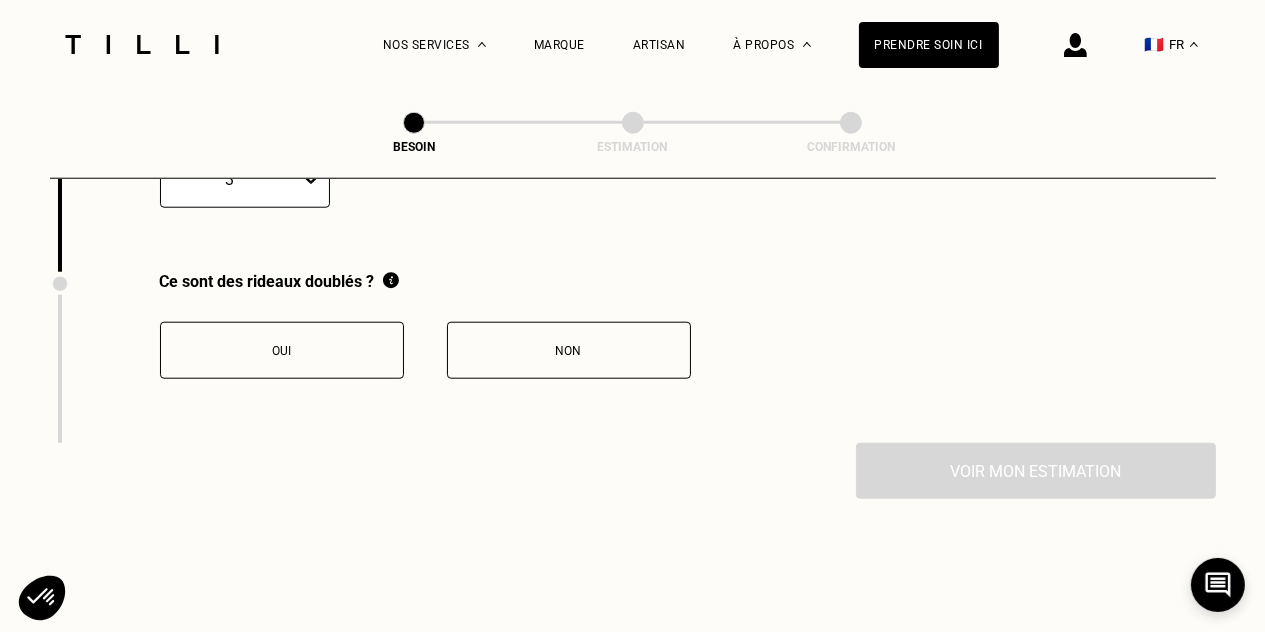 click on "Oui" at bounding box center (282, 351) 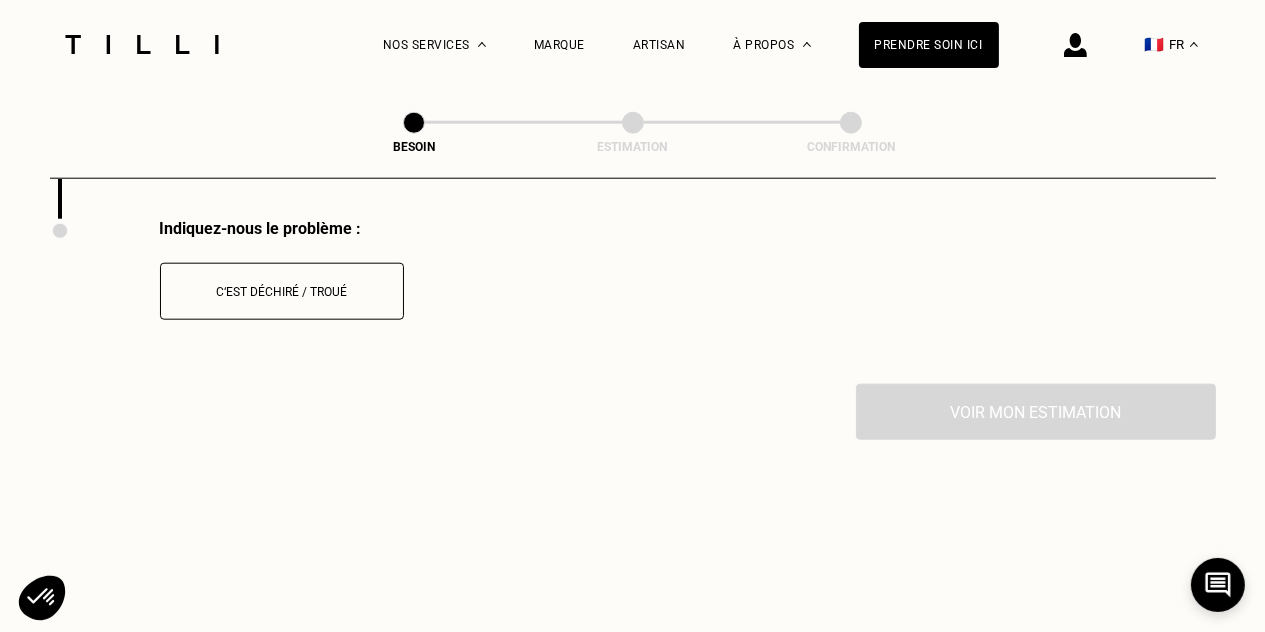 scroll, scrollTop: 2549, scrollLeft: 0, axis: vertical 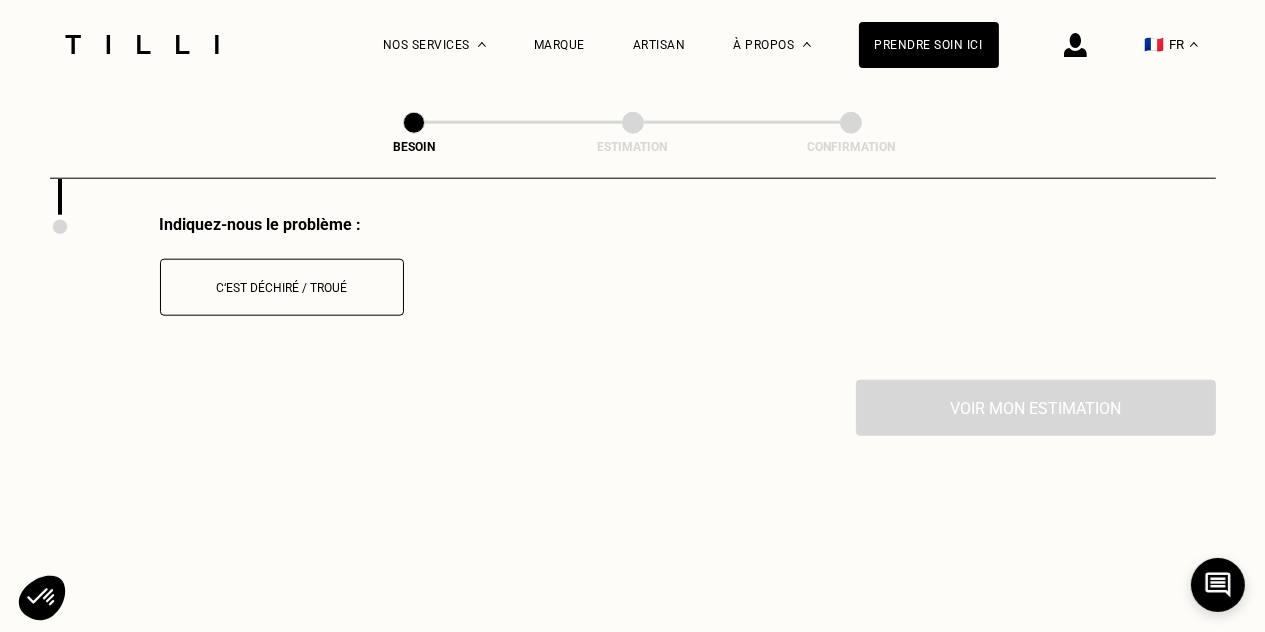 click on "C‘est déchiré / troué" at bounding box center [282, 288] 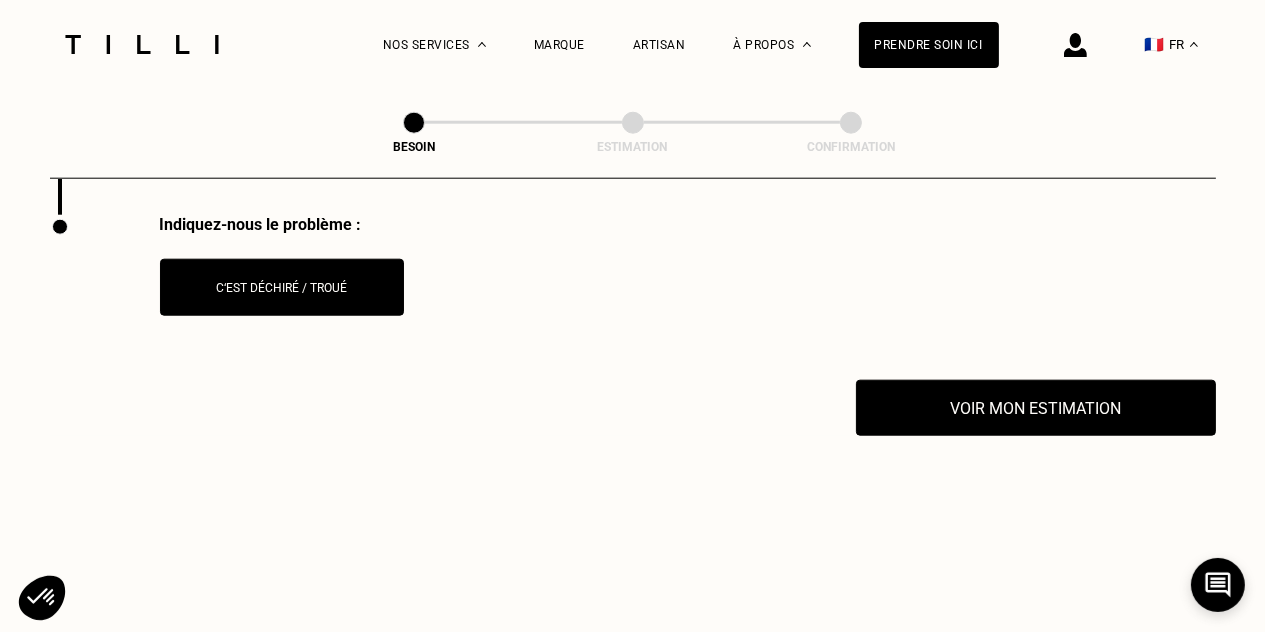 click on "C‘est déchiré / troué" at bounding box center [282, 288] 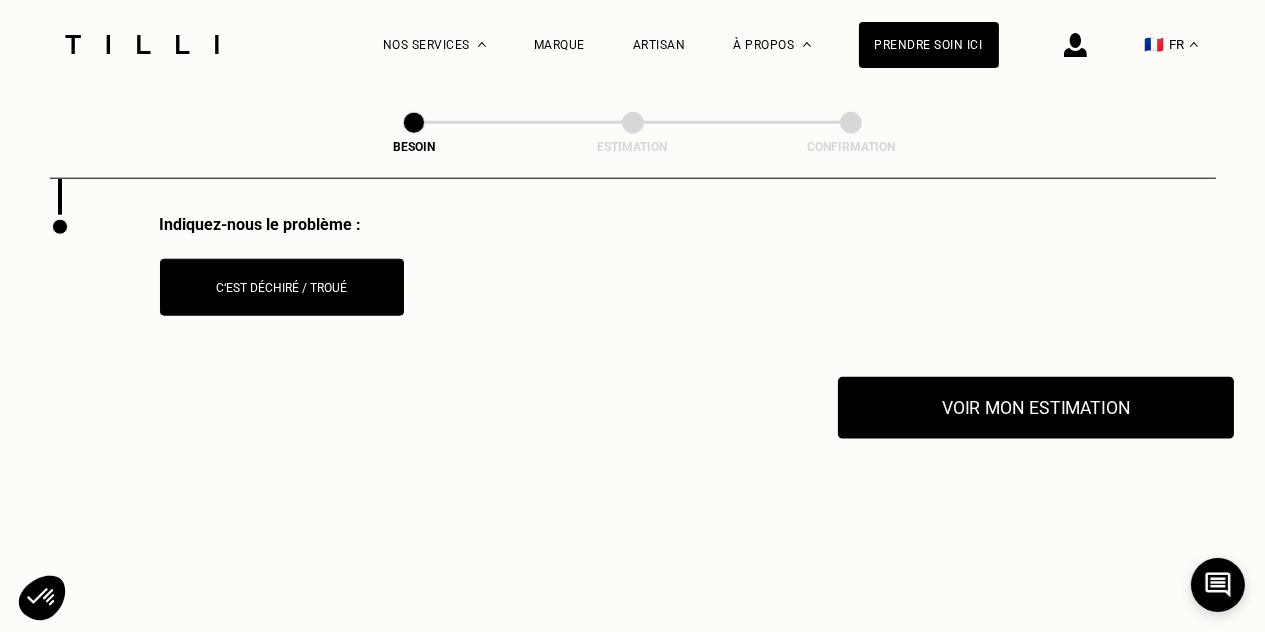 click on "Voir mon estimation" at bounding box center (1036, 408) 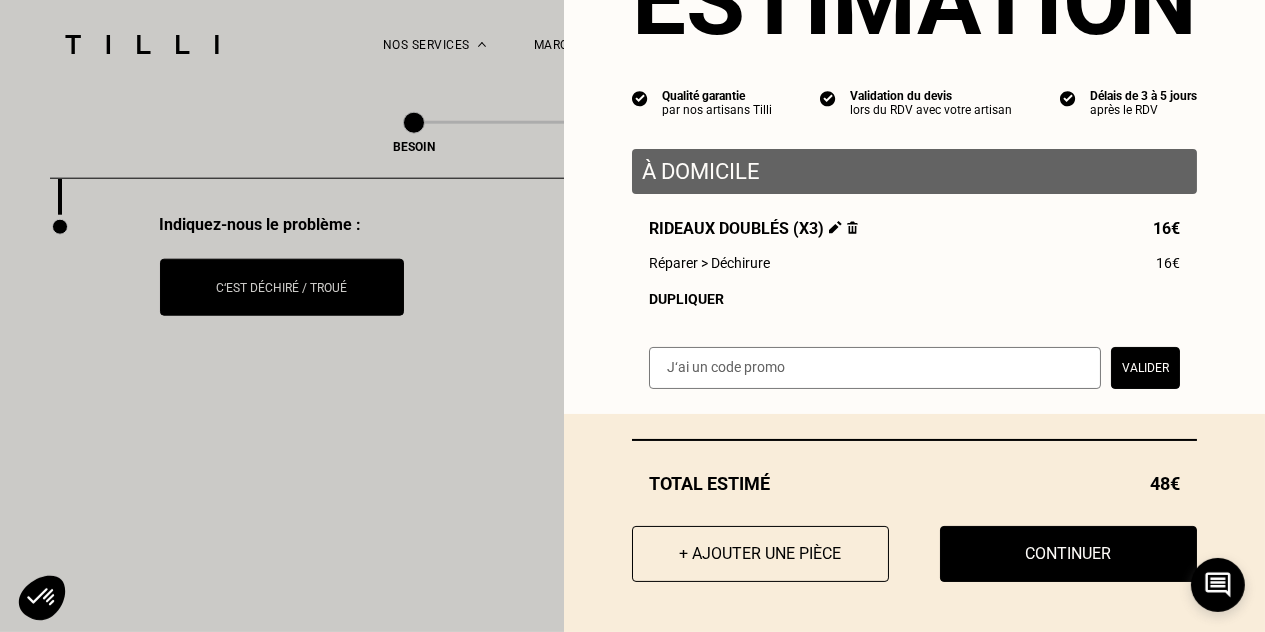 scroll, scrollTop: 125, scrollLeft: 0, axis: vertical 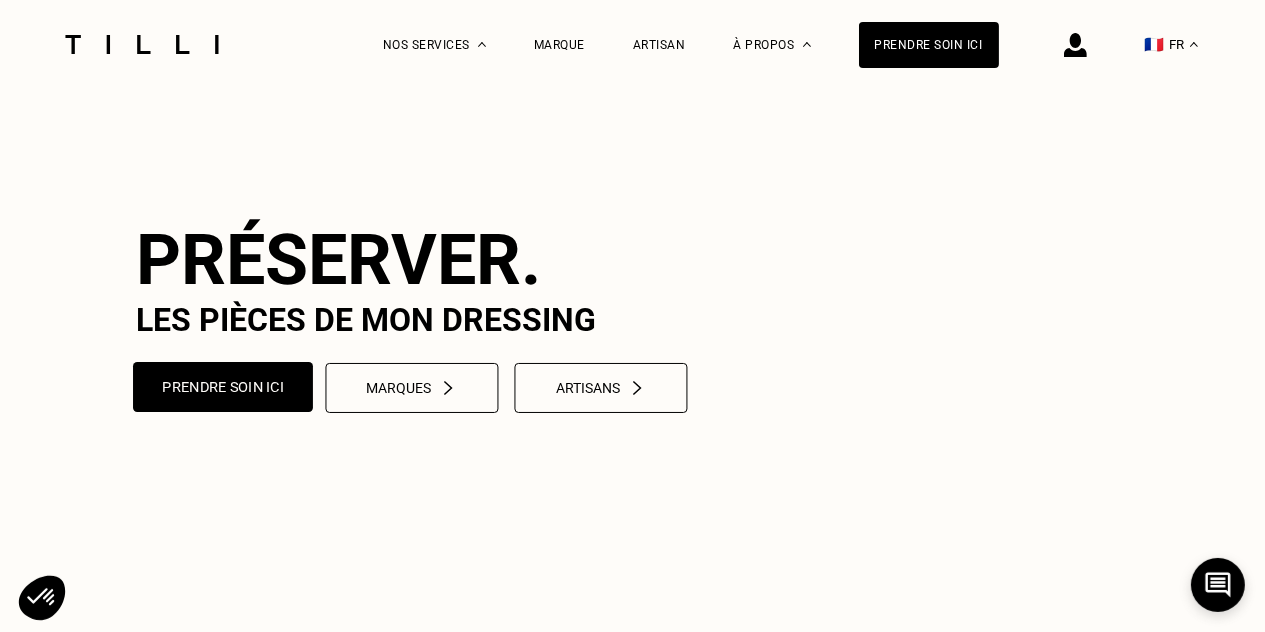 click on "Prendre soin ici" at bounding box center [223, 387] 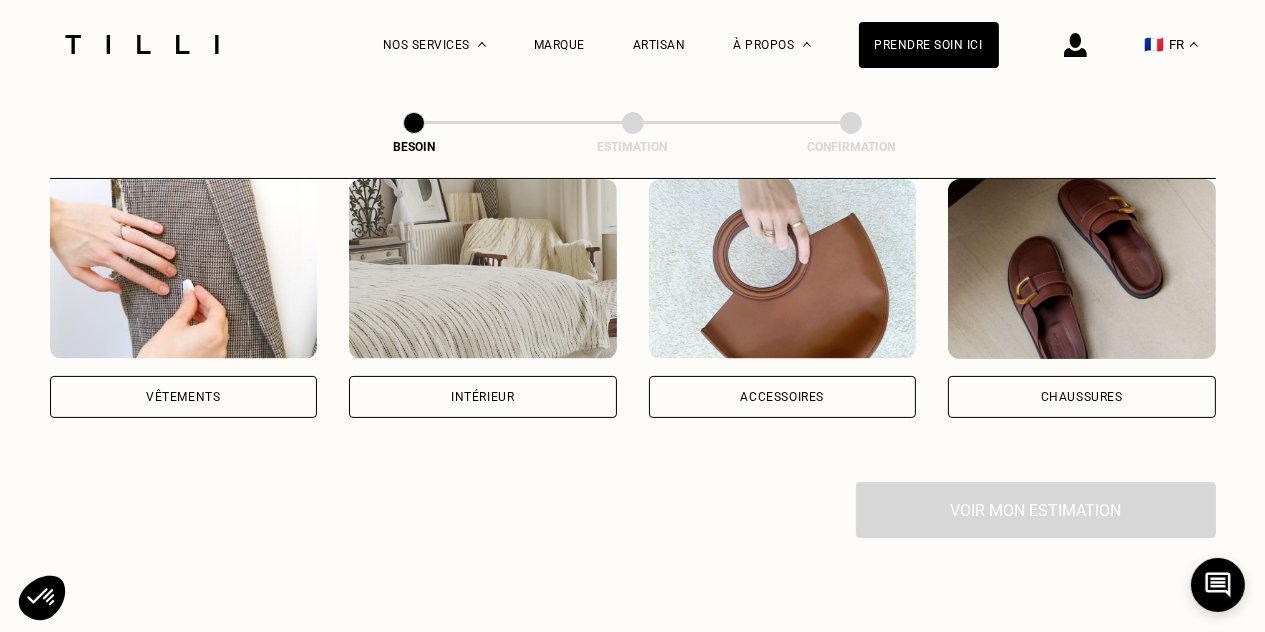 scroll, scrollTop: 300, scrollLeft: 0, axis: vertical 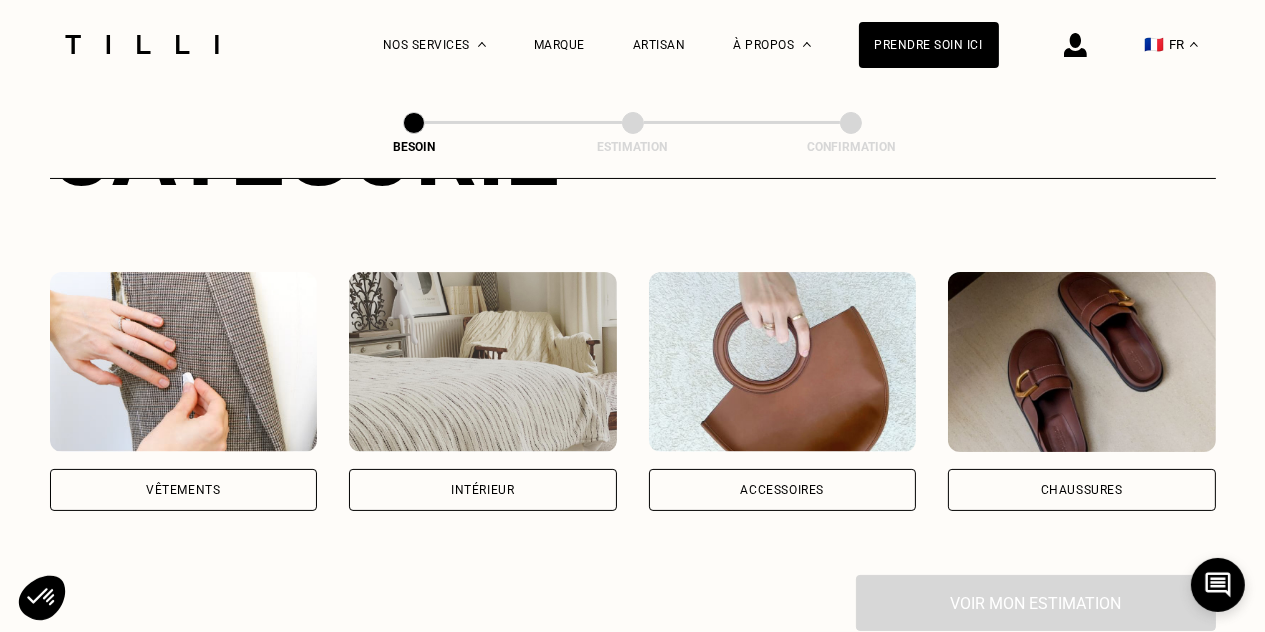 click on "Intérieur" at bounding box center [482, 490] 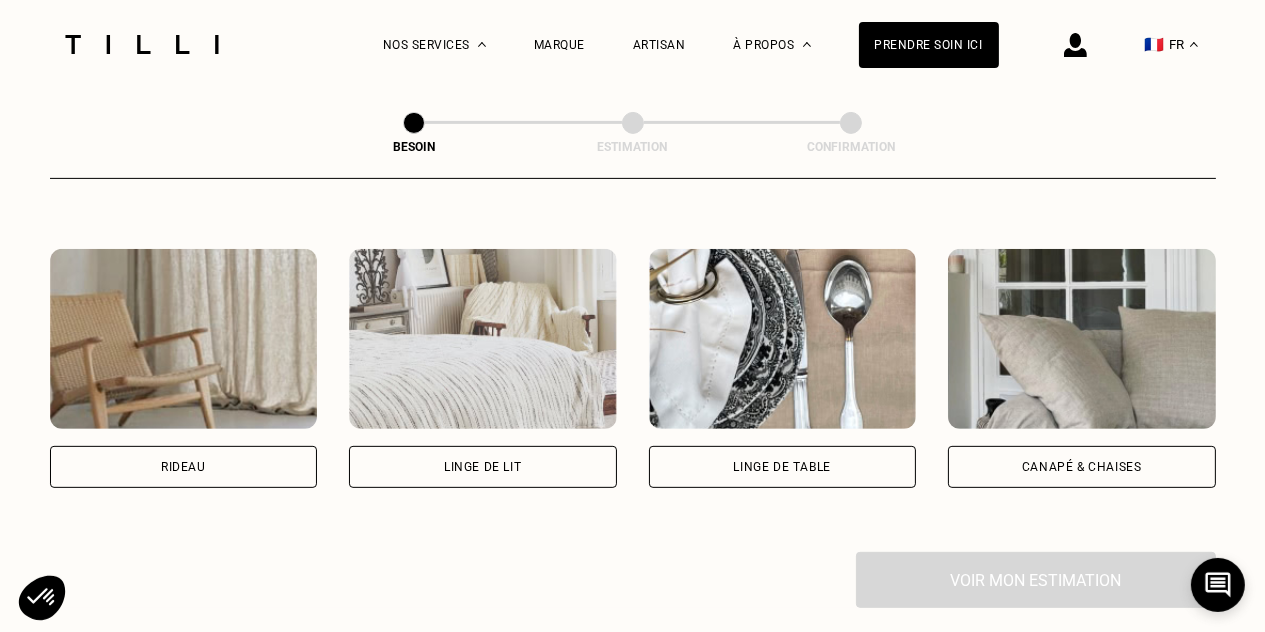 scroll, scrollTop: 951, scrollLeft: 0, axis: vertical 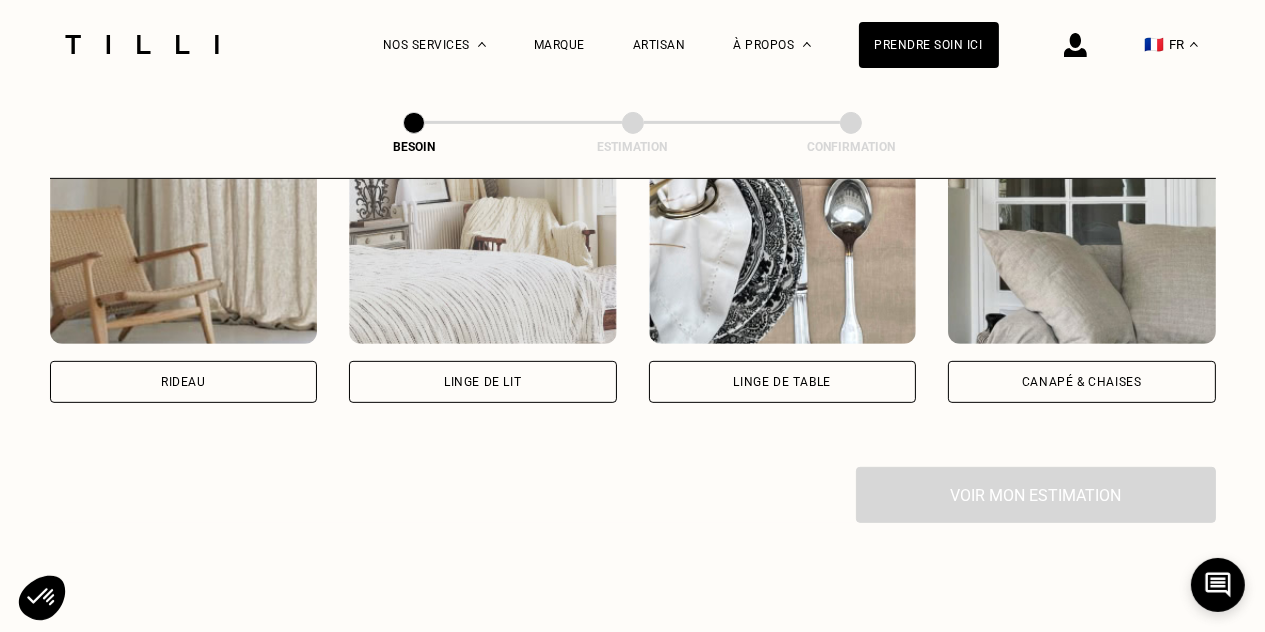 click on "Rideau" at bounding box center (184, 382) 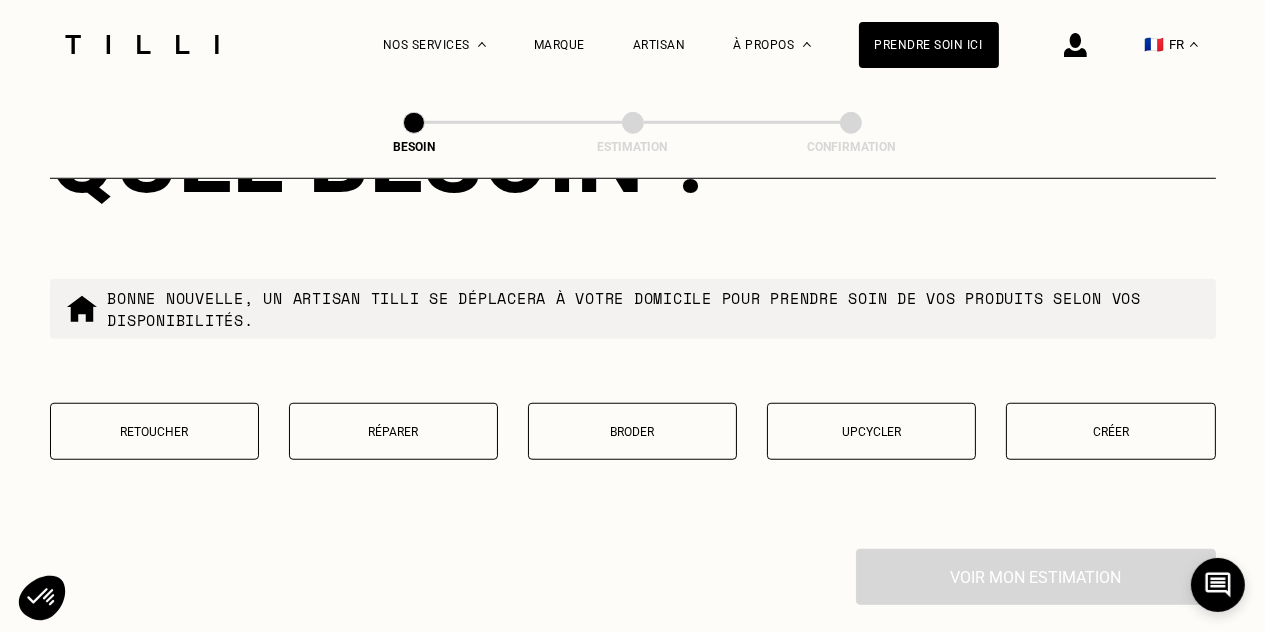 scroll, scrollTop: 1997, scrollLeft: 0, axis: vertical 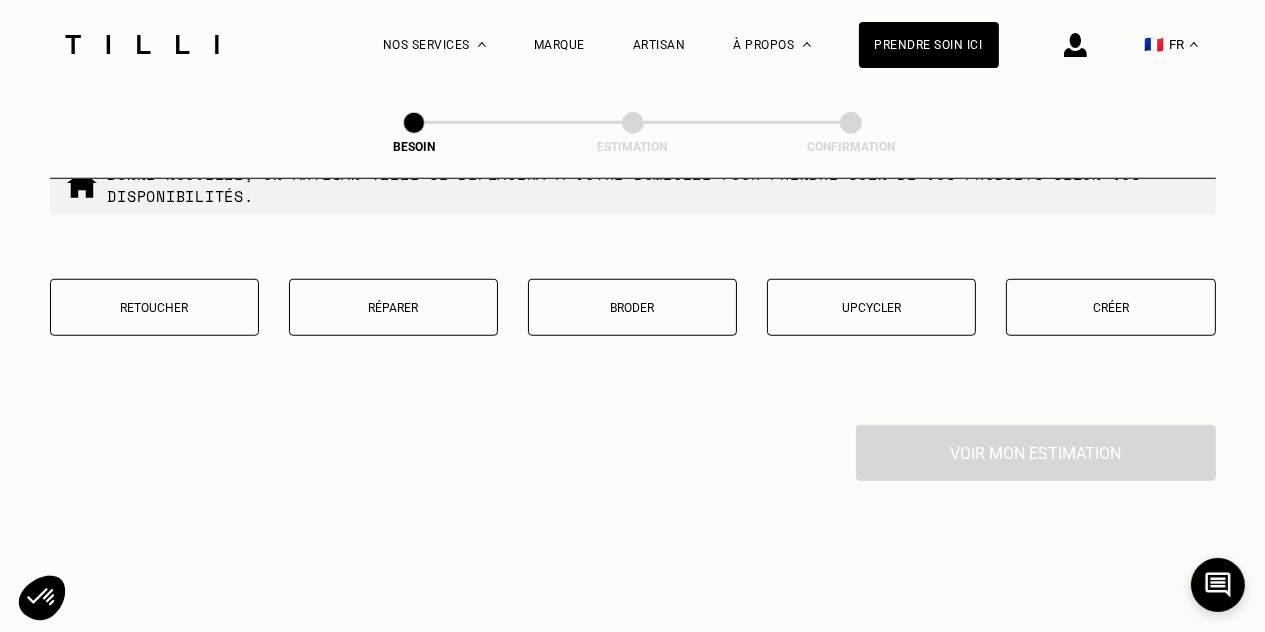 click on "Retoucher" at bounding box center [154, 308] 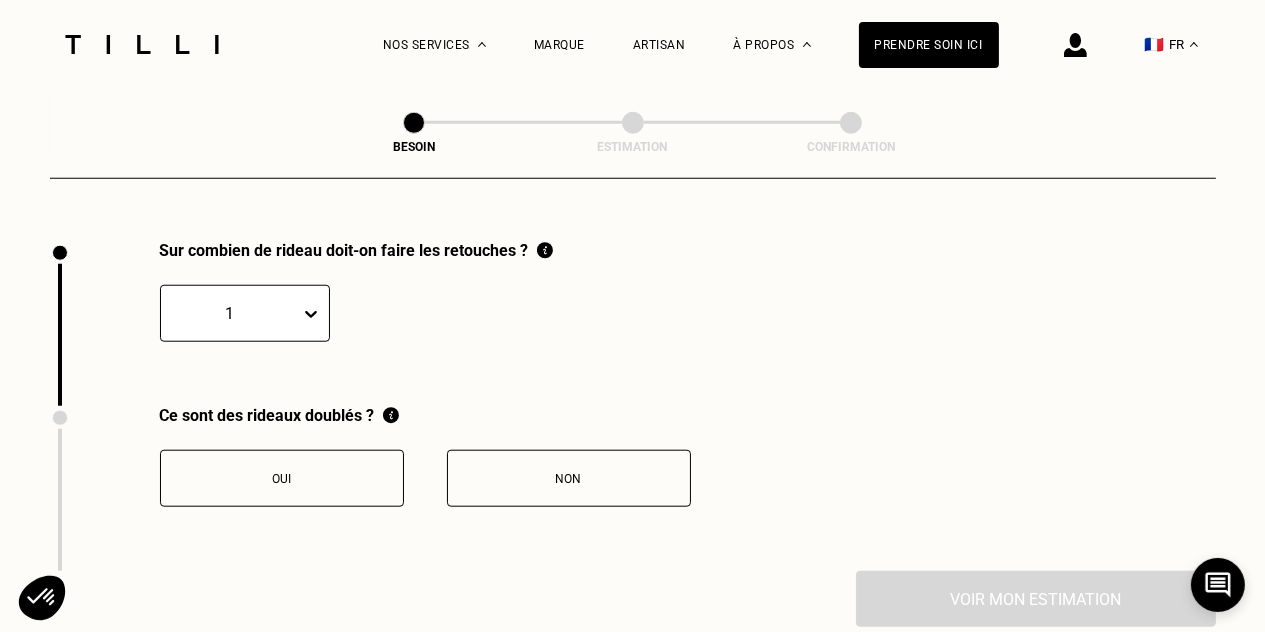 scroll, scrollTop: 2206, scrollLeft: 0, axis: vertical 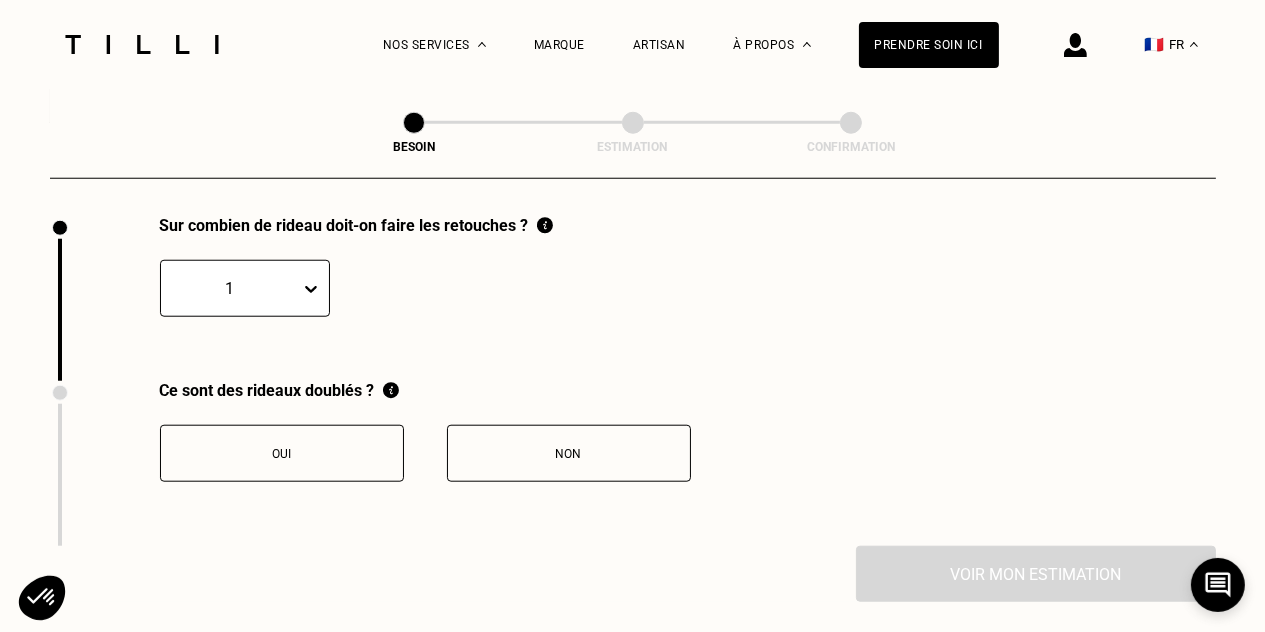 click 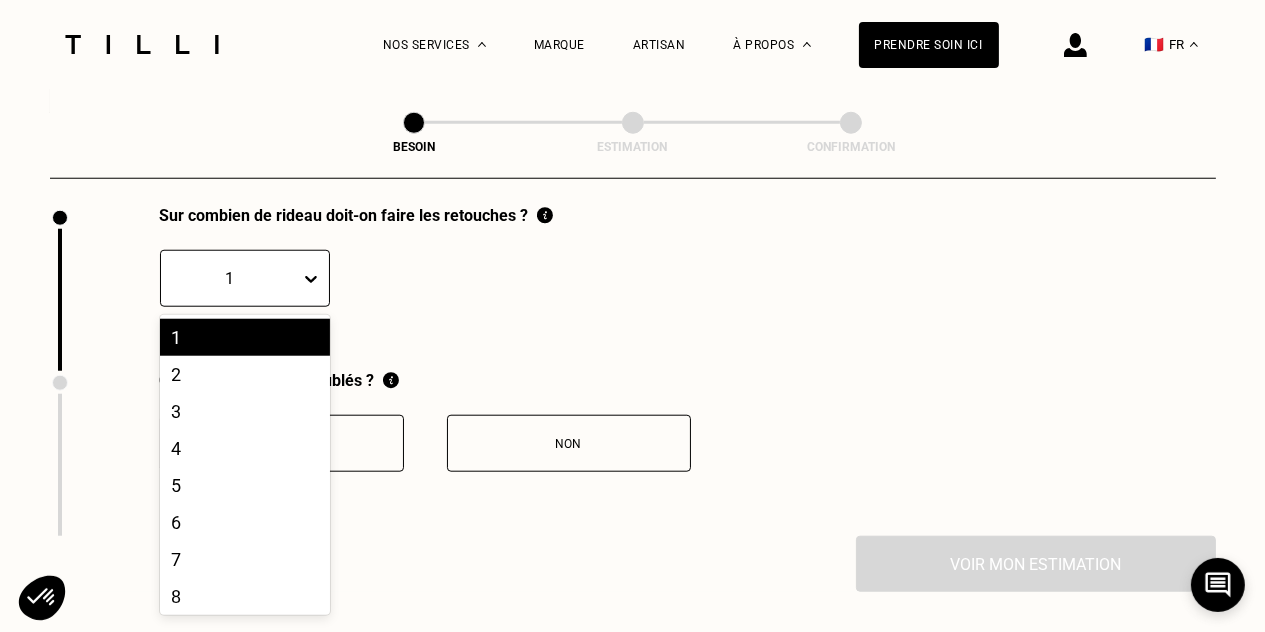 scroll, scrollTop: 2216, scrollLeft: 0, axis: vertical 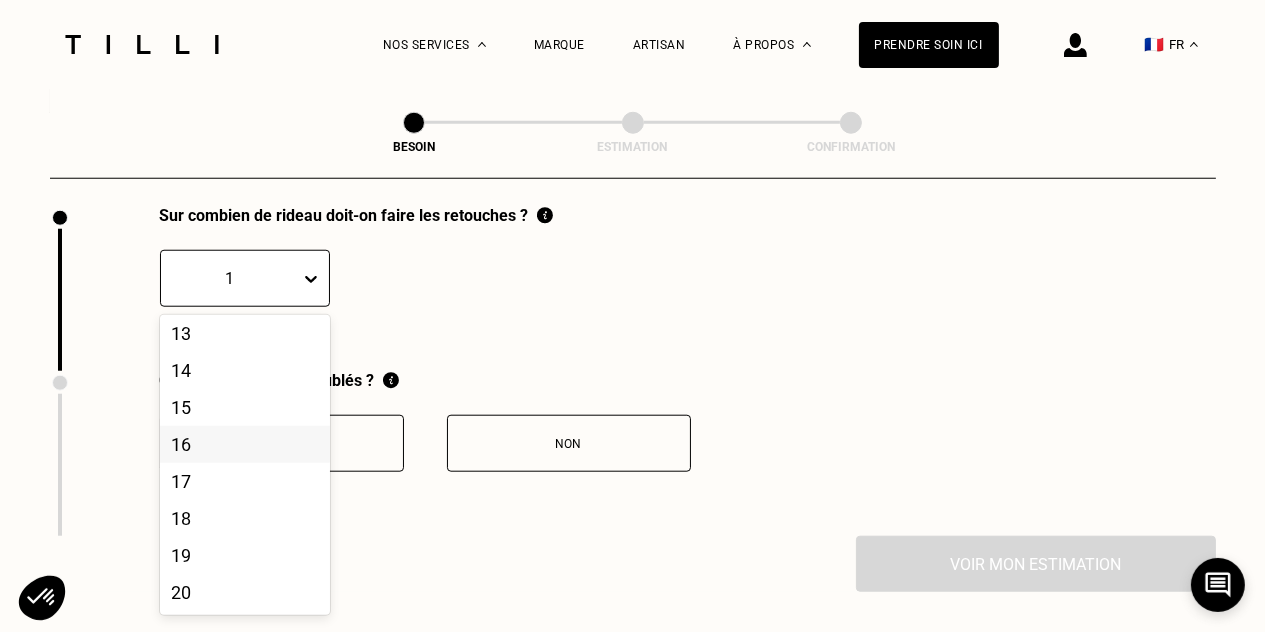 click on "16" at bounding box center [245, 444] 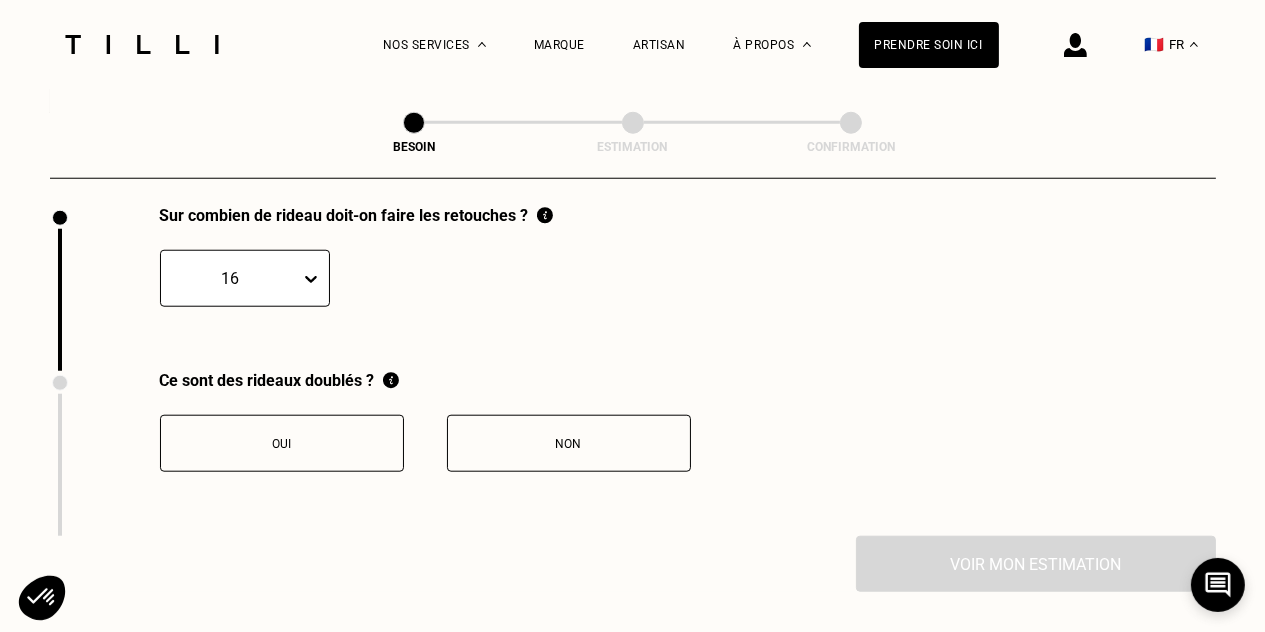 click 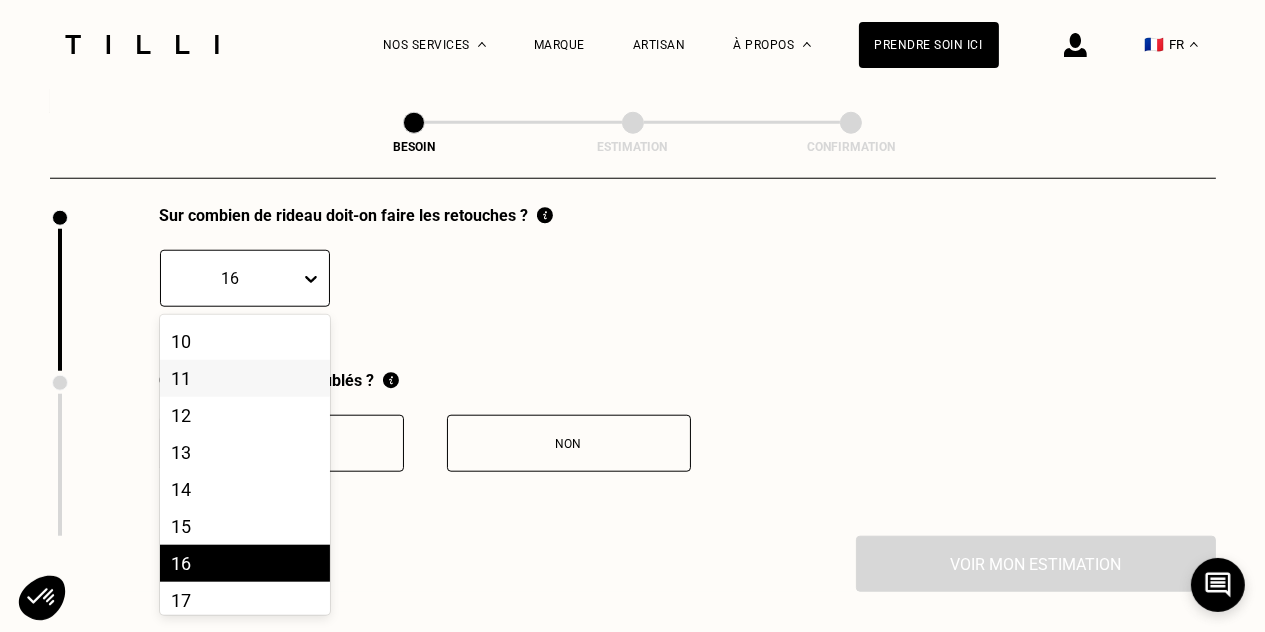 scroll, scrollTop: 300, scrollLeft: 0, axis: vertical 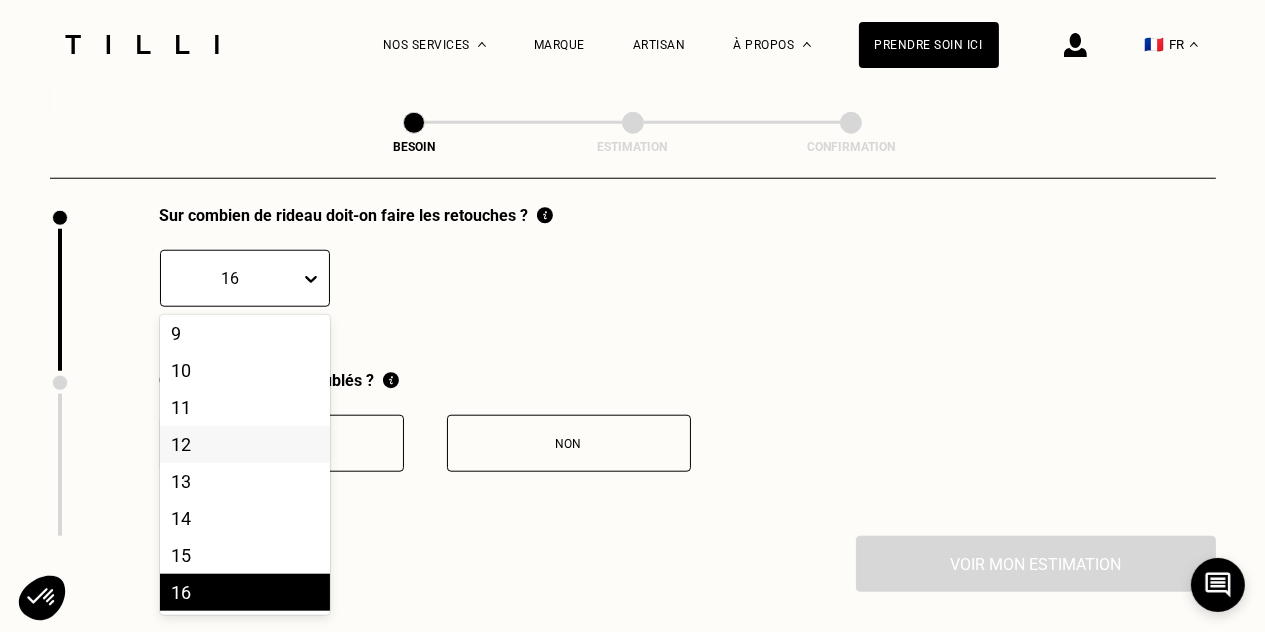 click on "12" at bounding box center [245, 444] 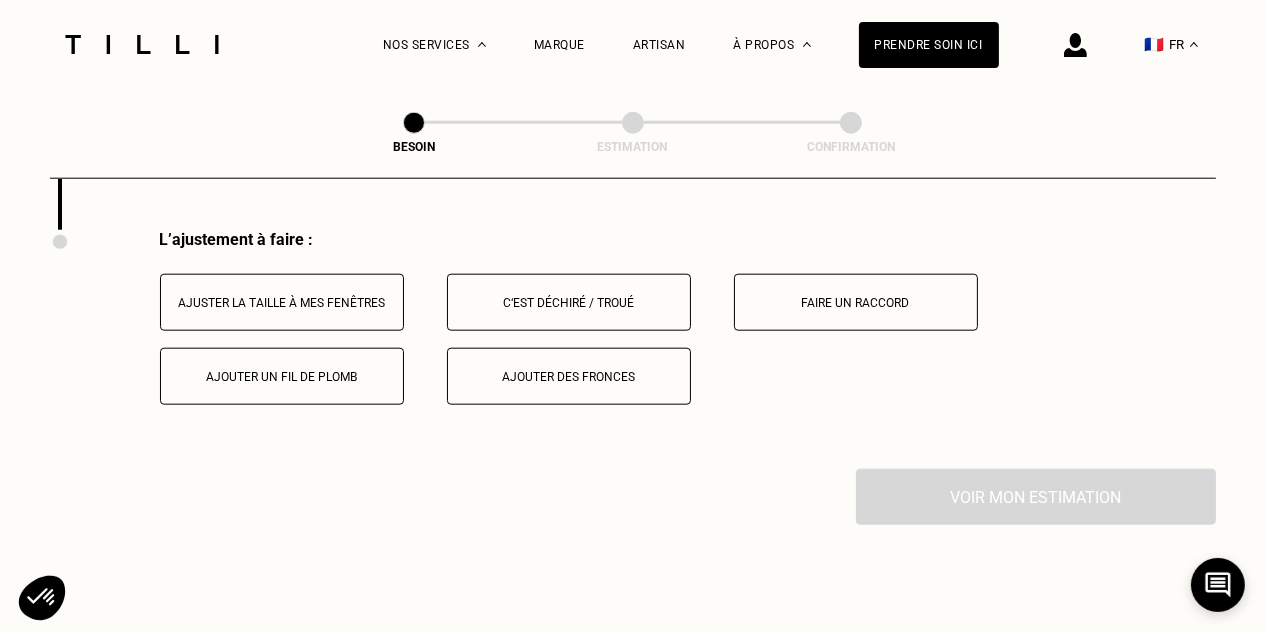 scroll, scrollTop: 2537, scrollLeft: 0, axis: vertical 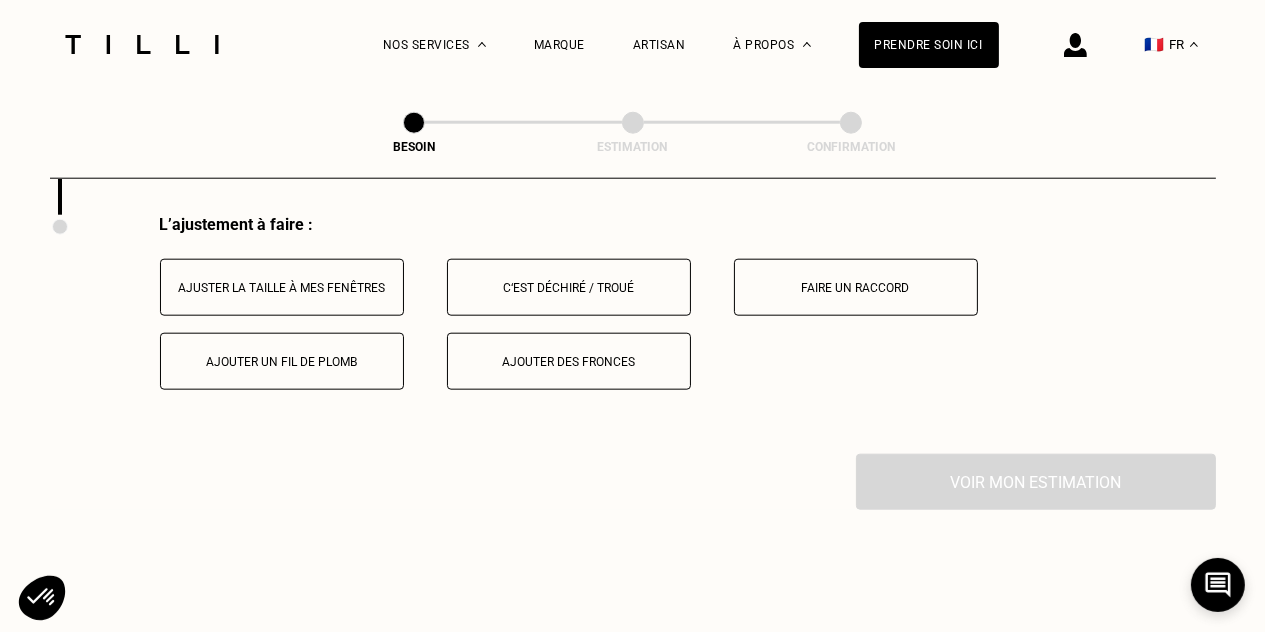 click on "Ajuster la taille à mes fenêtres" at bounding box center (282, 288) 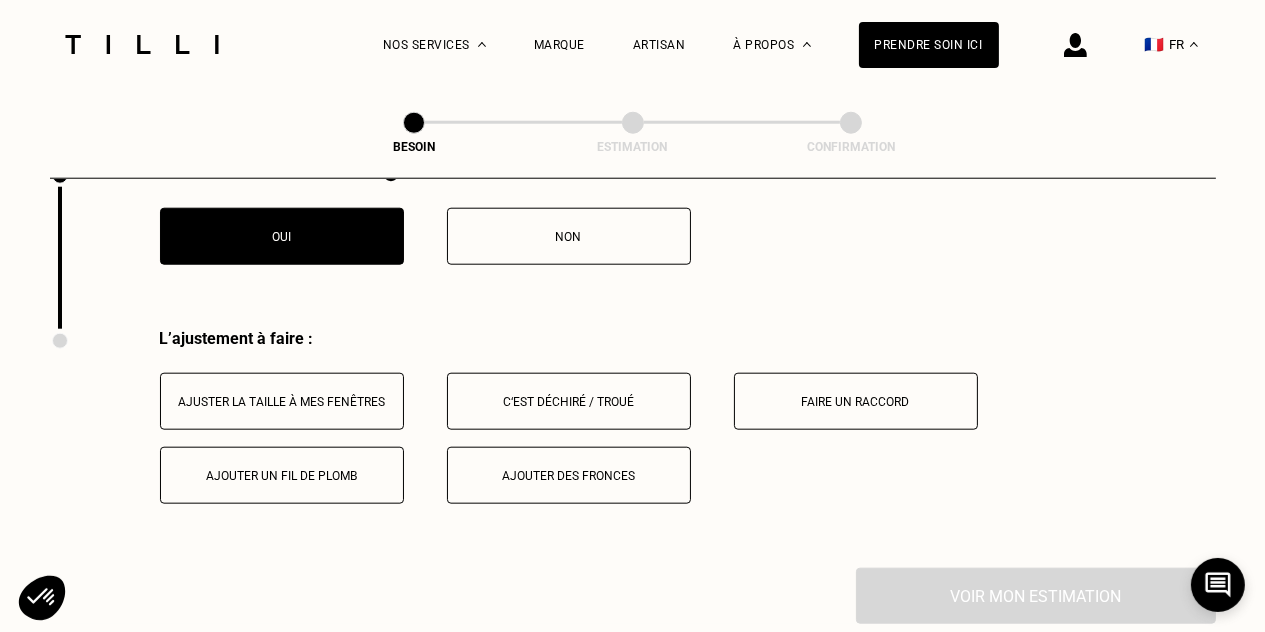scroll, scrollTop: 2537, scrollLeft: 0, axis: vertical 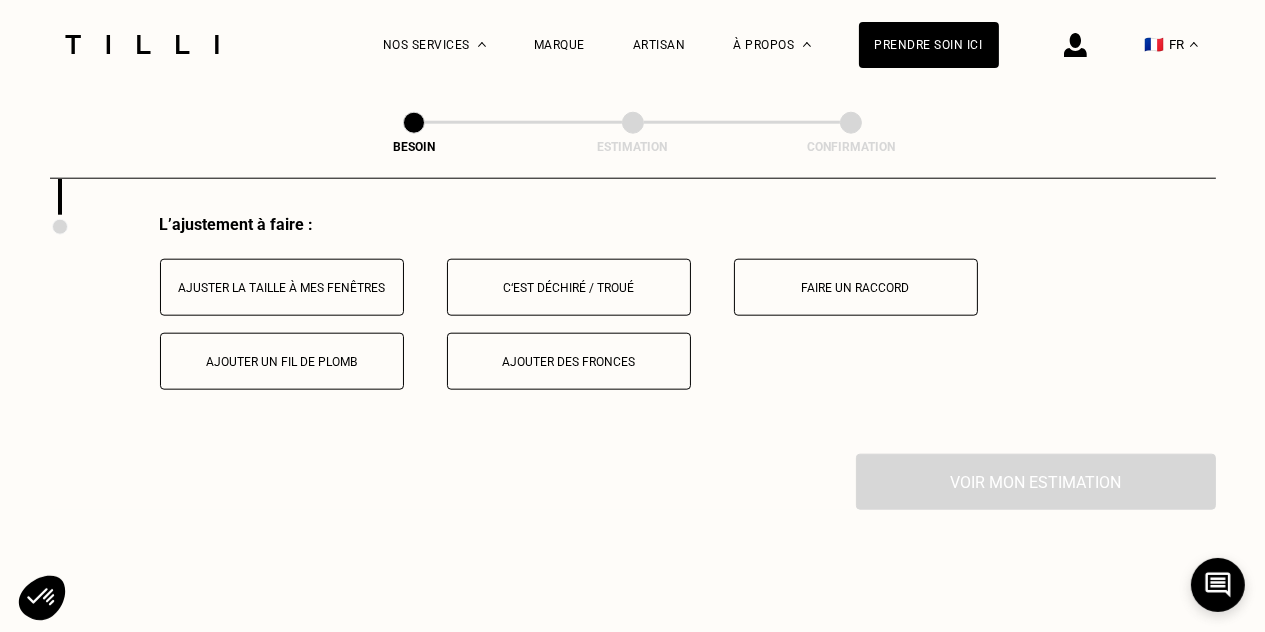 click on "Ajuster la taille à mes fenêtres" at bounding box center (282, 288) 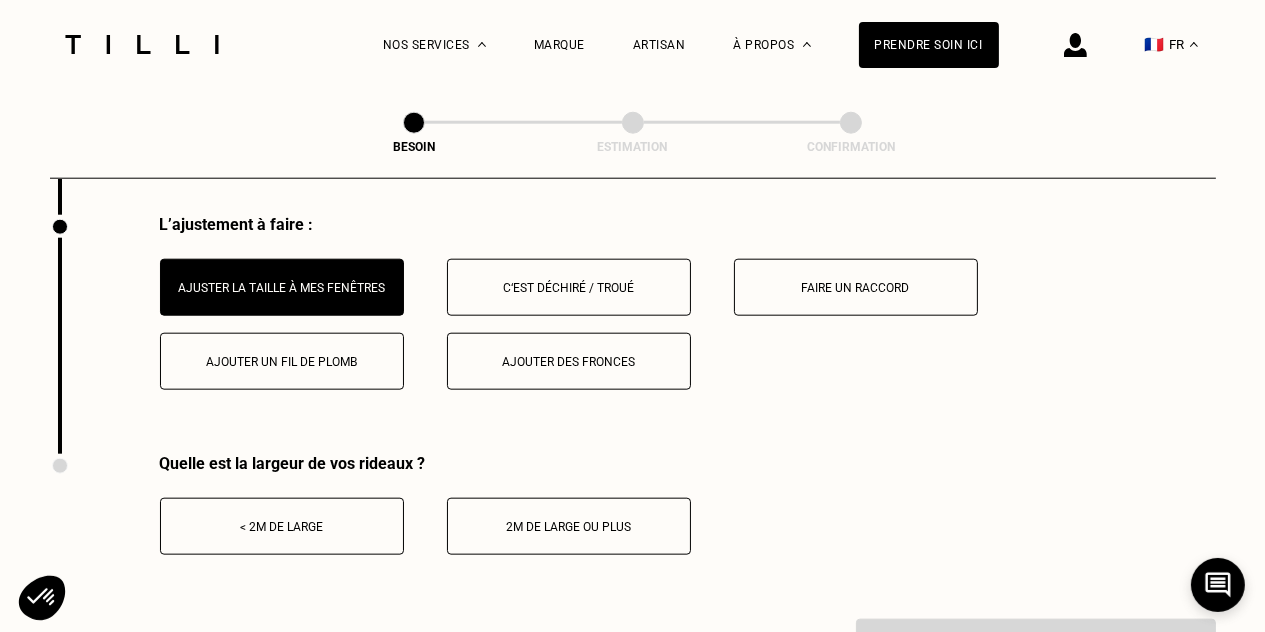 click on "2m de large ou plus" at bounding box center (569, 527) 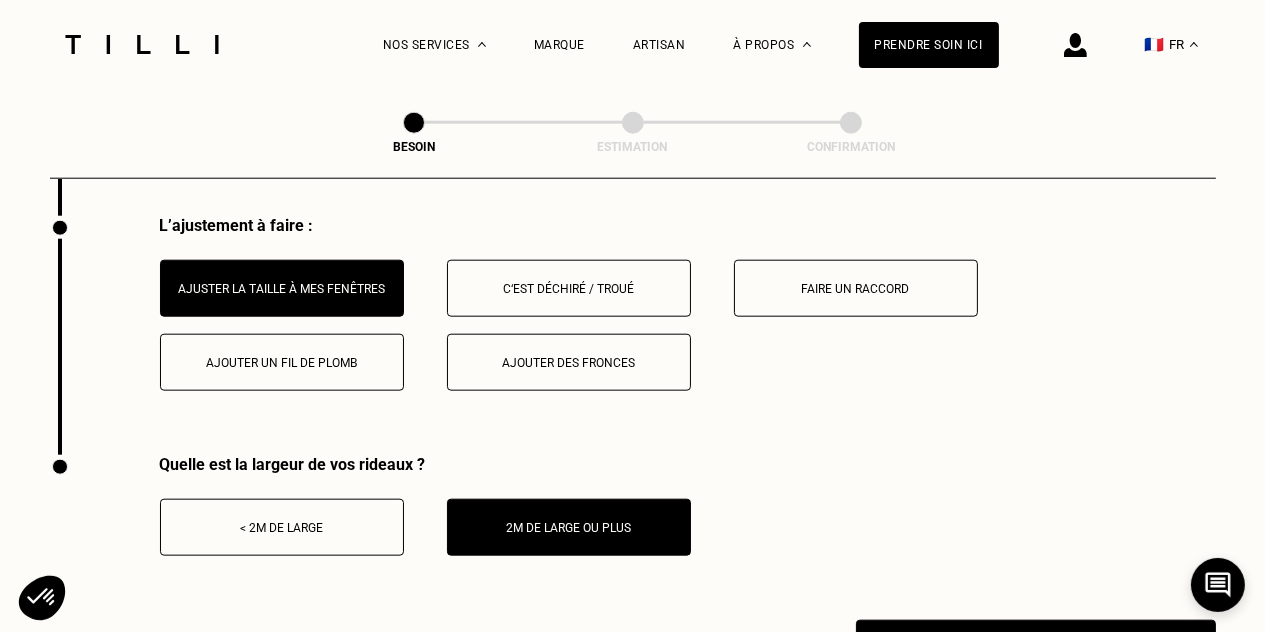 scroll, scrollTop: 2537, scrollLeft: 0, axis: vertical 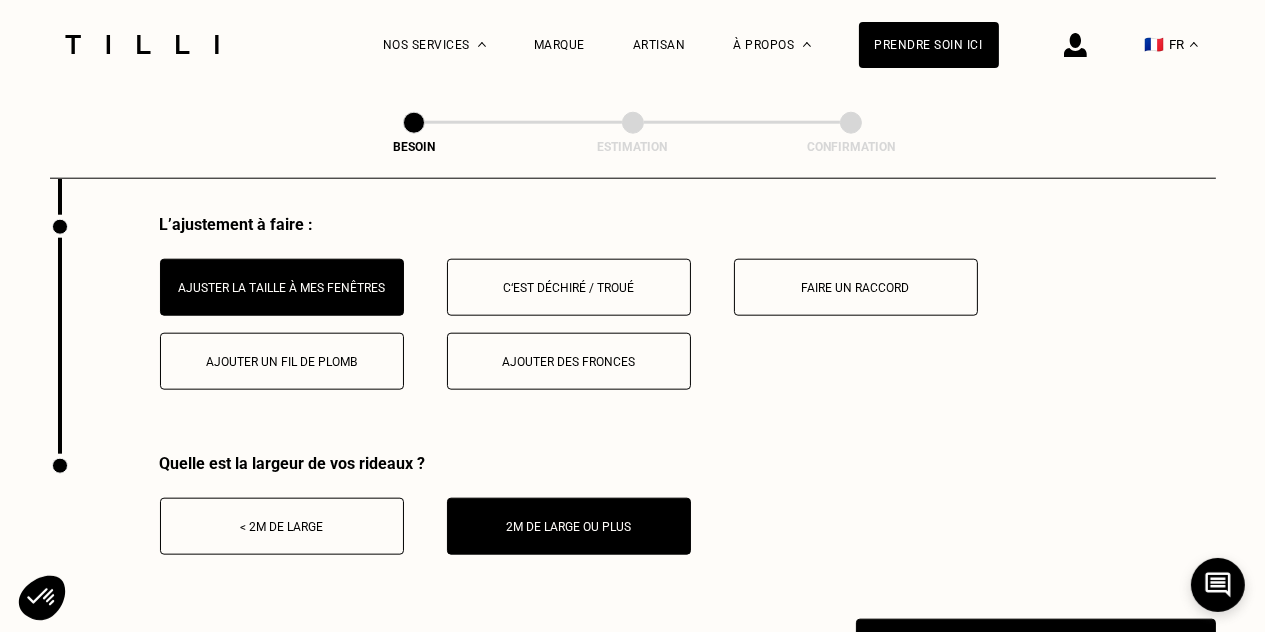 click on "< 2m de large" at bounding box center [282, 527] 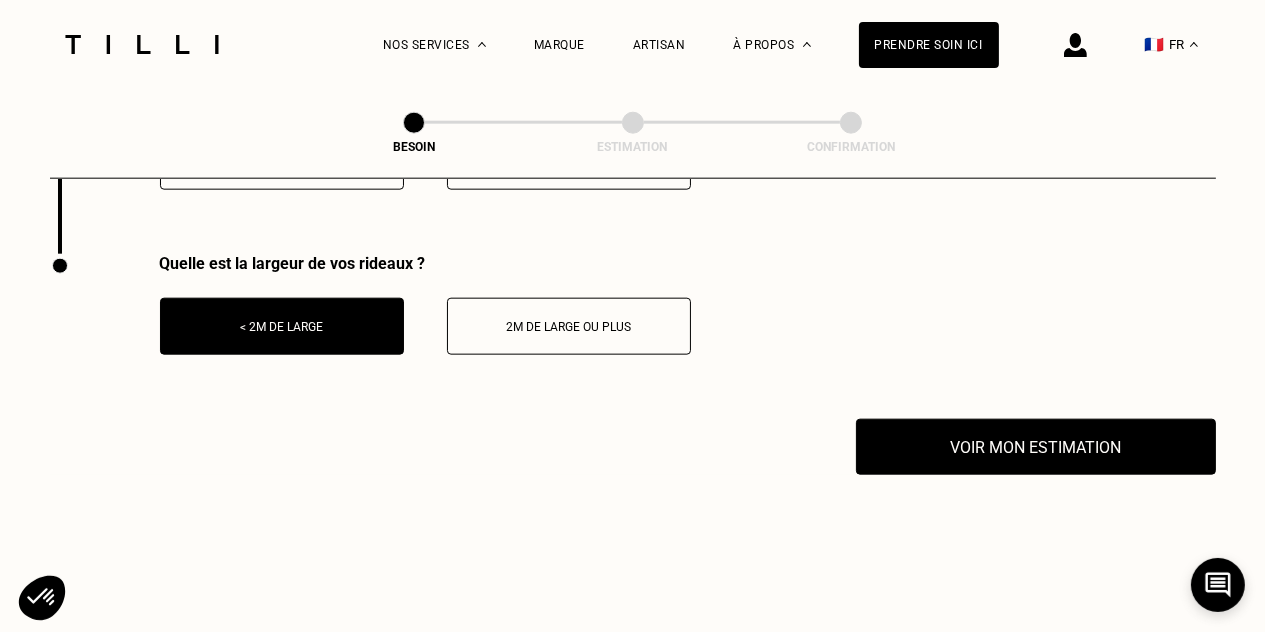 scroll, scrollTop: 2737, scrollLeft: 0, axis: vertical 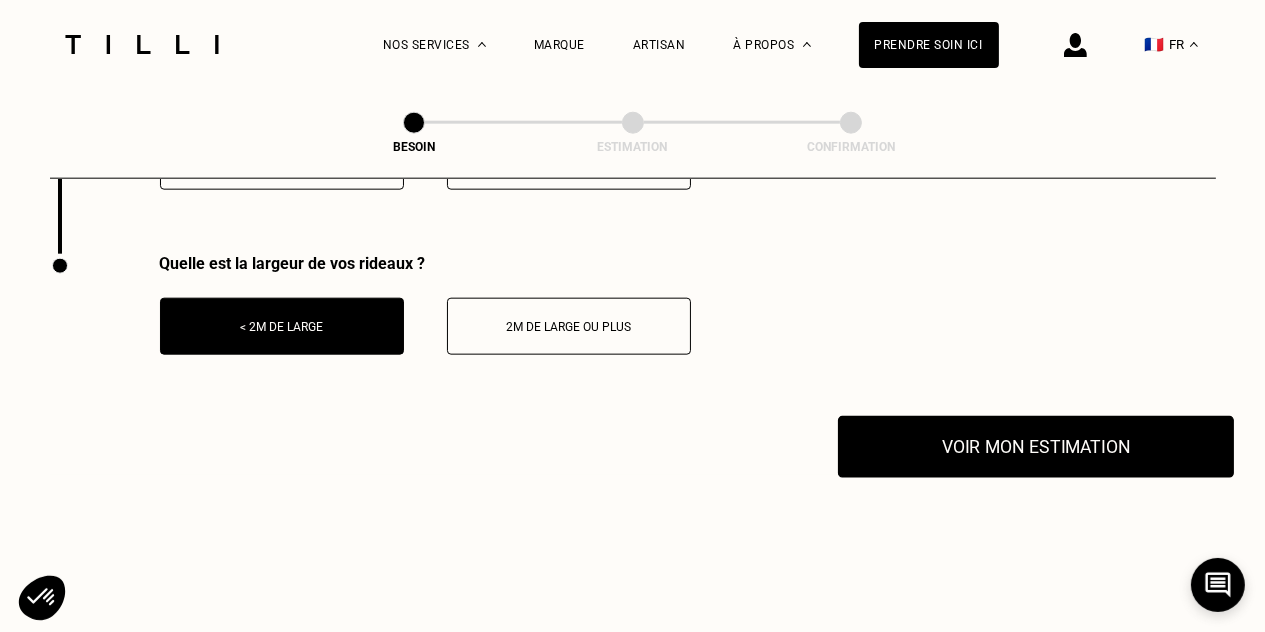 click on "Voir mon estimation" at bounding box center [1036, 447] 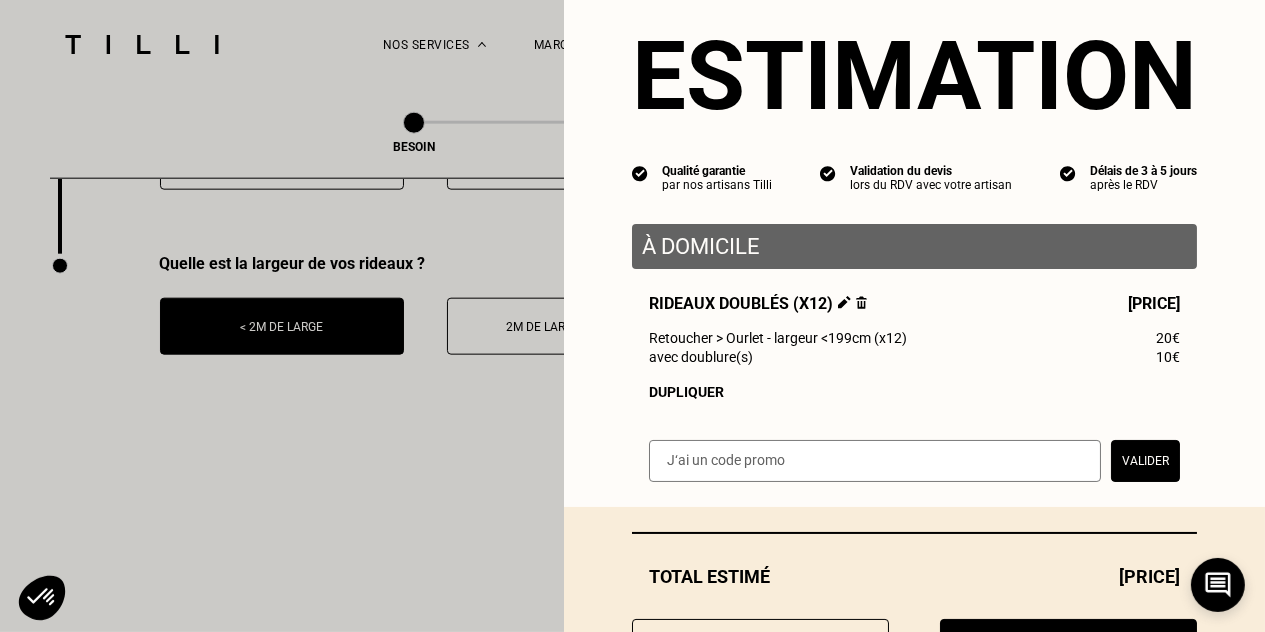 scroll, scrollTop: 144, scrollLeft: 0, axis: vertical 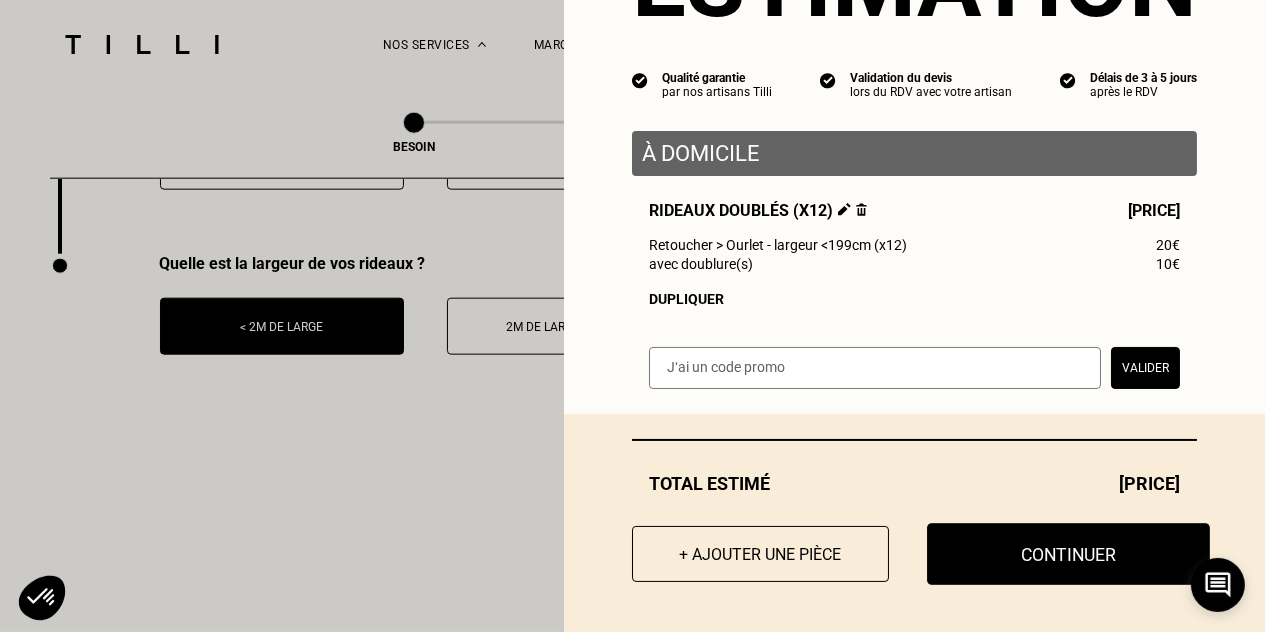 click on "Continuer" at bounding box center (1068, 554) 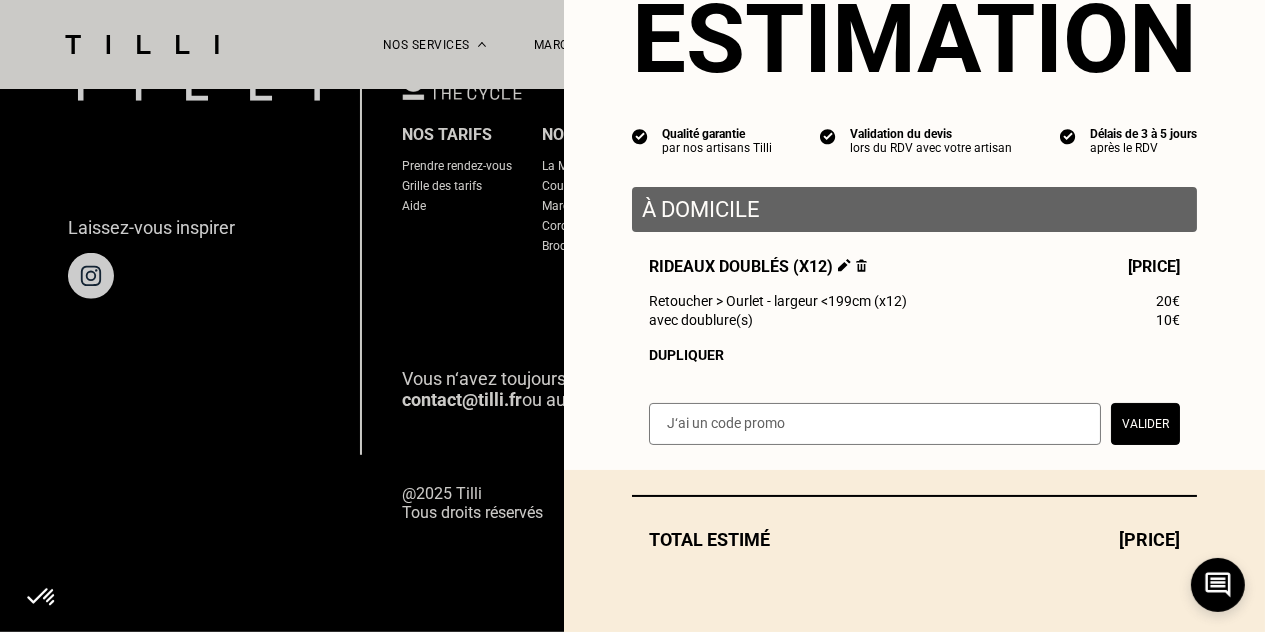 scroll, scrollTop: 1391, scrollLeft: 0, axis: vertical 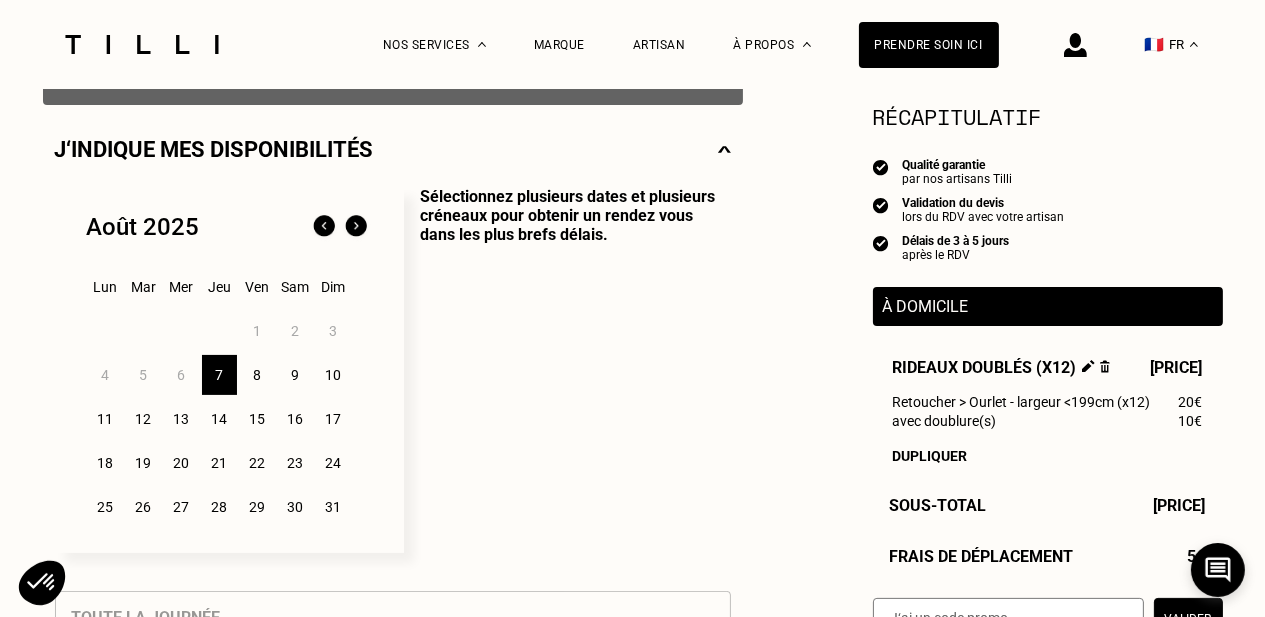 click on "11" at bounding box center [105, 419] 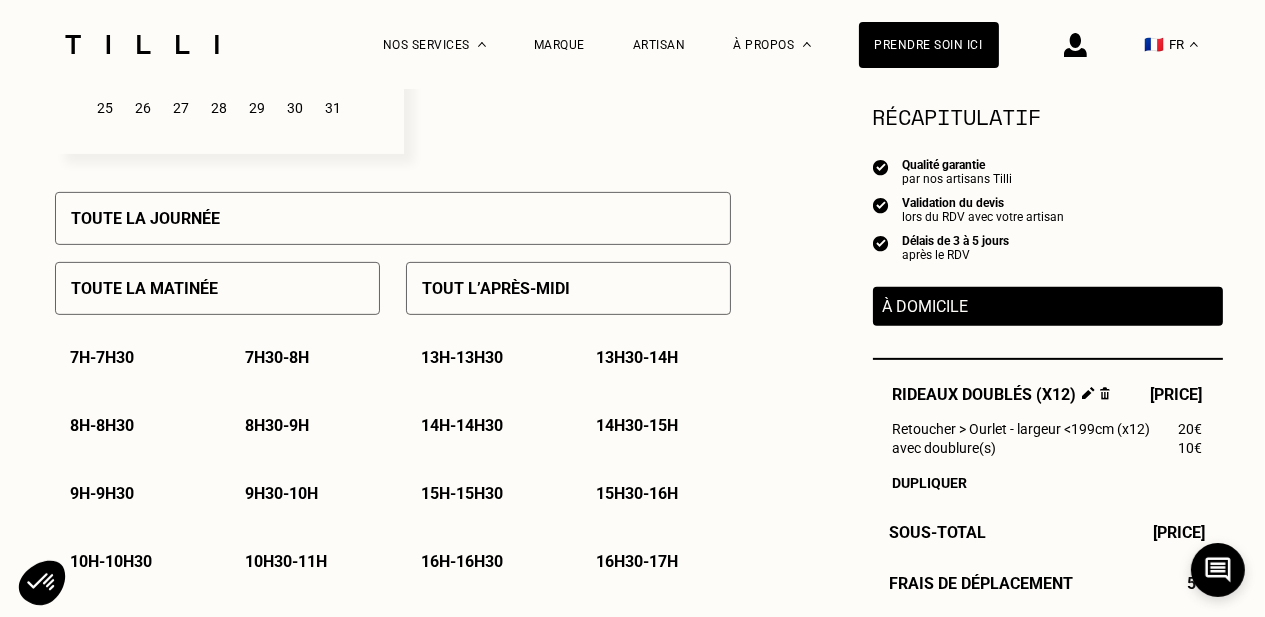 scroll, scrollTop: 828, scrollLeft: 0, axis: vertical 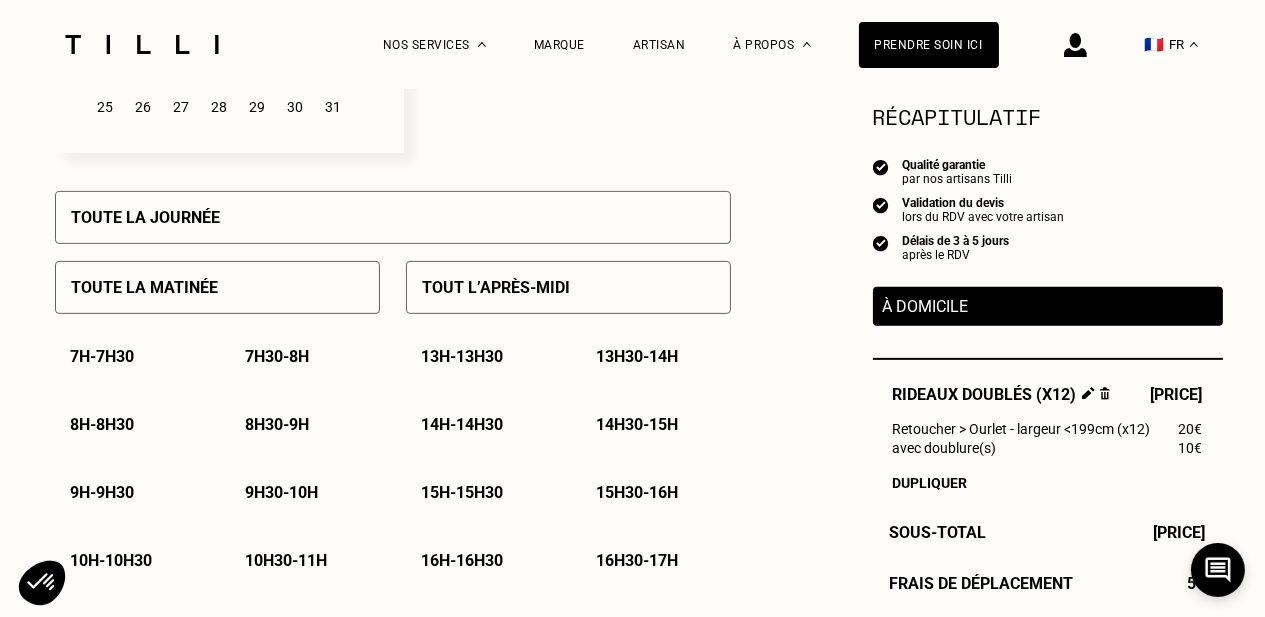 click on "8h  -  8h30" at bounding box center (103, 424) 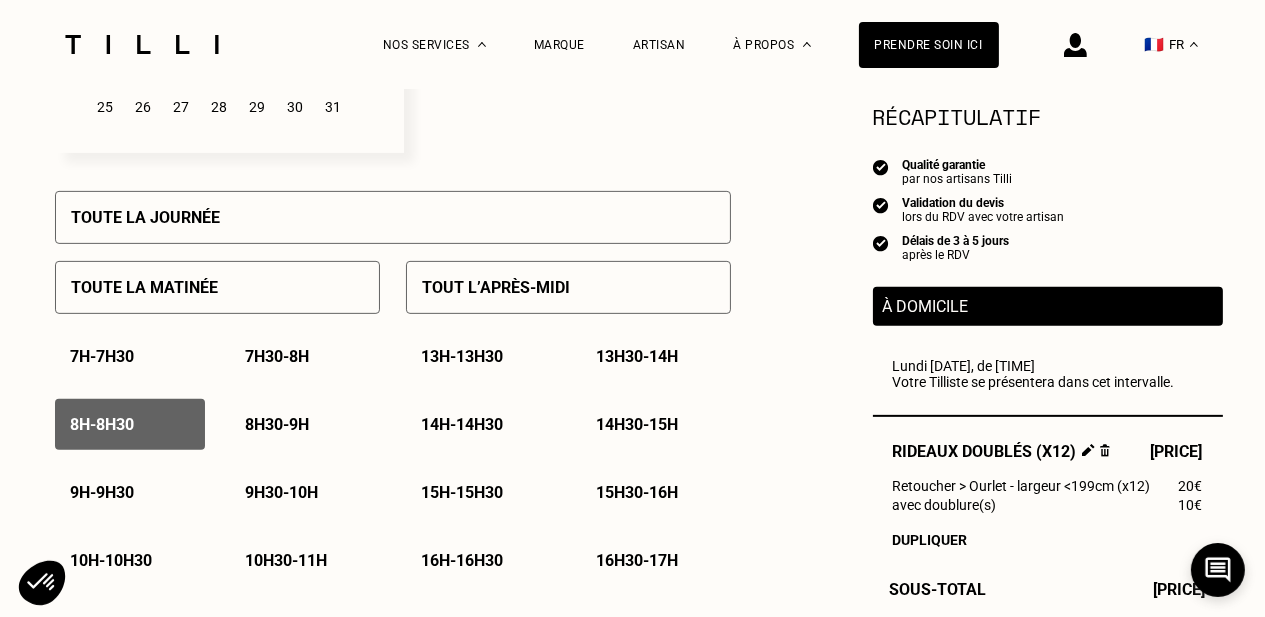 click on "8h  -  8h30" at bounding box center [103, 424] 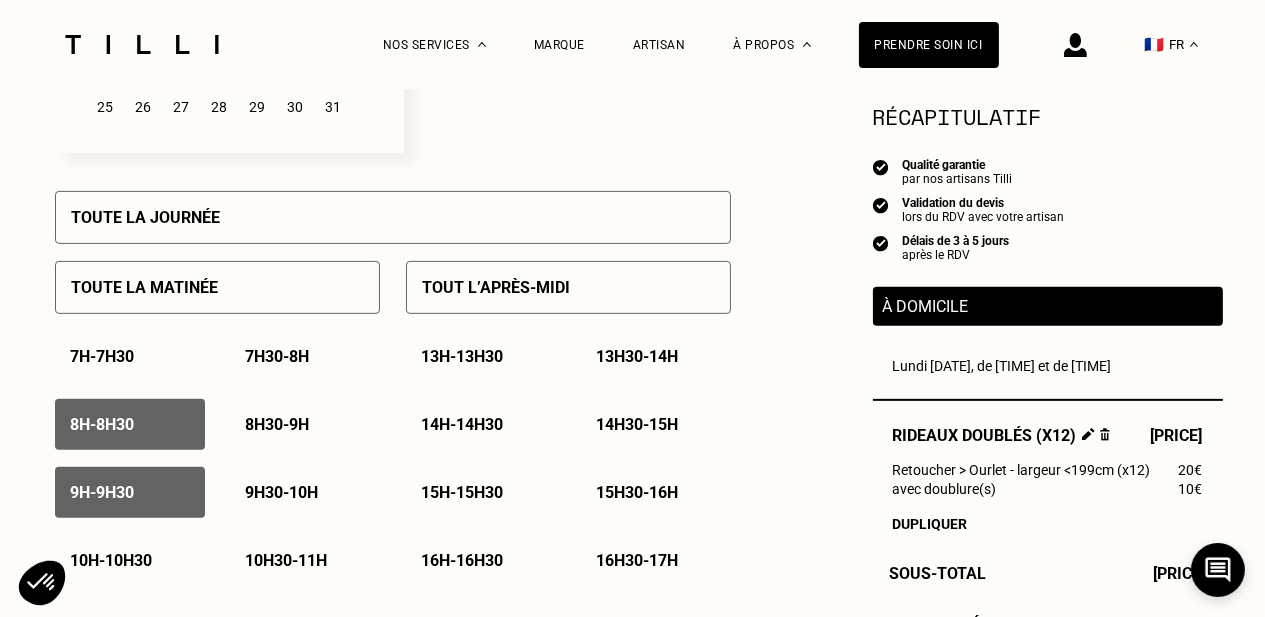 click on "[TIME]  -  [TIME]" at bounding box center [282, 492] 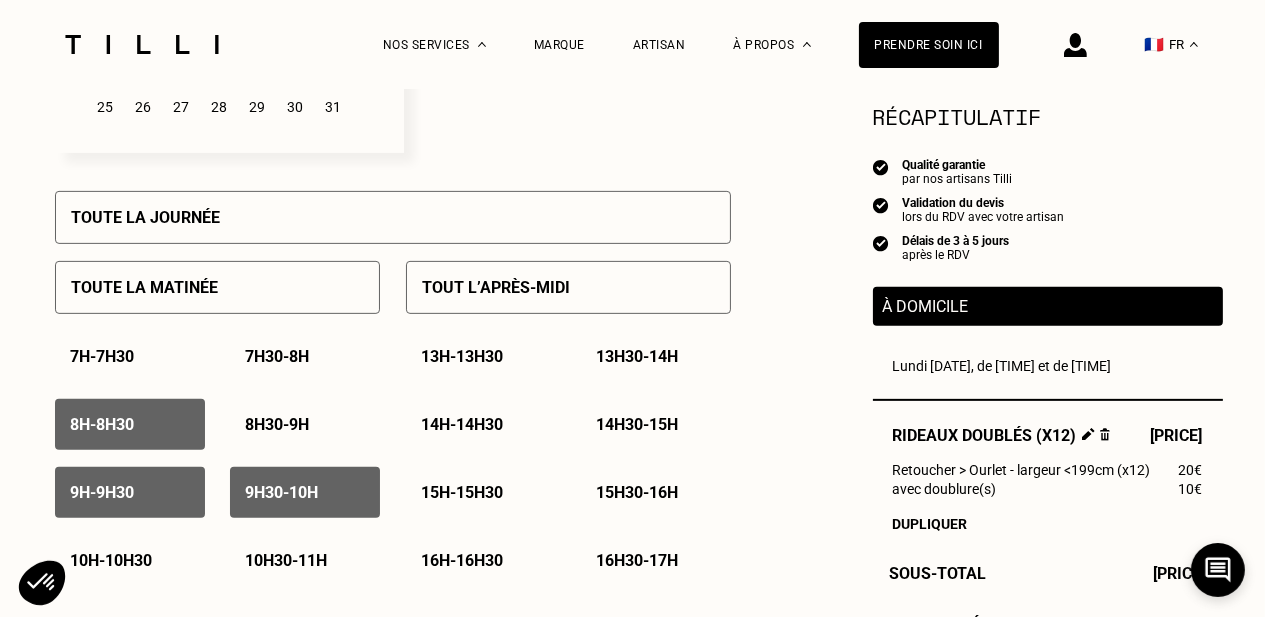 click on "9h  -  9h30" at bounding box center [103, 492] 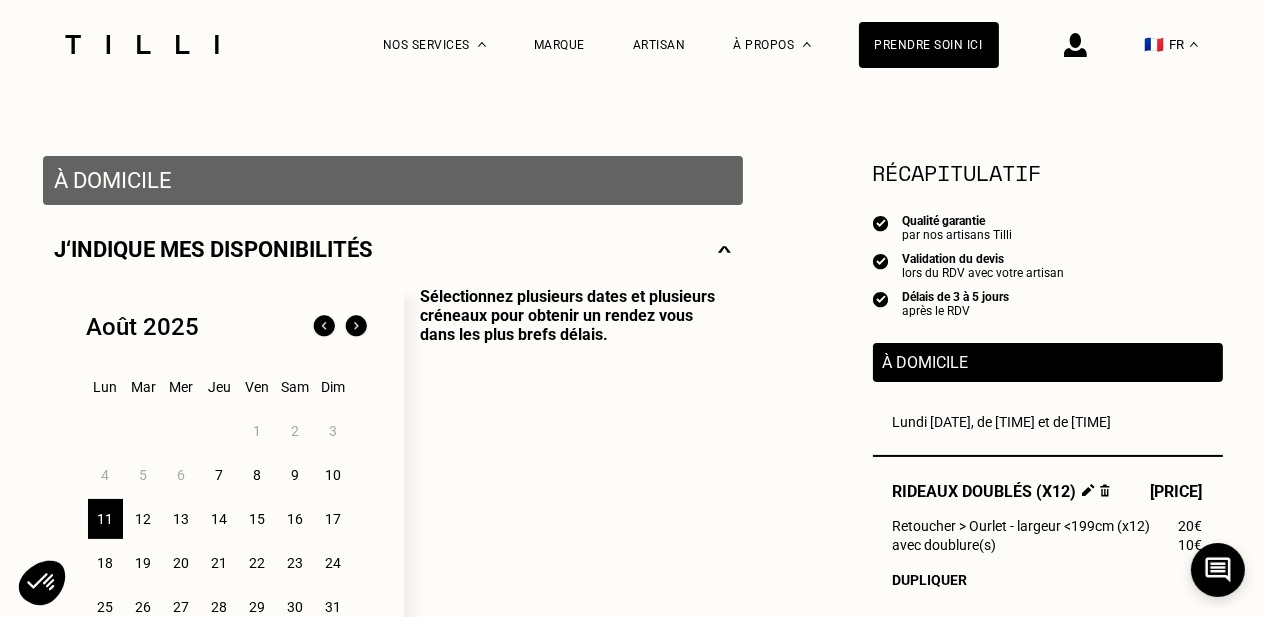 scroll, scrollTop: 0, scrollLeft: 0, axis: both 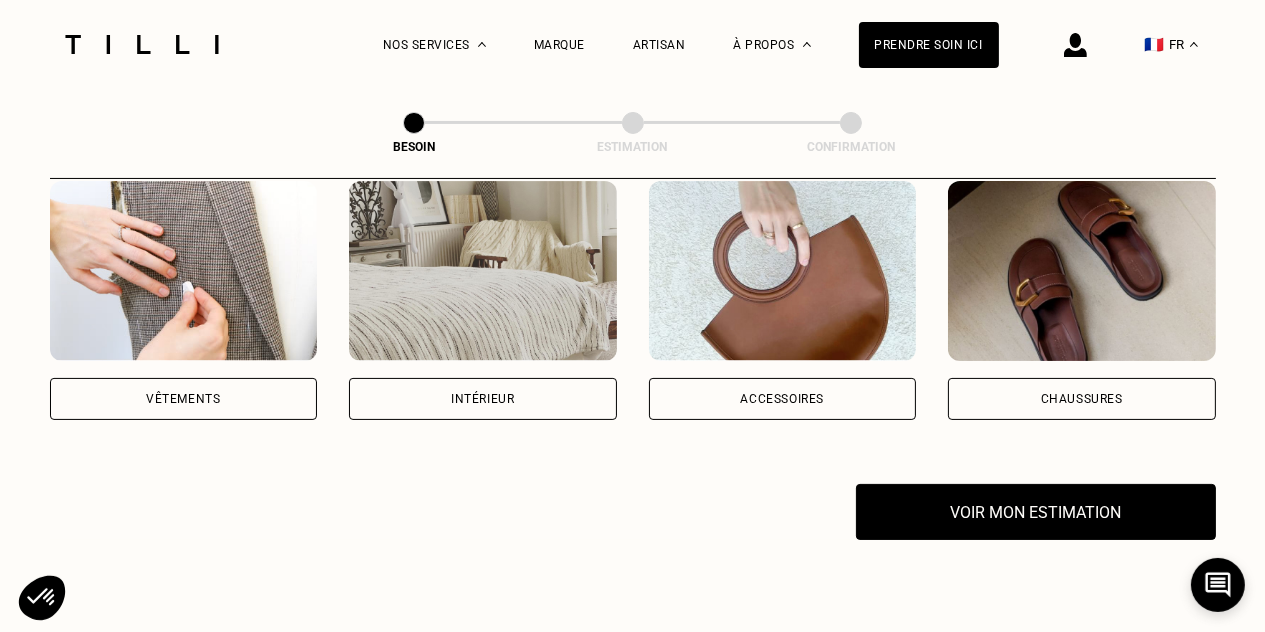 click at bounding box center (483, 271) 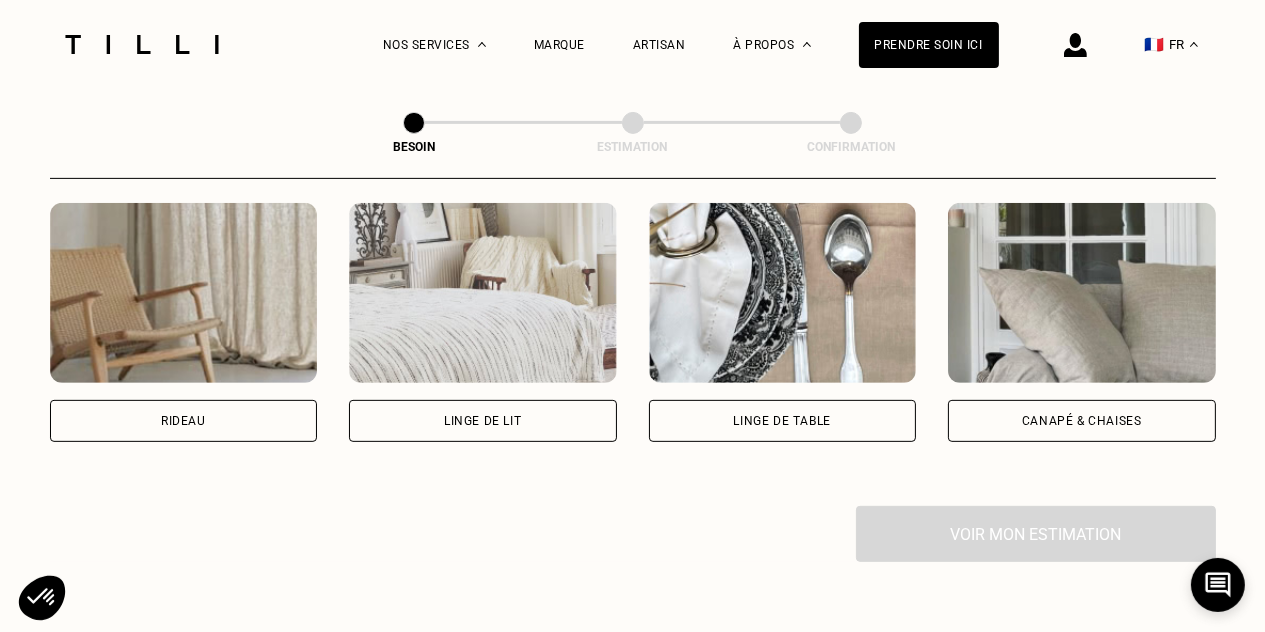 scroll, scrollTop: 1051, scrollLeft: 0, axis: vertical 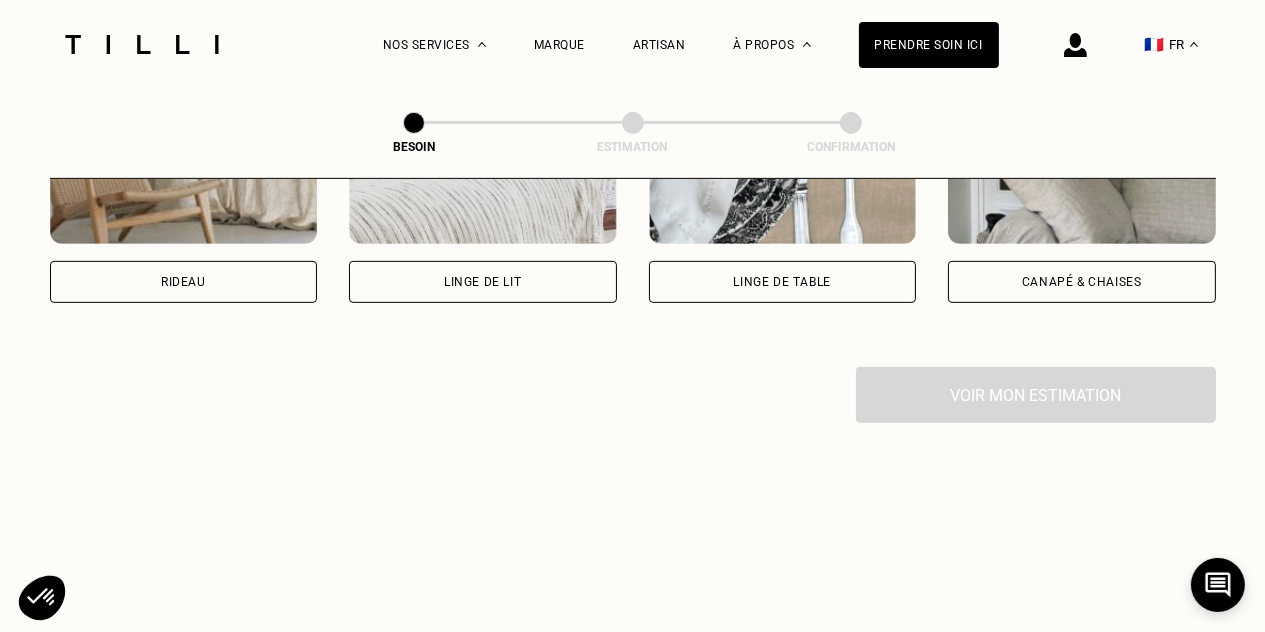 click on "Rideau" at bounding box center [184, 282] 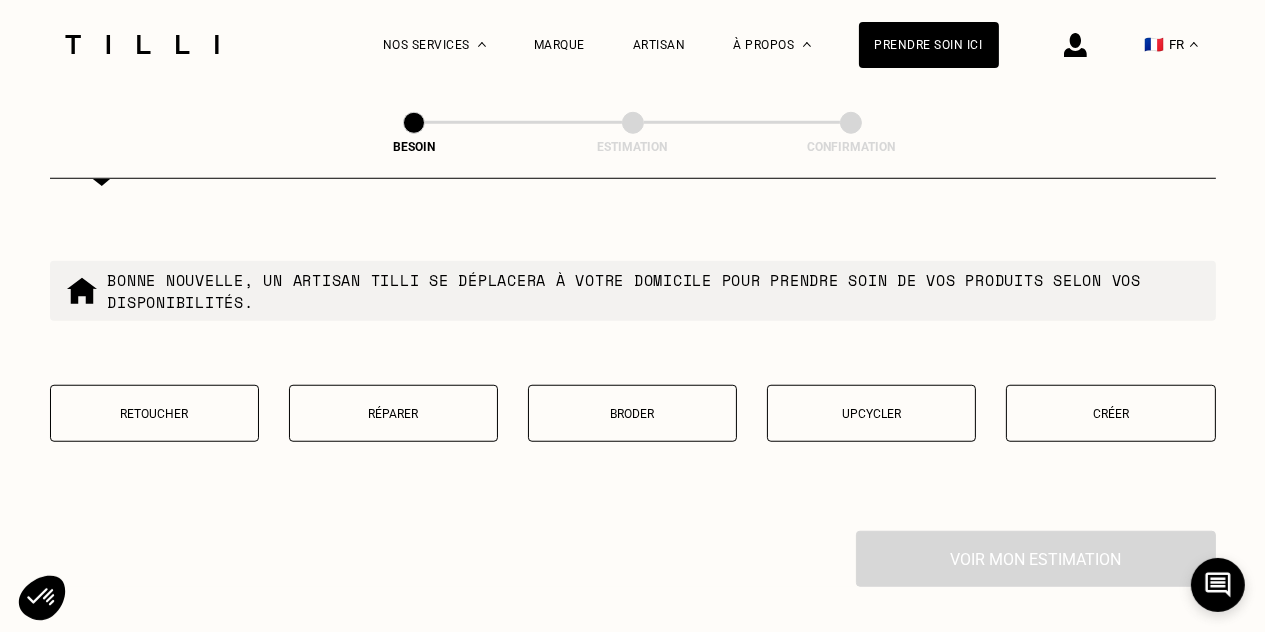 scroll, scrollTop: 1897, scrollLeft: 0, axis: vertical 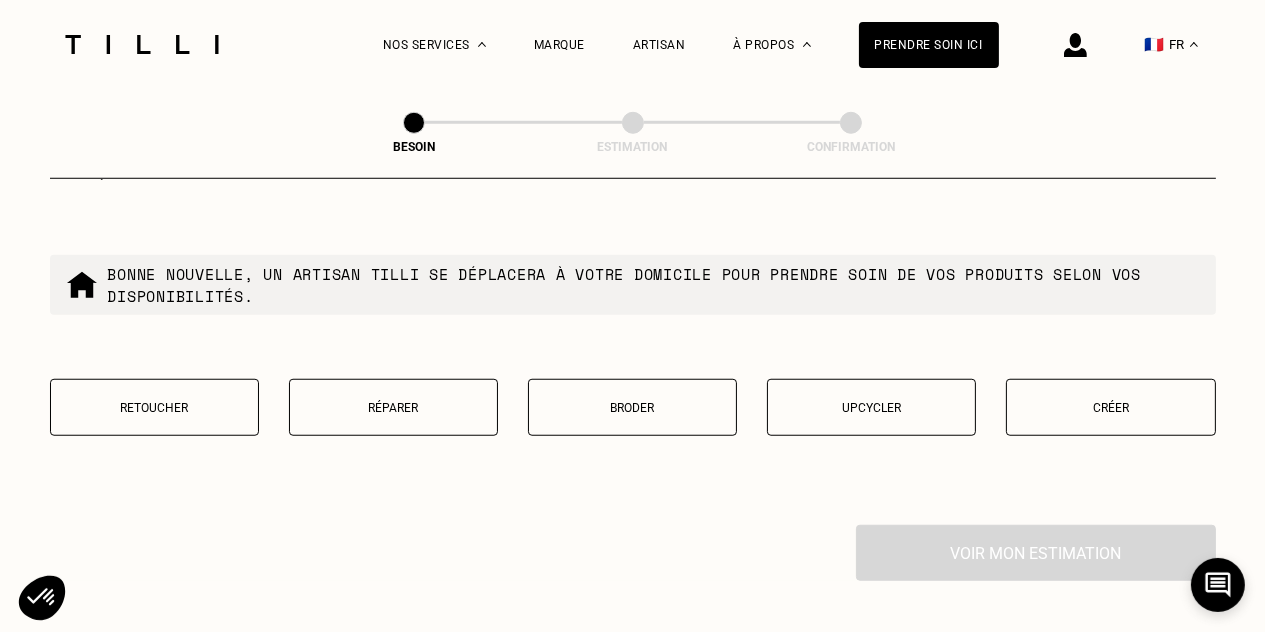 click on "Retoucher" at bounding box center [154, 408] 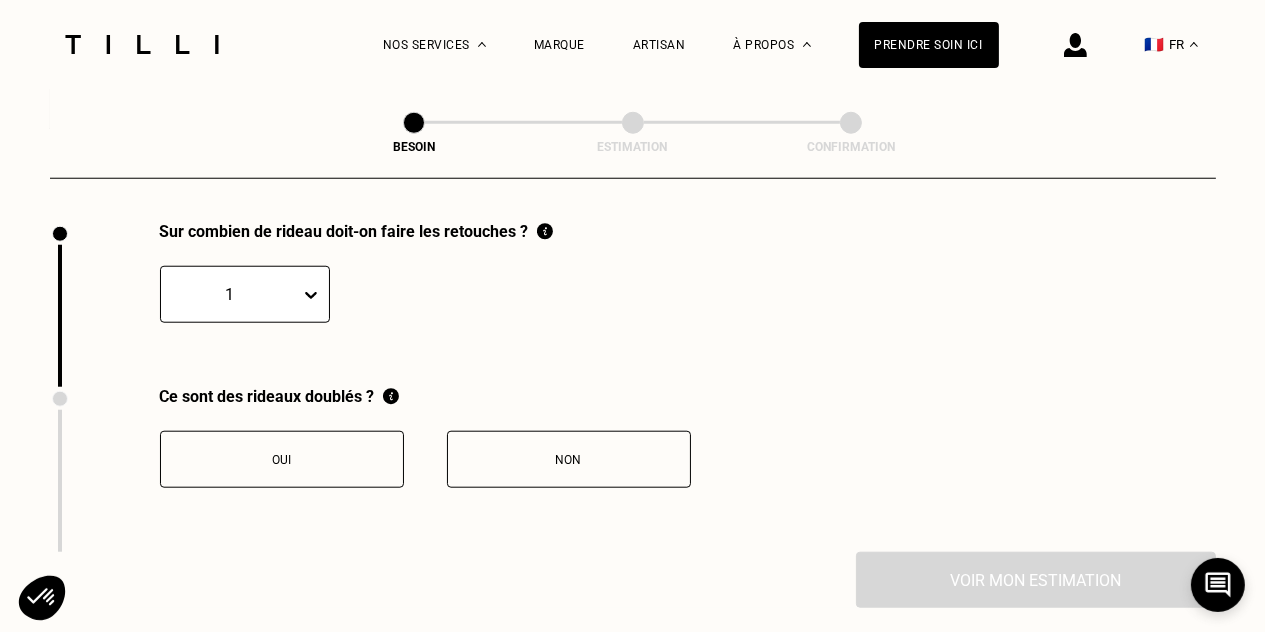 scroll, scrollTop: 2206, scrollLeft: 0, axis: vertical 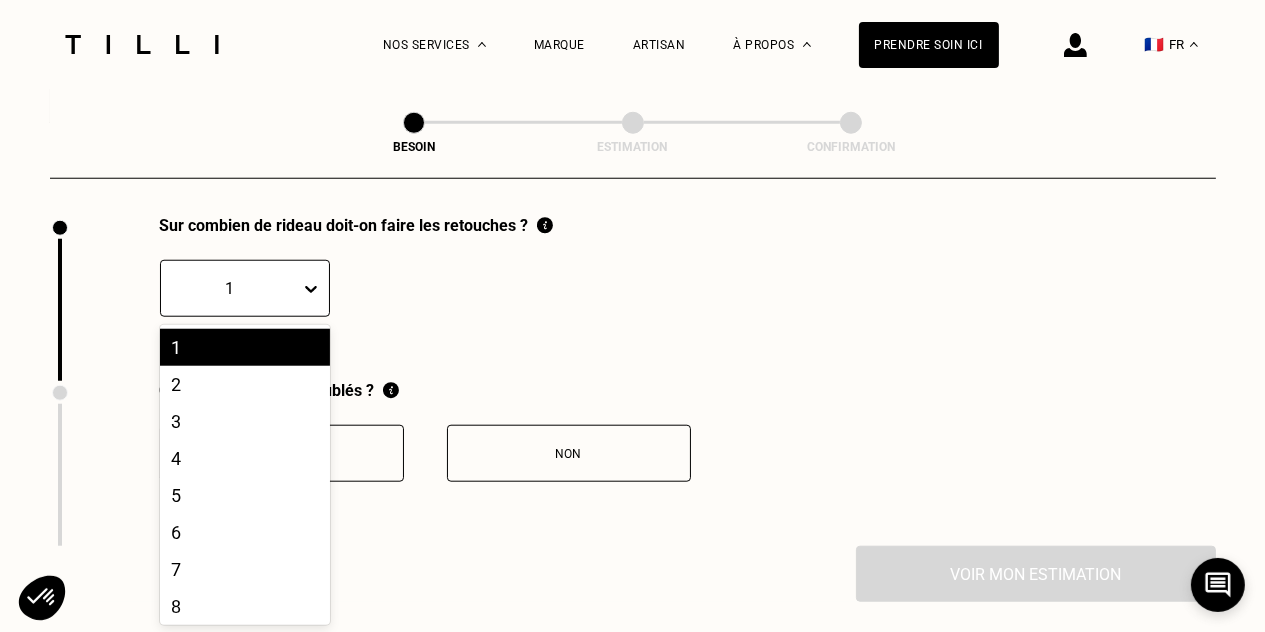 click 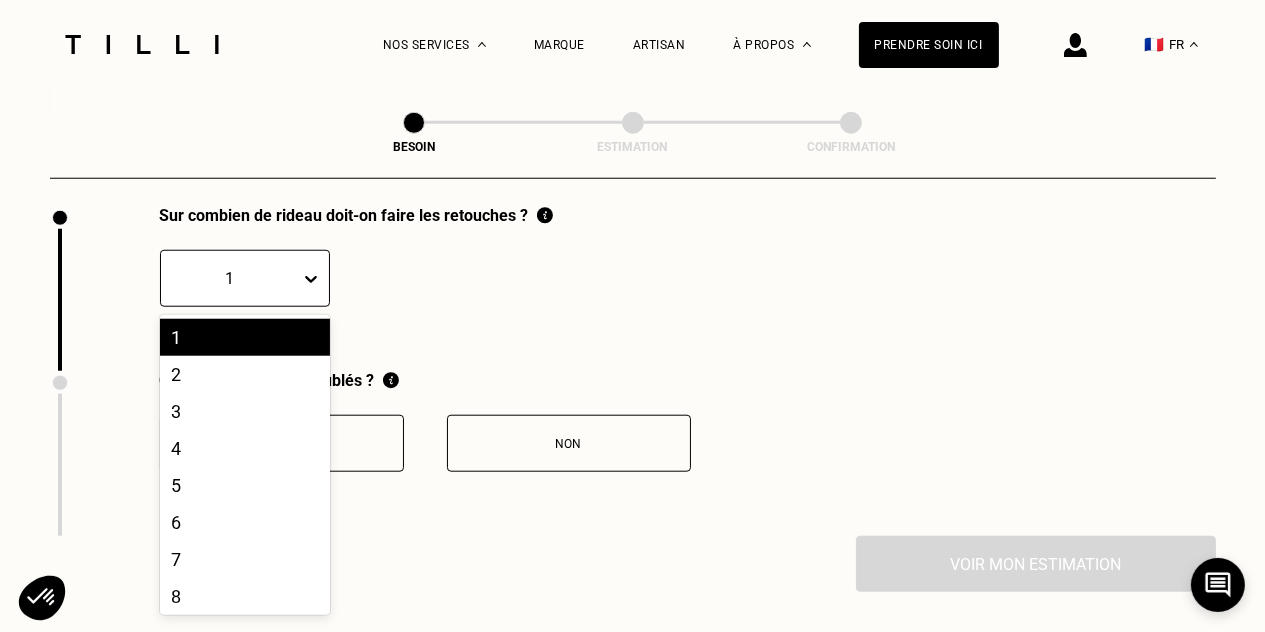 scroll, scrollTop: 2216, scrollLeft: 0, axis: vertical 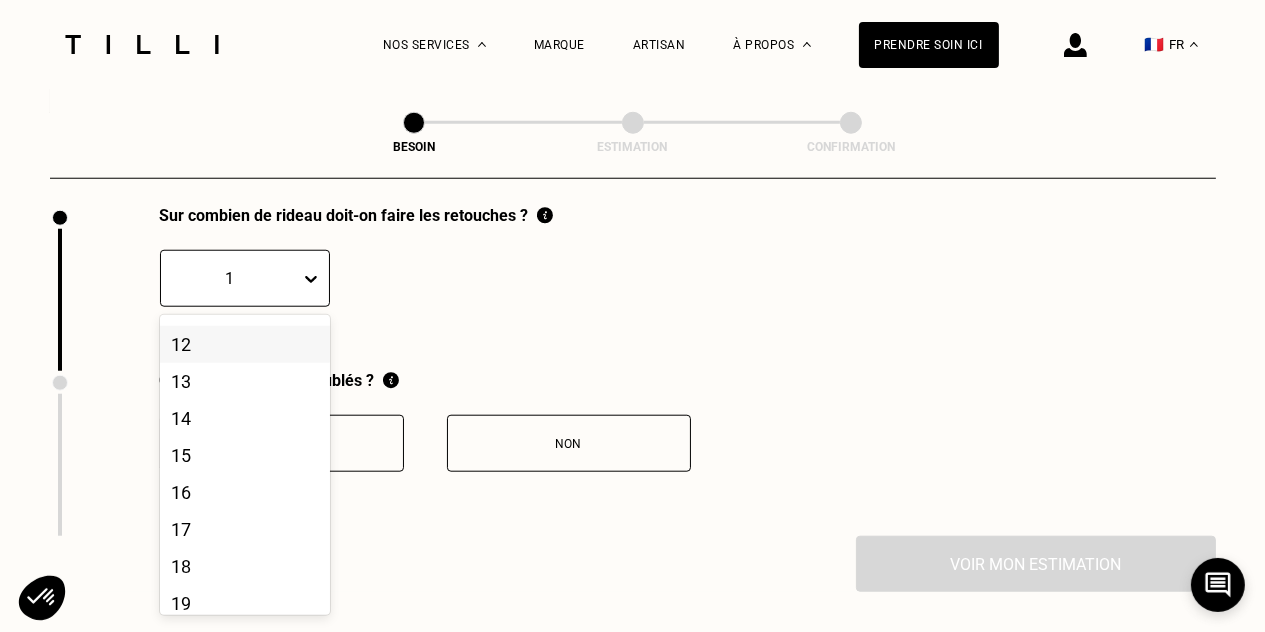 click on "12" at bounding box center [245, 344] 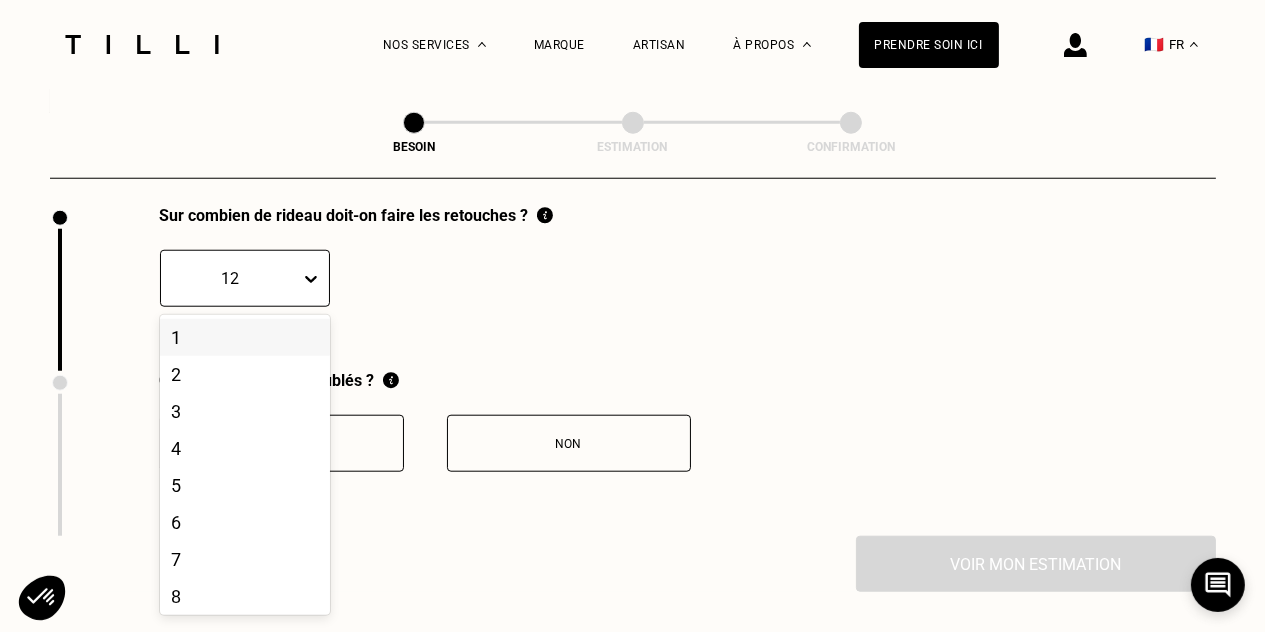 click 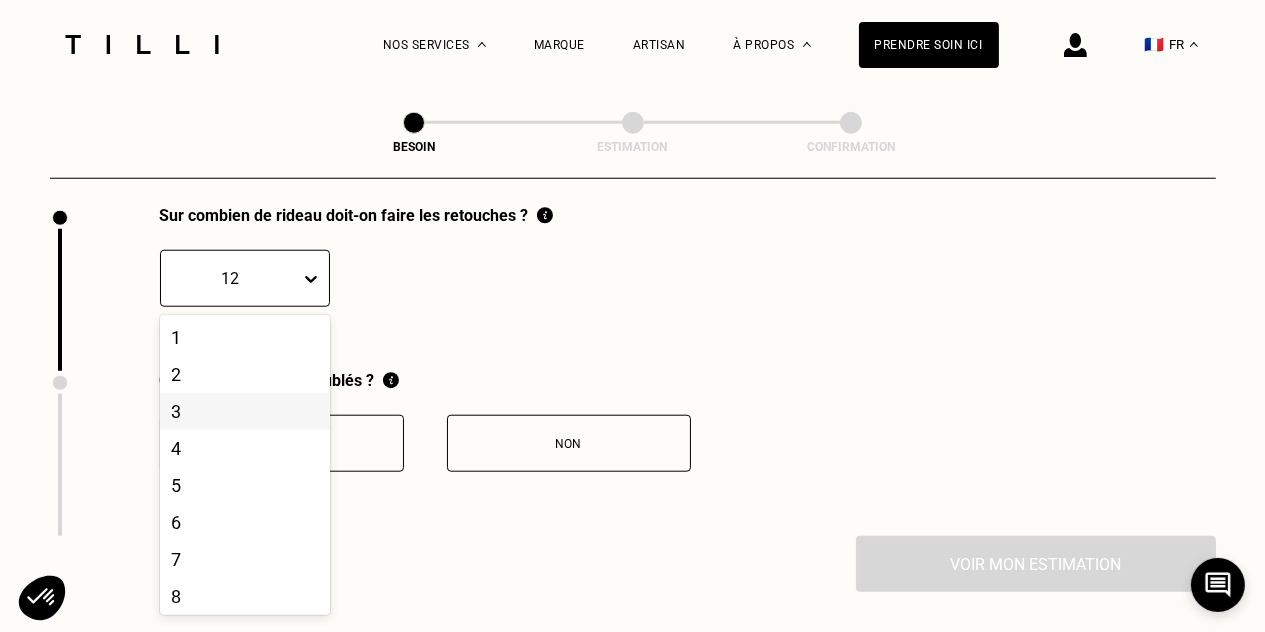 click on "3" at bounding box center (245, 411) 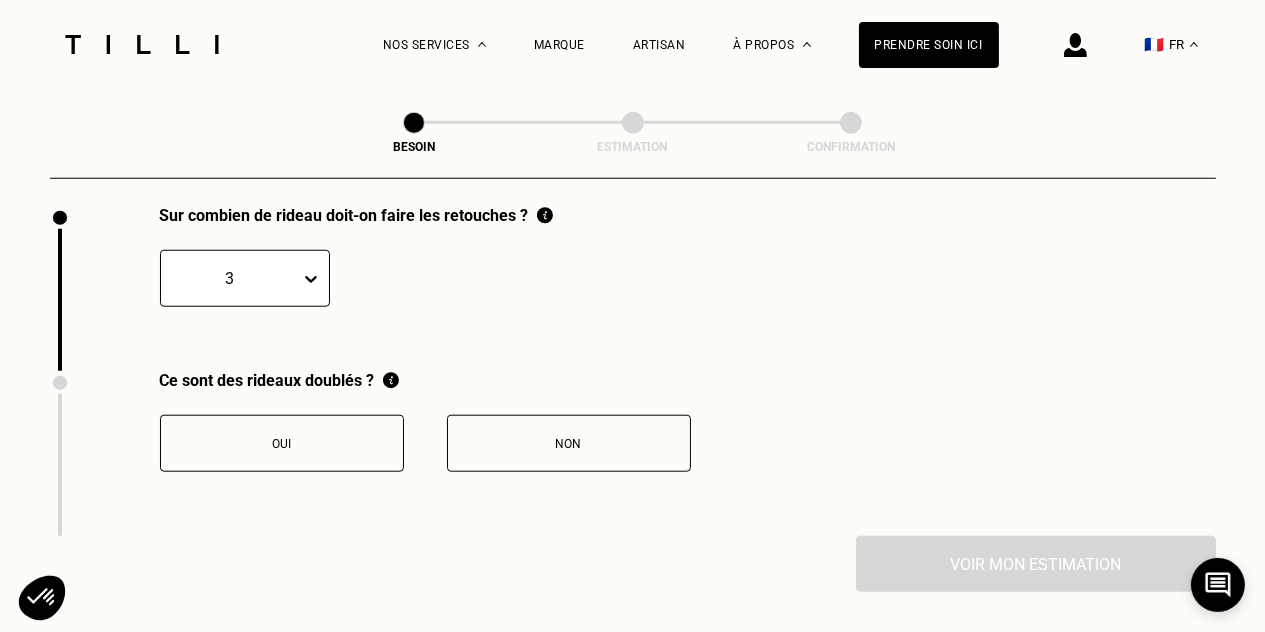 click on "Oui" at bounding box center (282, 443) 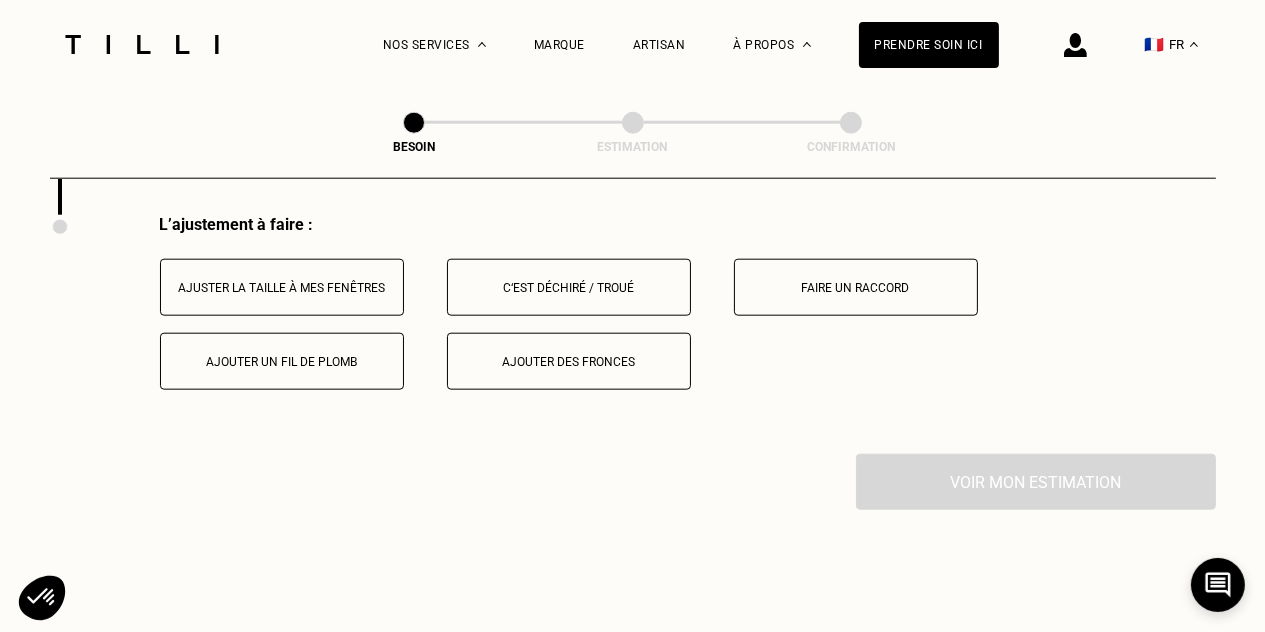 scroll, scrollTop: 2537, scrollLeft: 0, axis: vertical 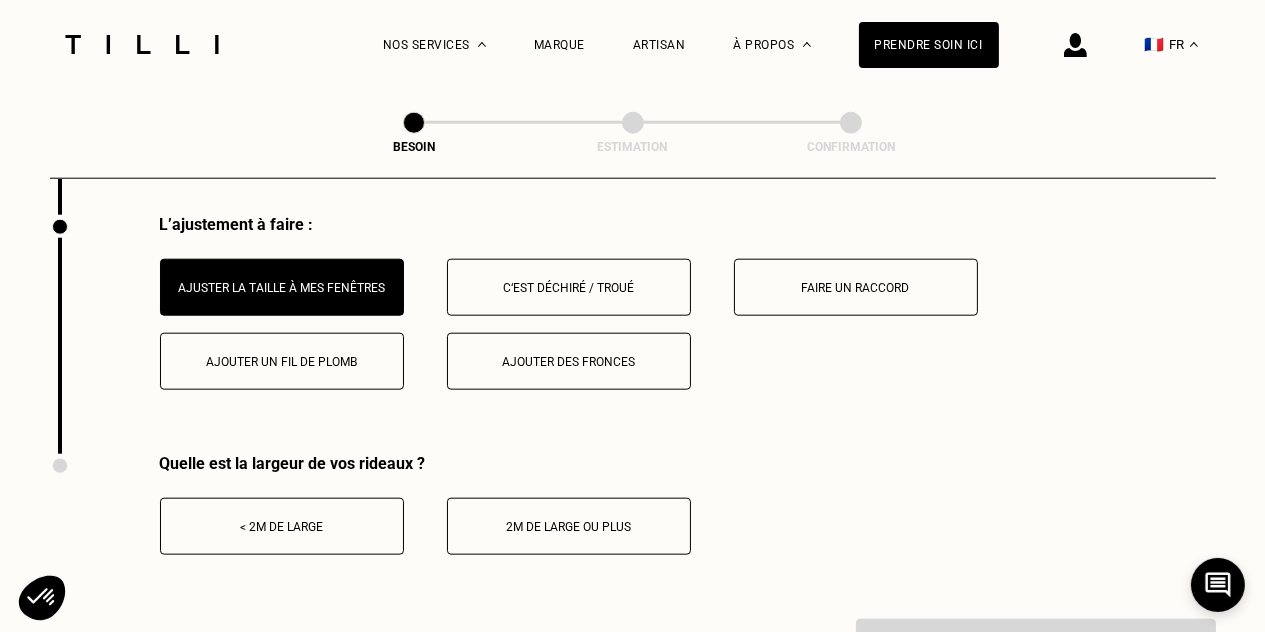 click on "< 2m de large" at bounding box center [282, 526] 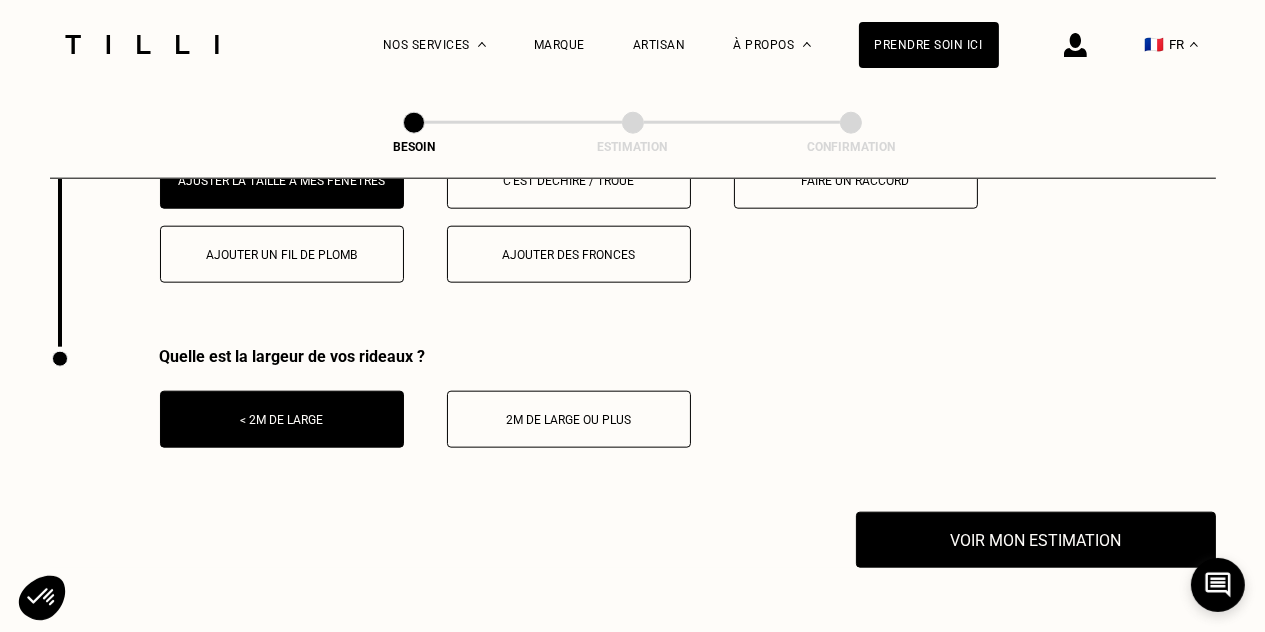 scroll, scrollTop: 2737, scrollLeft: 0, axis: vertical 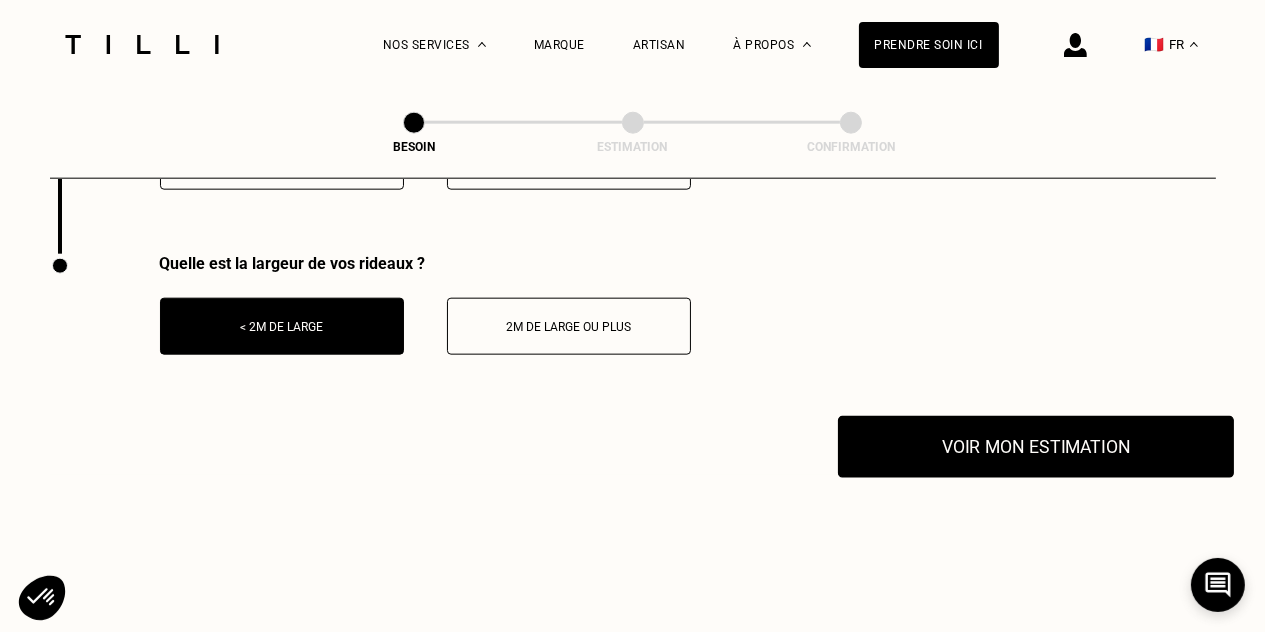 click on "Voir mon estimation" at bounding box center [1036, 447] 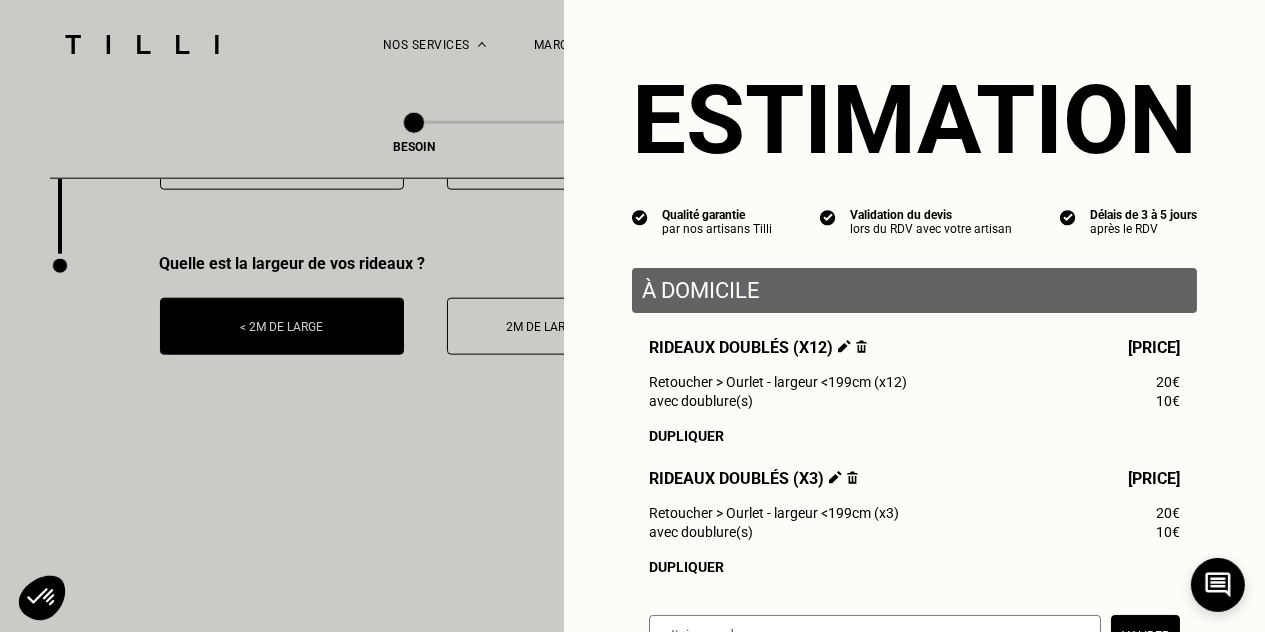 scroll, scrollTop: 100, scrollLeft: 0, axis: vertical 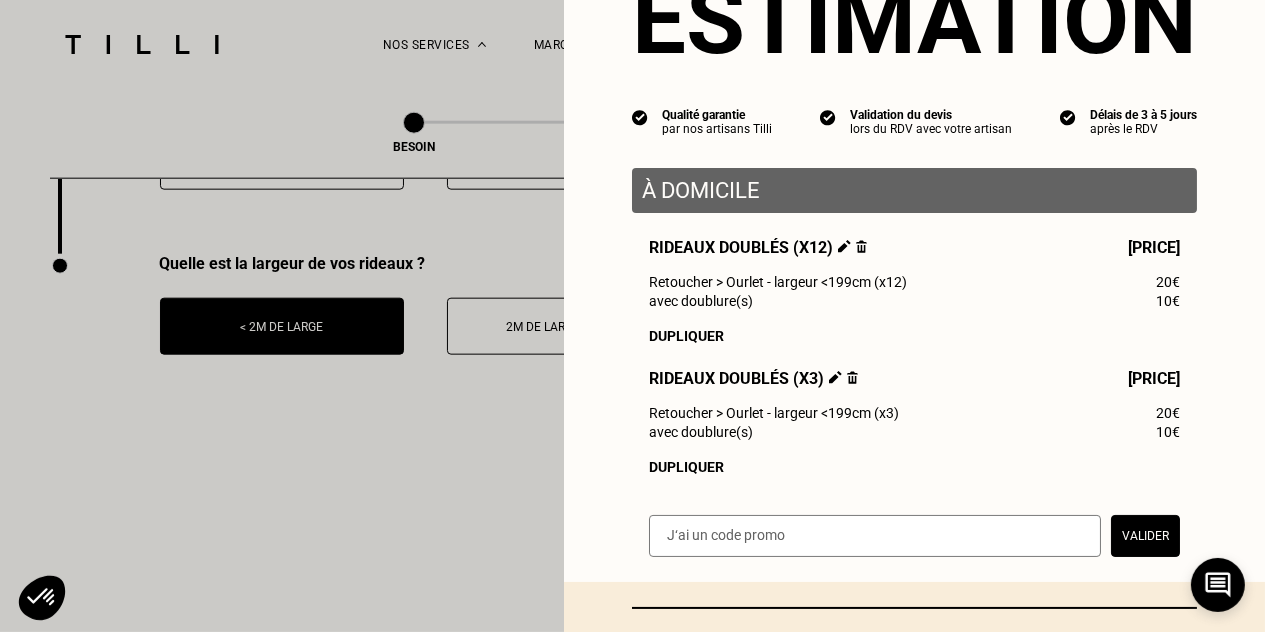 click at bounding box center [861, 246] 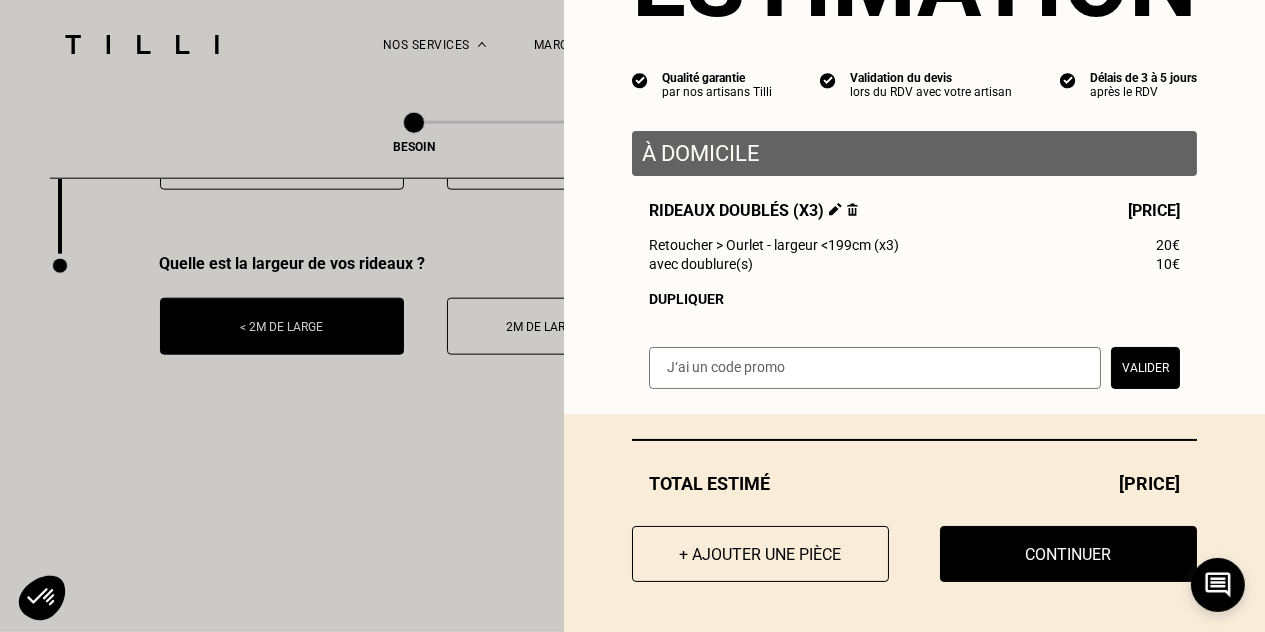 scroll, scrollTop: 144, scrollLeft: 0, axis: vertical 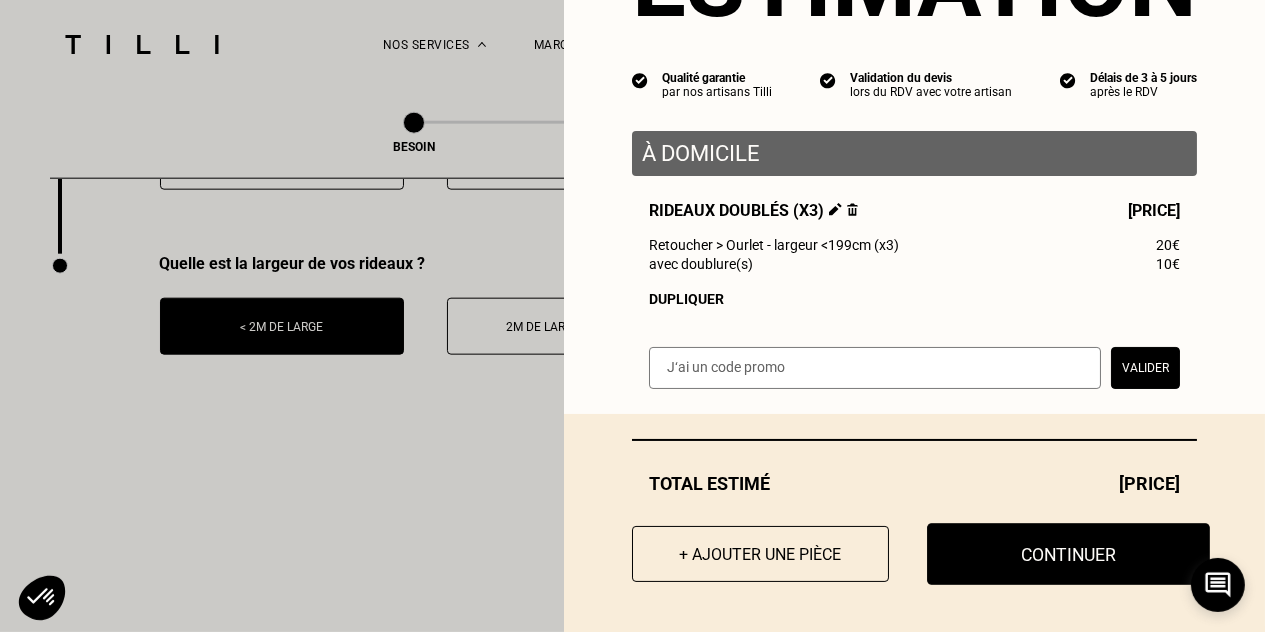 click on "Continuer" at bounding box center [1068, 554] 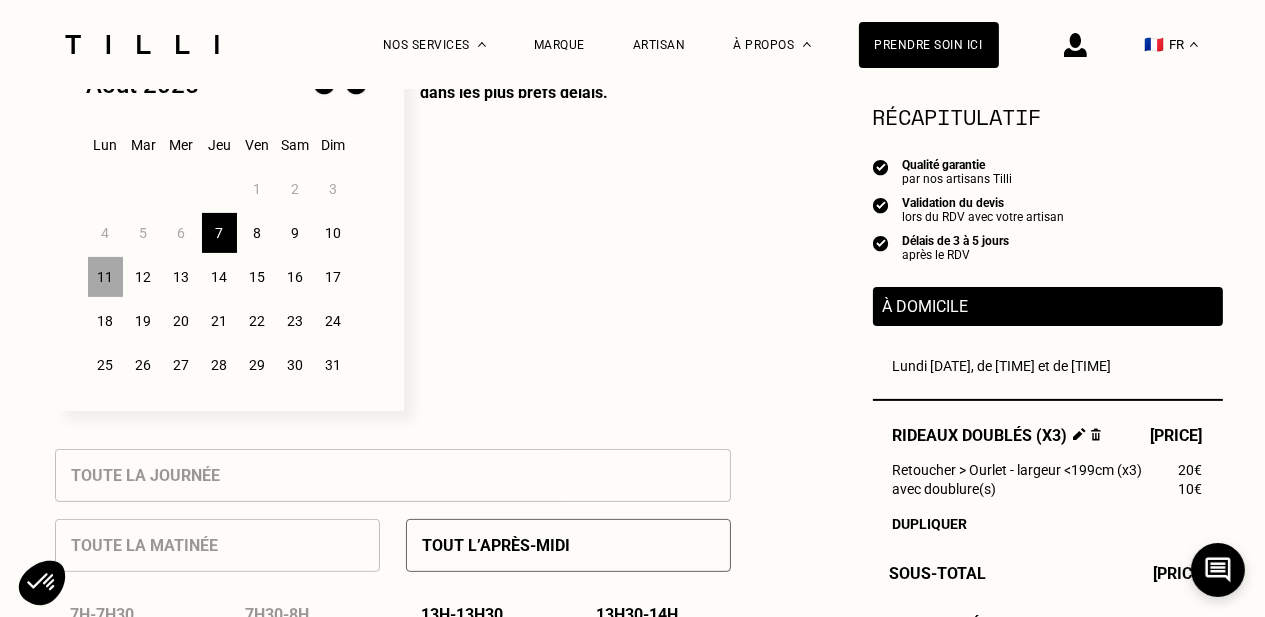 scroll, scrollTop: 500, scrollLeft: 0, axis: vertical 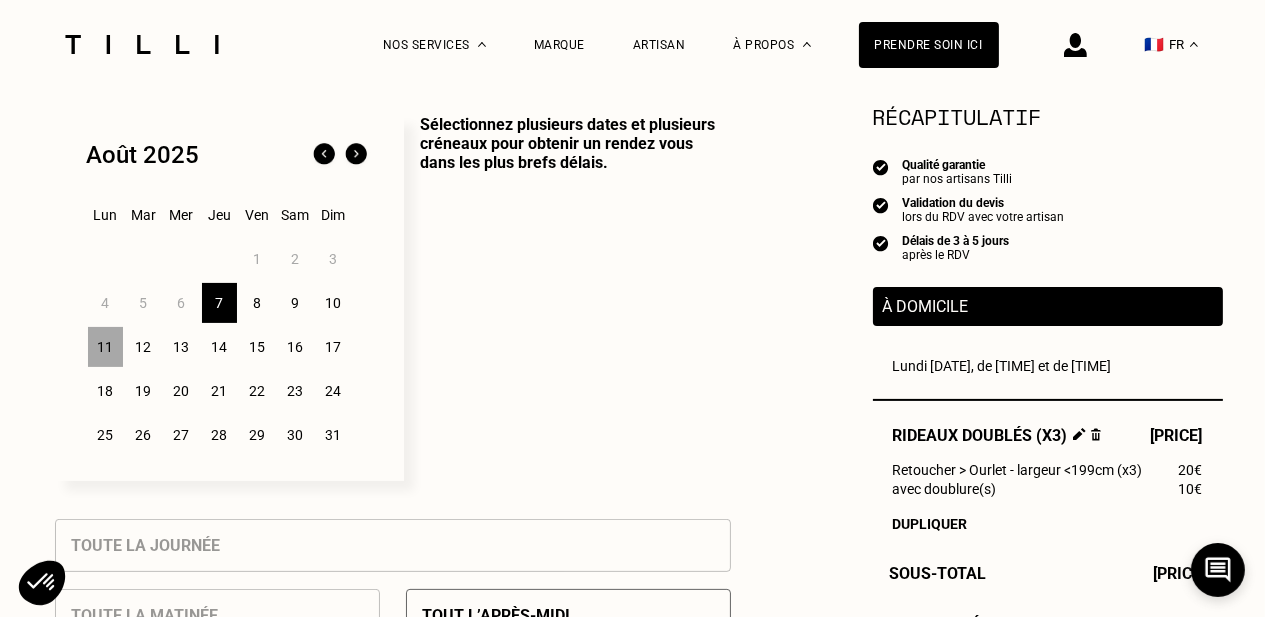click on "11" at bounding box center [105, 347] 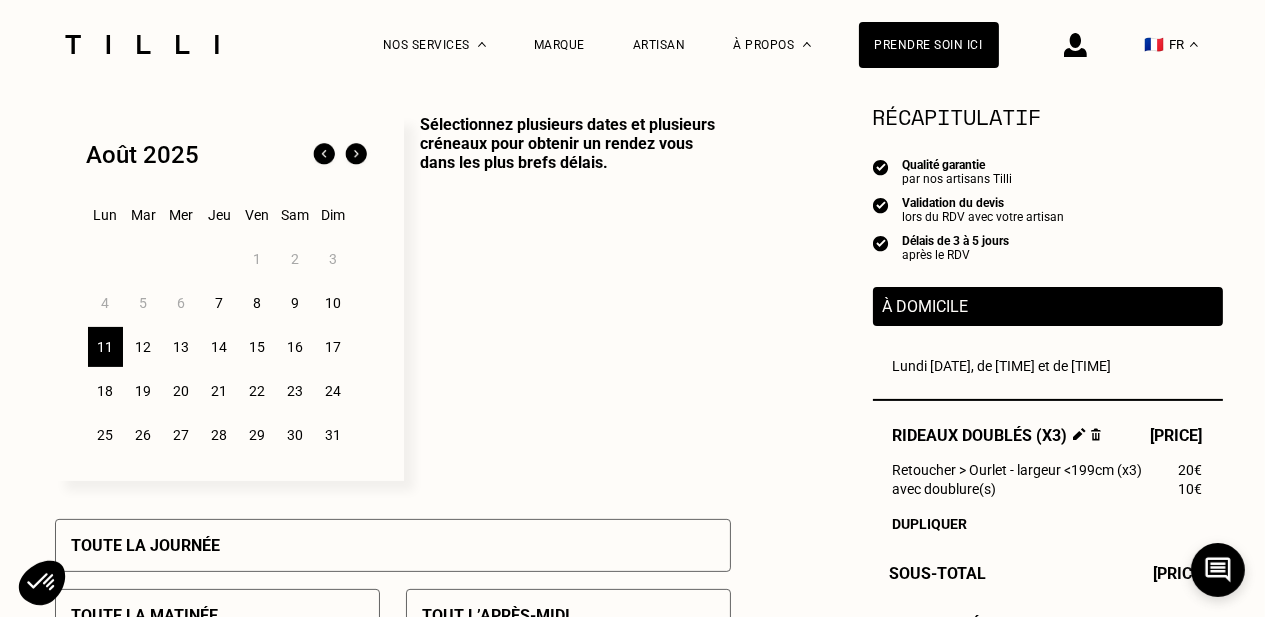click on "11" at bounding box center [105, 347] 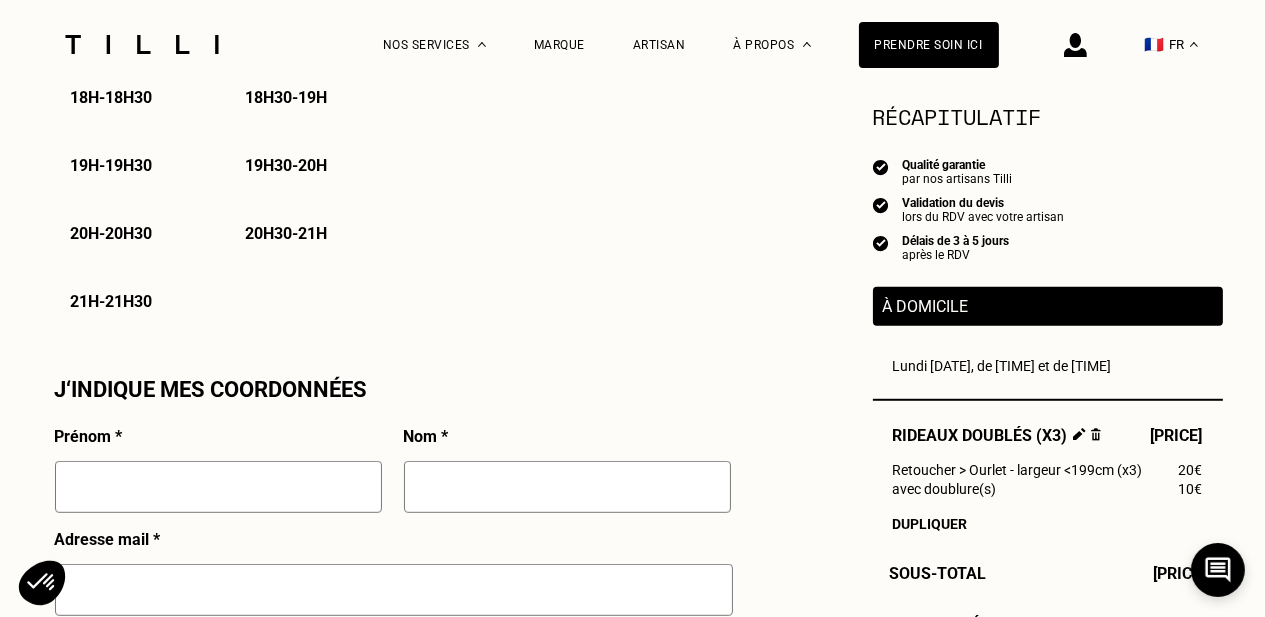 scroll, scrollTop: 1600, scrollLeft: 0, axis: vertical 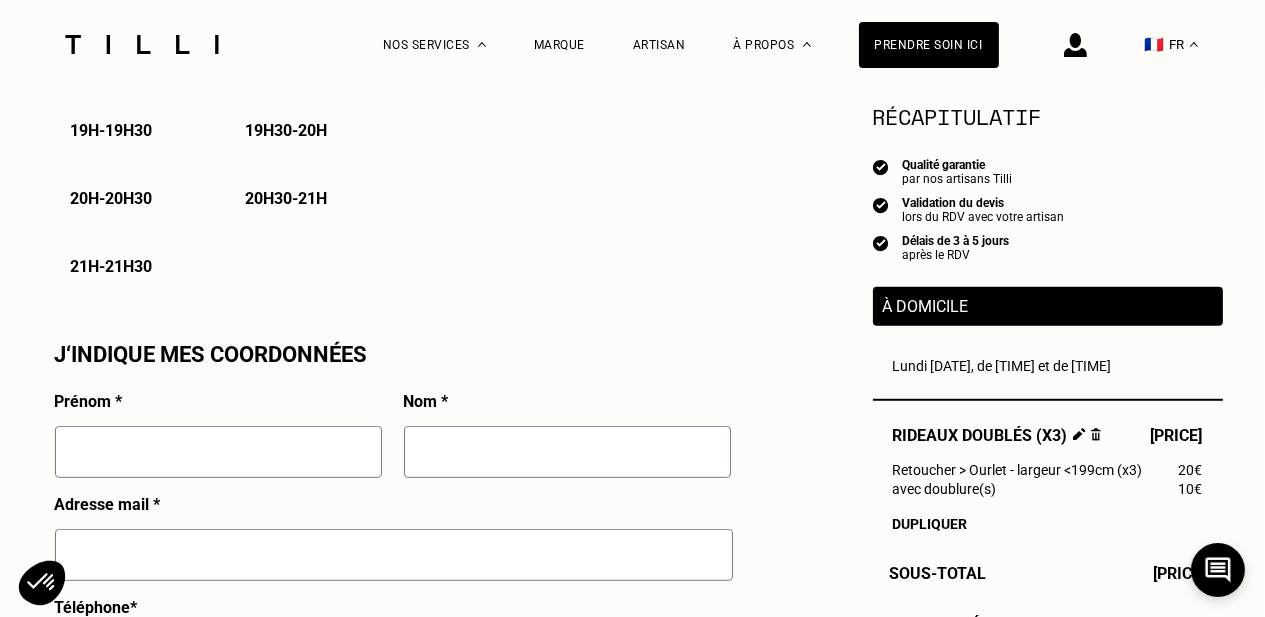 click at bounding box center [218, 452] 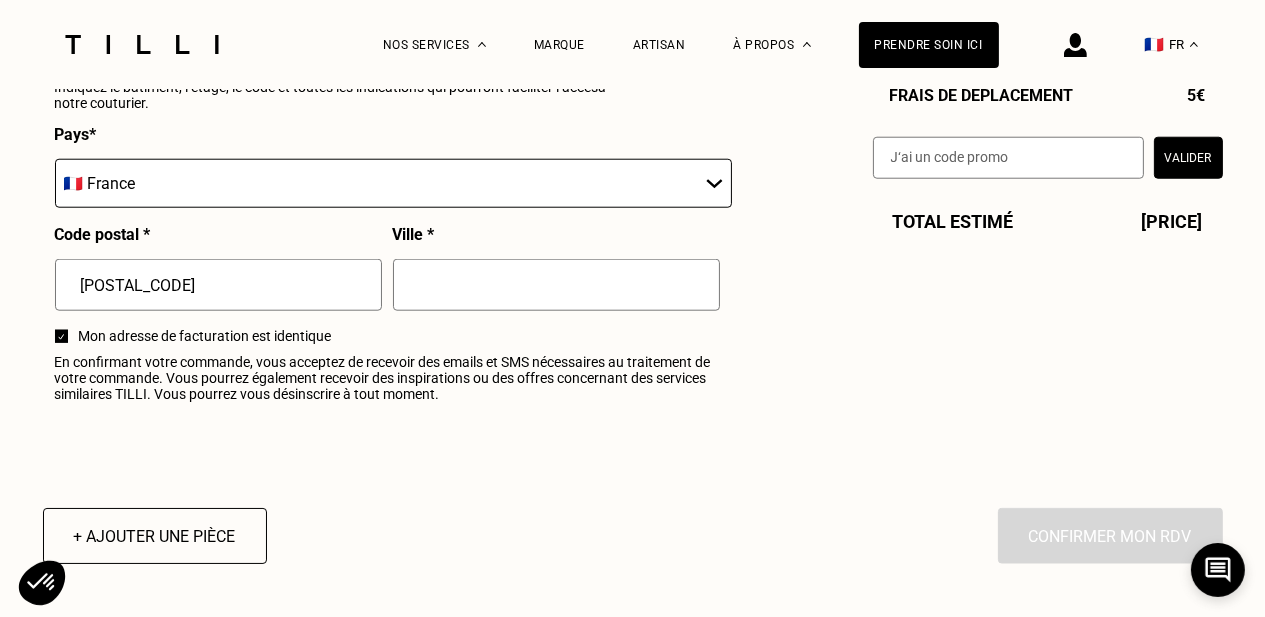 scroll, scrollTop: 2400, scrollLeft: 0, axis: vertical 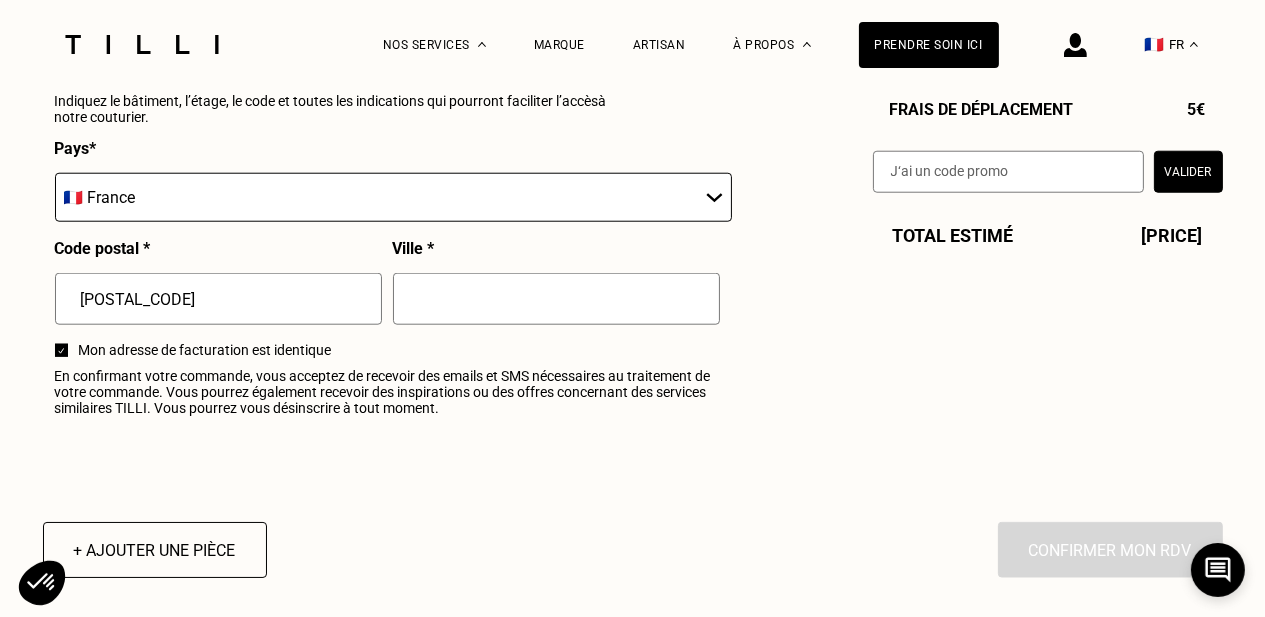 click at bounding box center [61, 351] 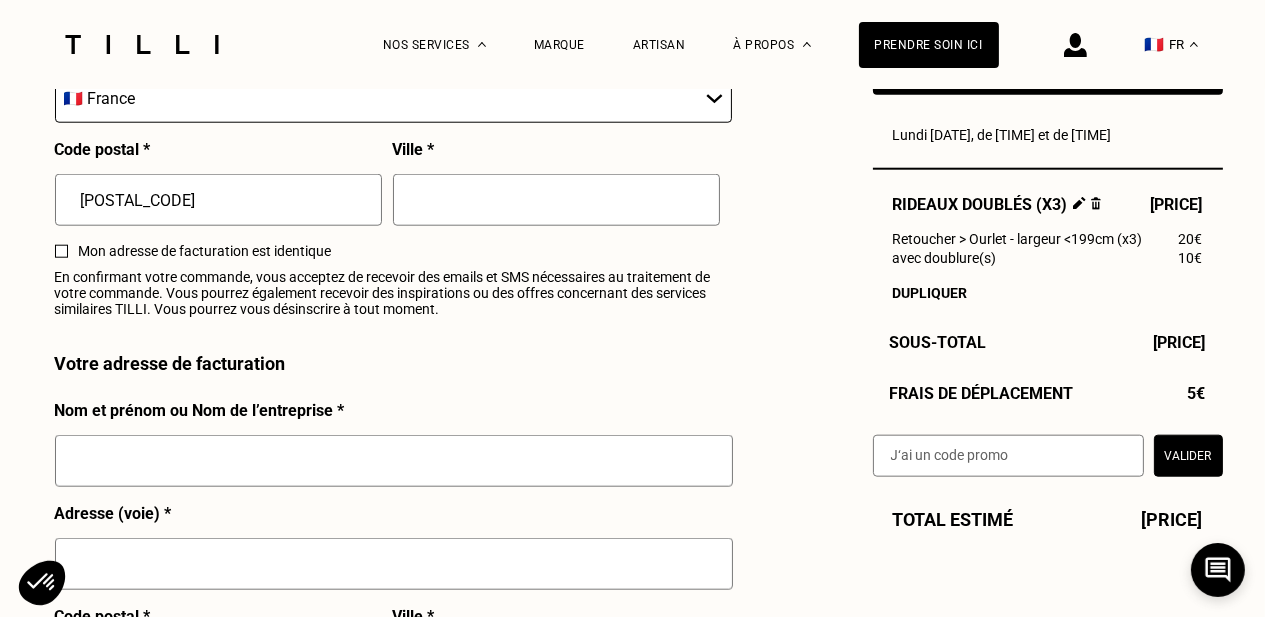 scroll, scrollTop: 2500, scrollLeft: 0, axis: vertical 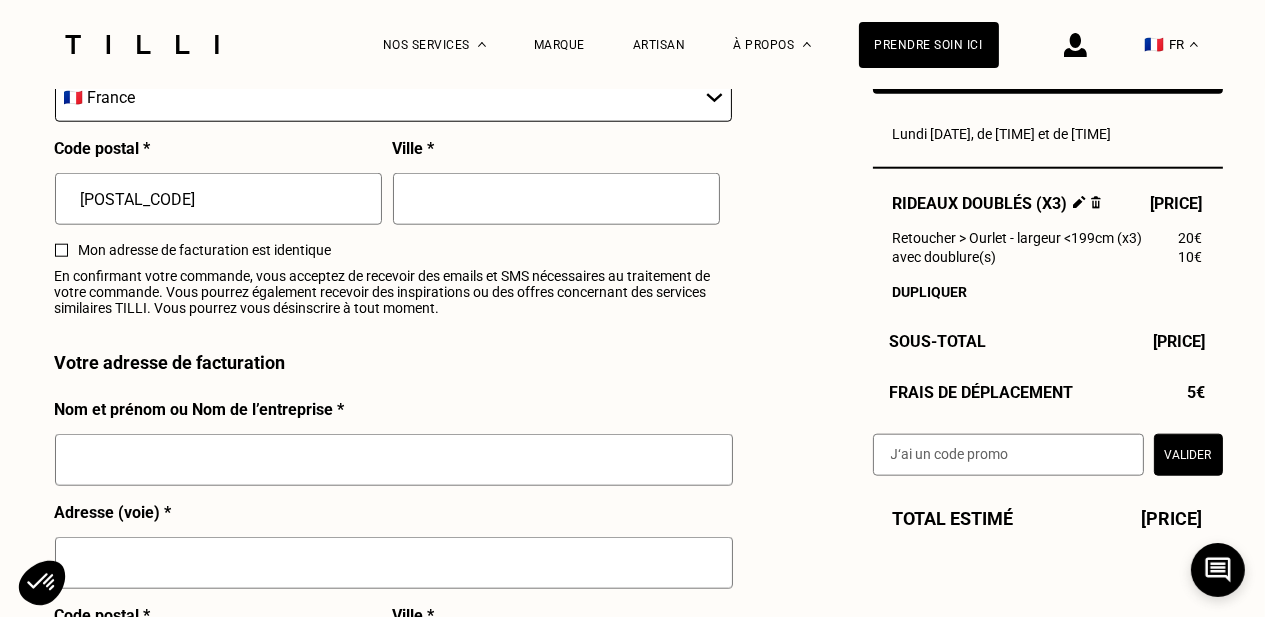click at bounding box center [394, 460] 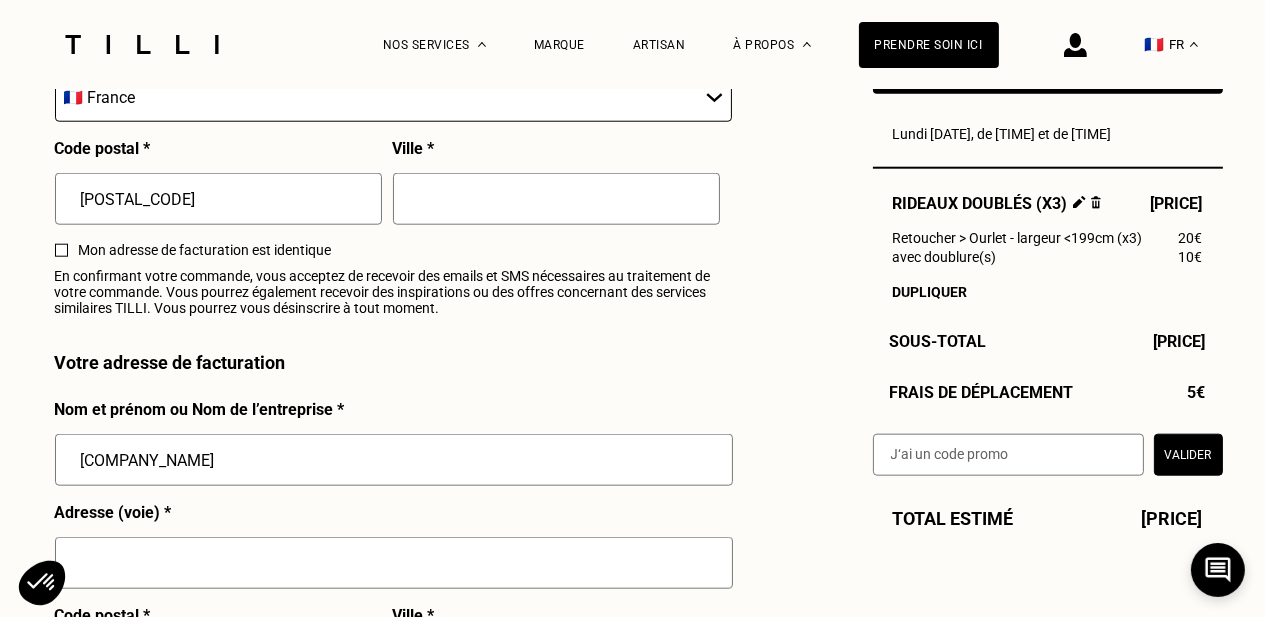 drag, startPoint x: 161, startPoint y: 473, endPoint x: 66, endPoint y: 469, distance: 95.084175 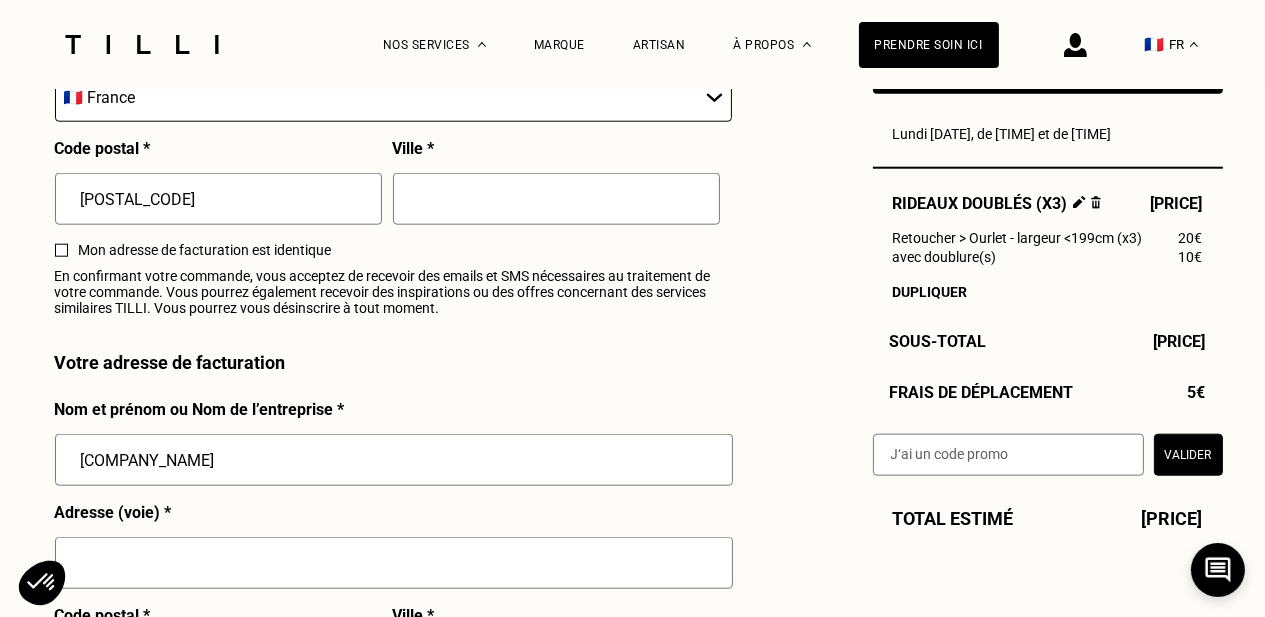 type on "[COMPANY] SAS" 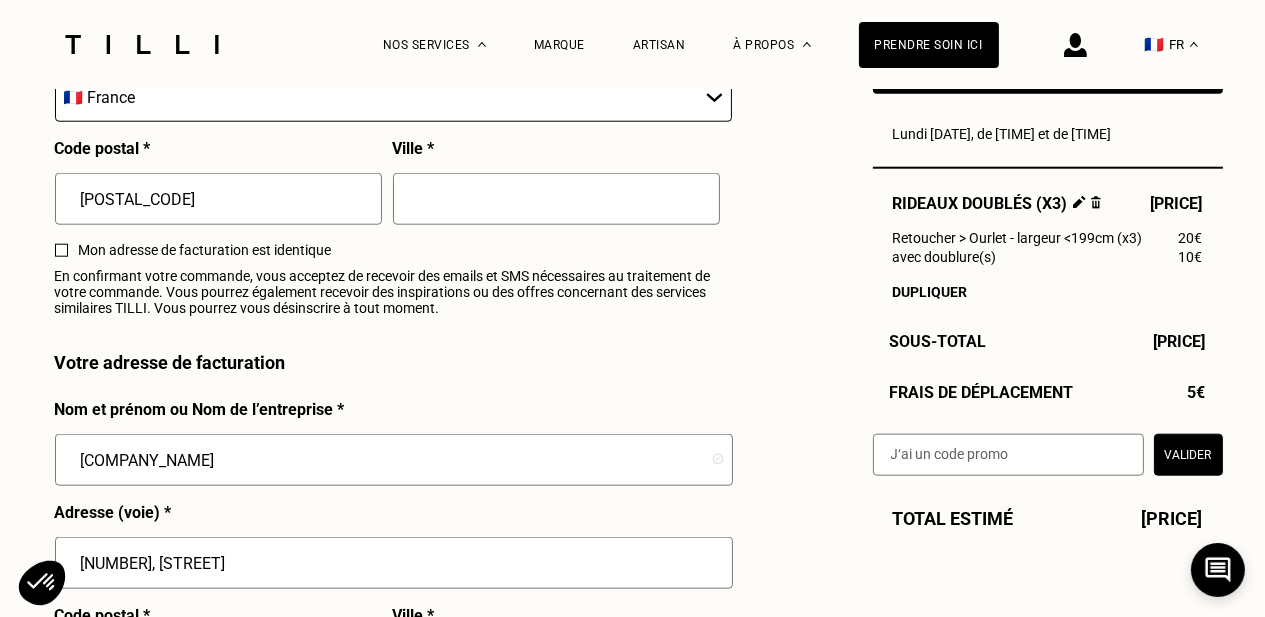 click on "15, RUE DU OARC" at bounding box center (394, 563) 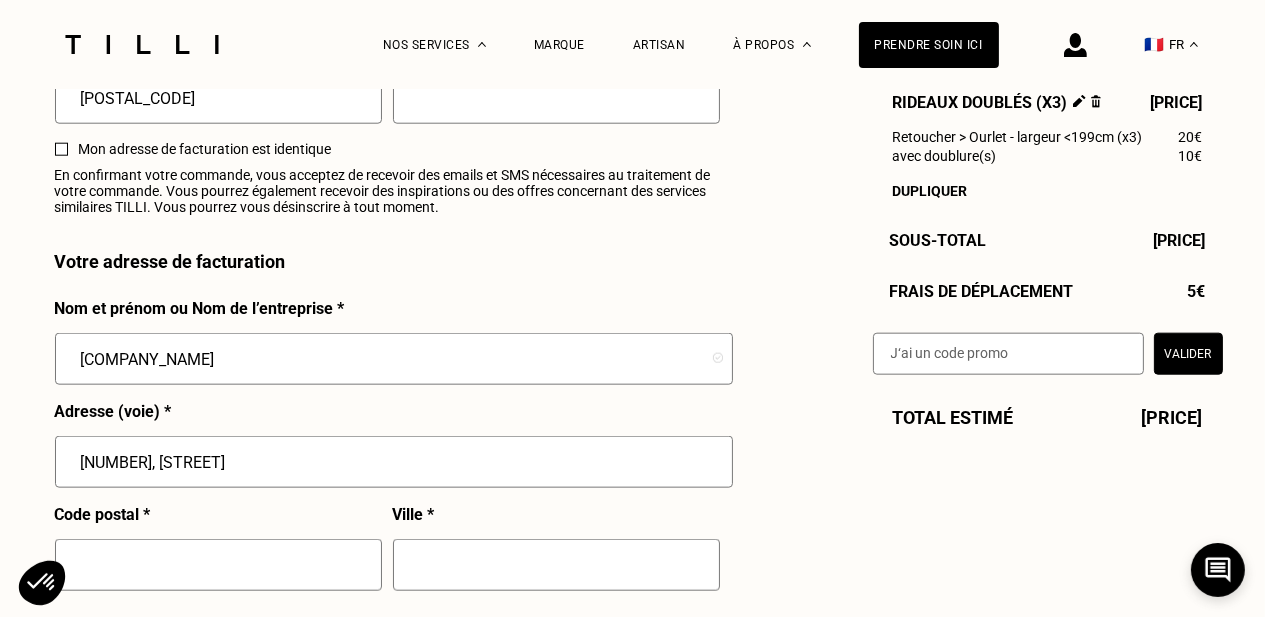 scroll, scrollTop: 2700, scrollLeft: 0, axis: vertical 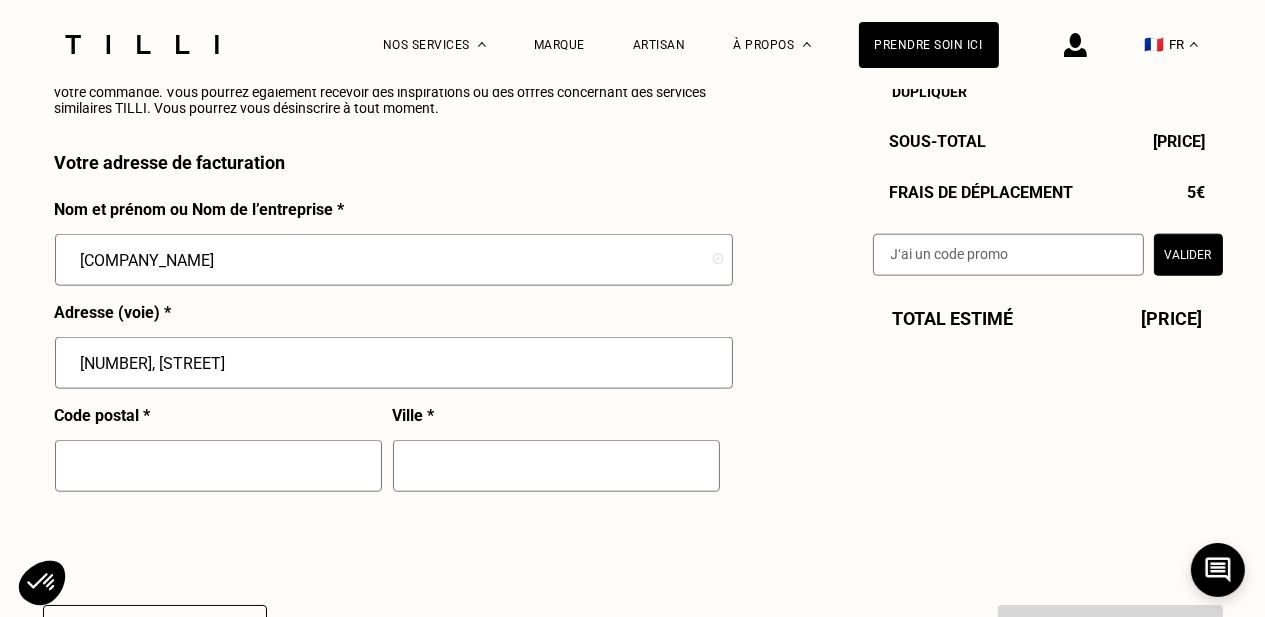 type on "15, RUE DU PARC" 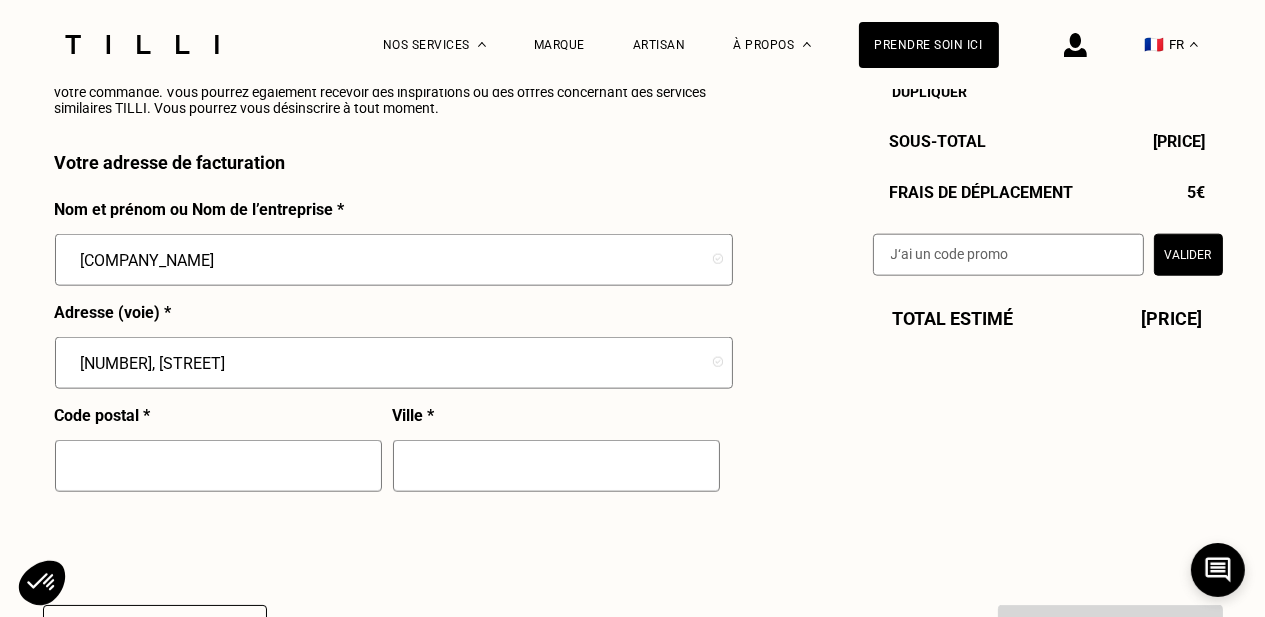 type on "0" 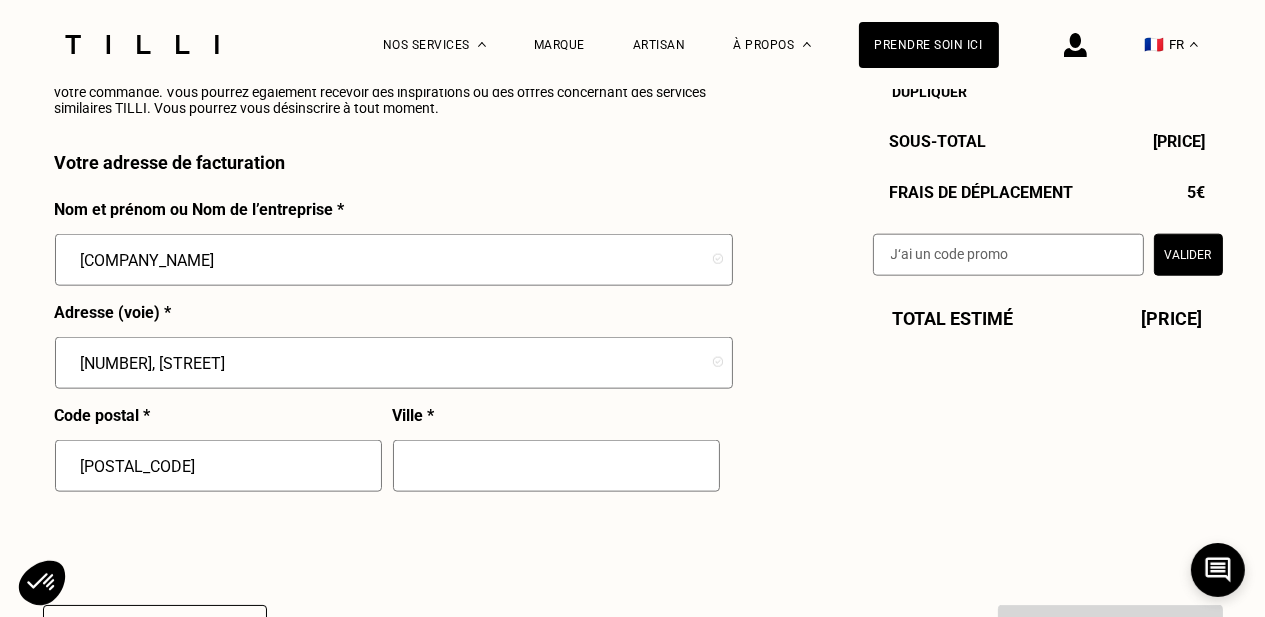 type on "[ZIP]" 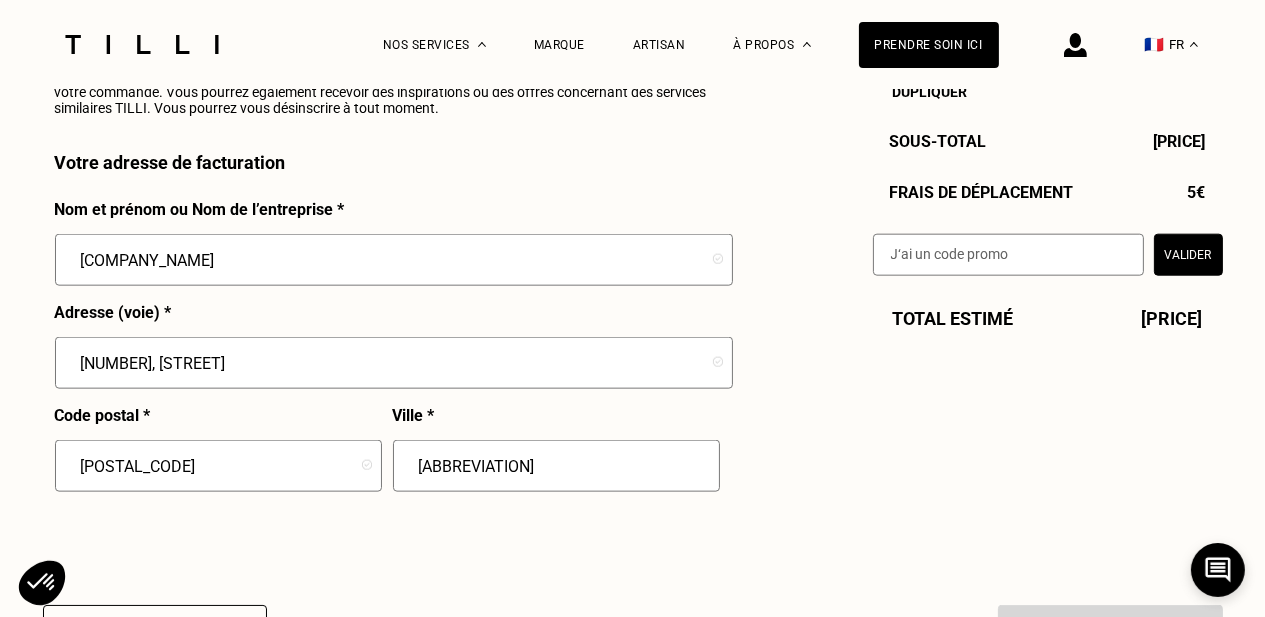 click on "EPL" at bounding box center (556, 466) 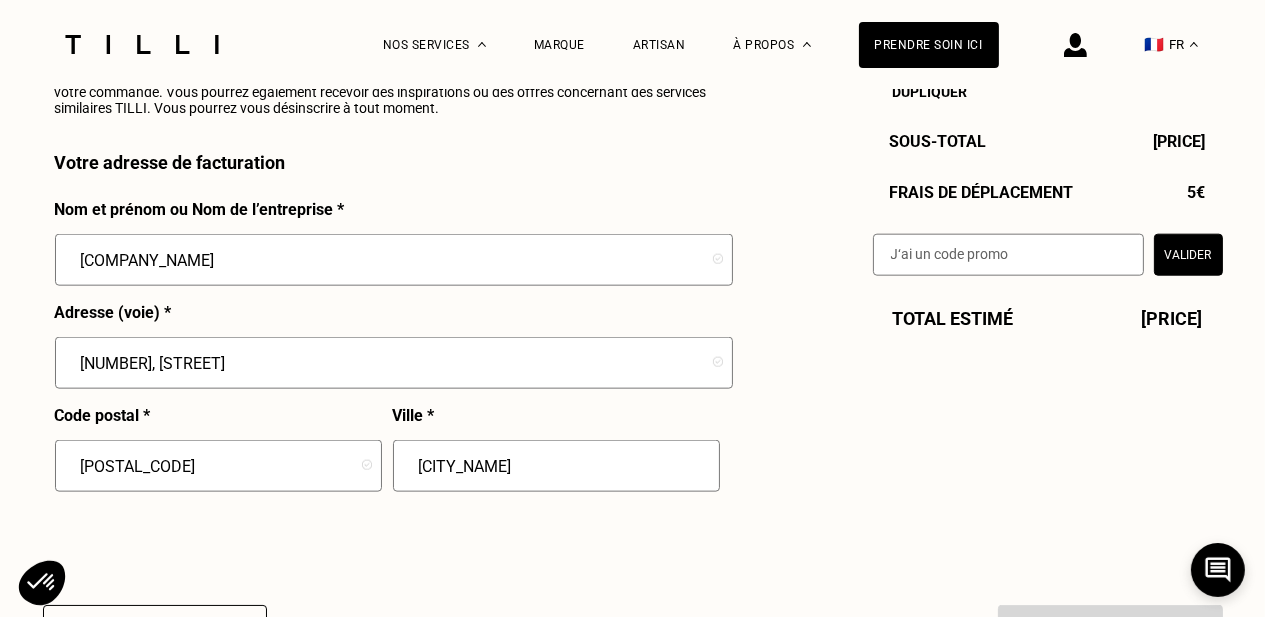 click on "[CITY]" at bounding box center (556, 466) 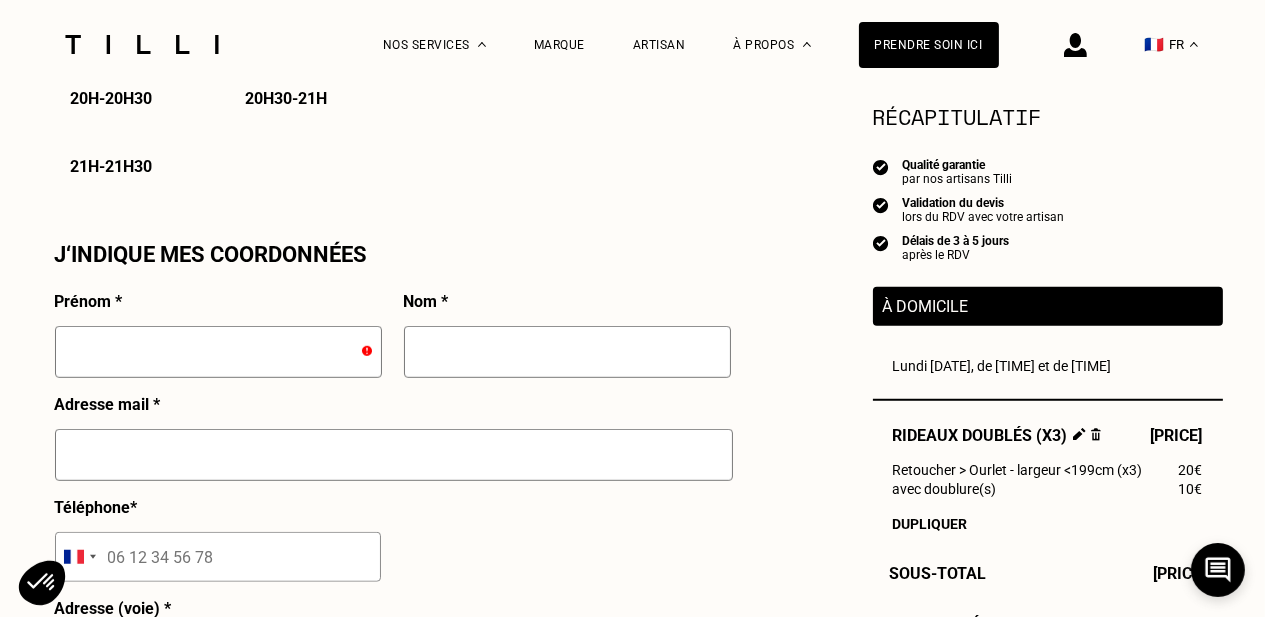 scroll, scrollTop: 1700, scrollLeft: 0, axis: vertical 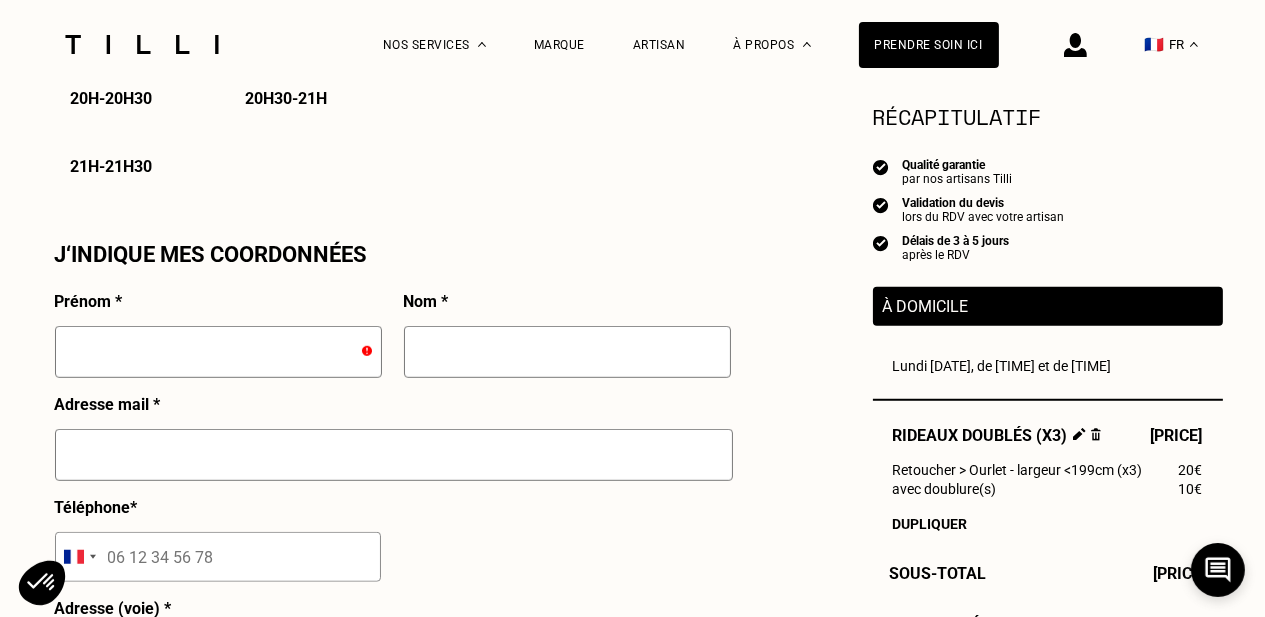 type on "[CITY] SUR ORGE" 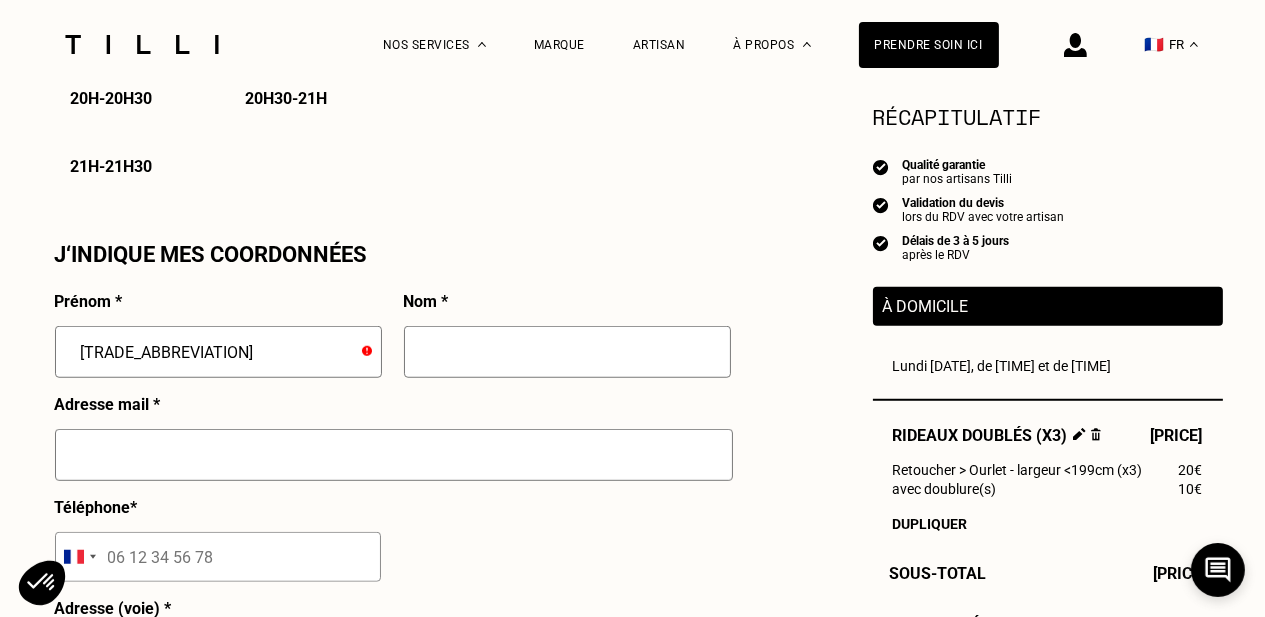 type on "[NAME]" 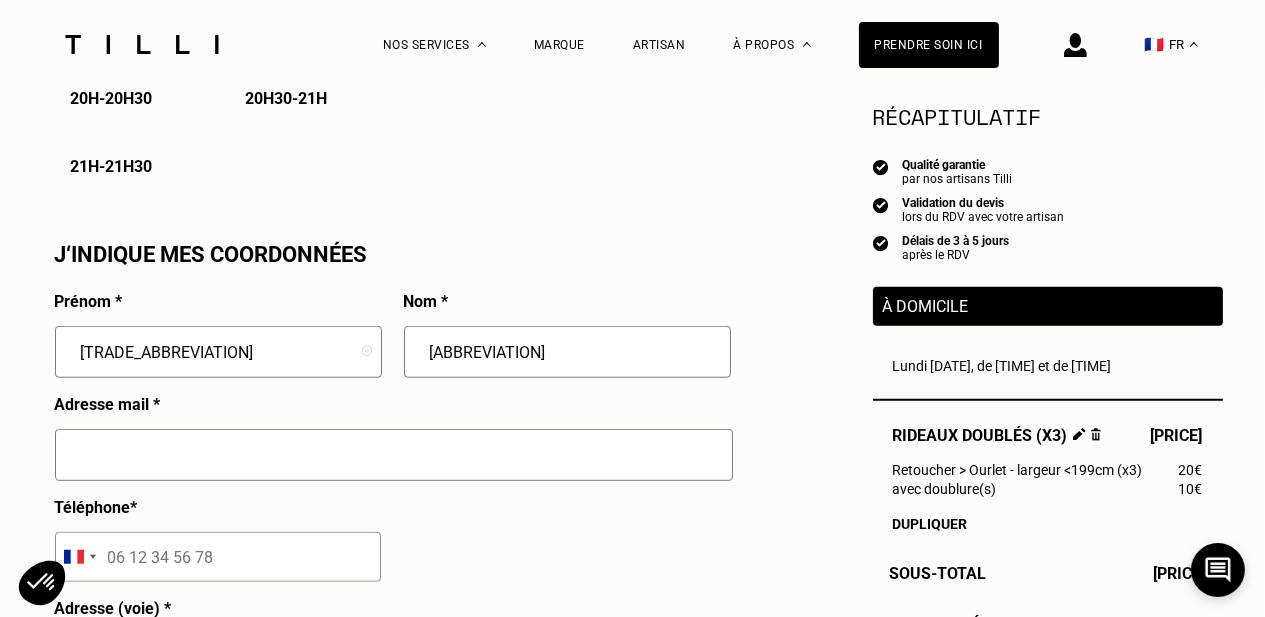 type on "[NAME]" 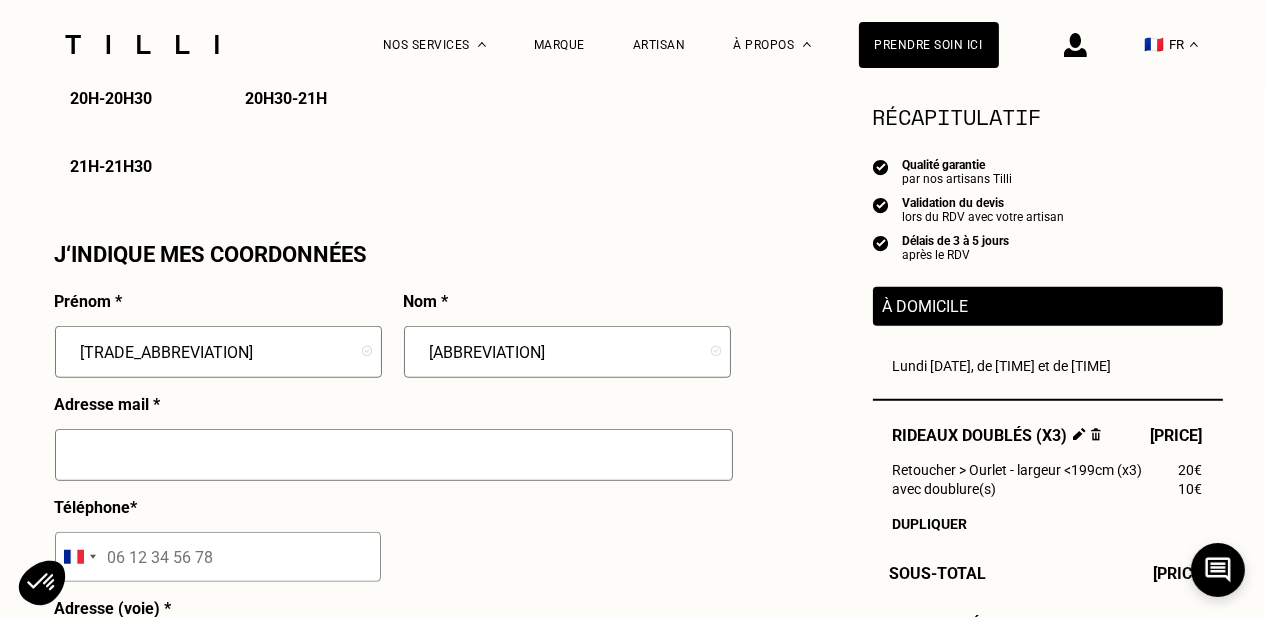type on "[EMAIL]" 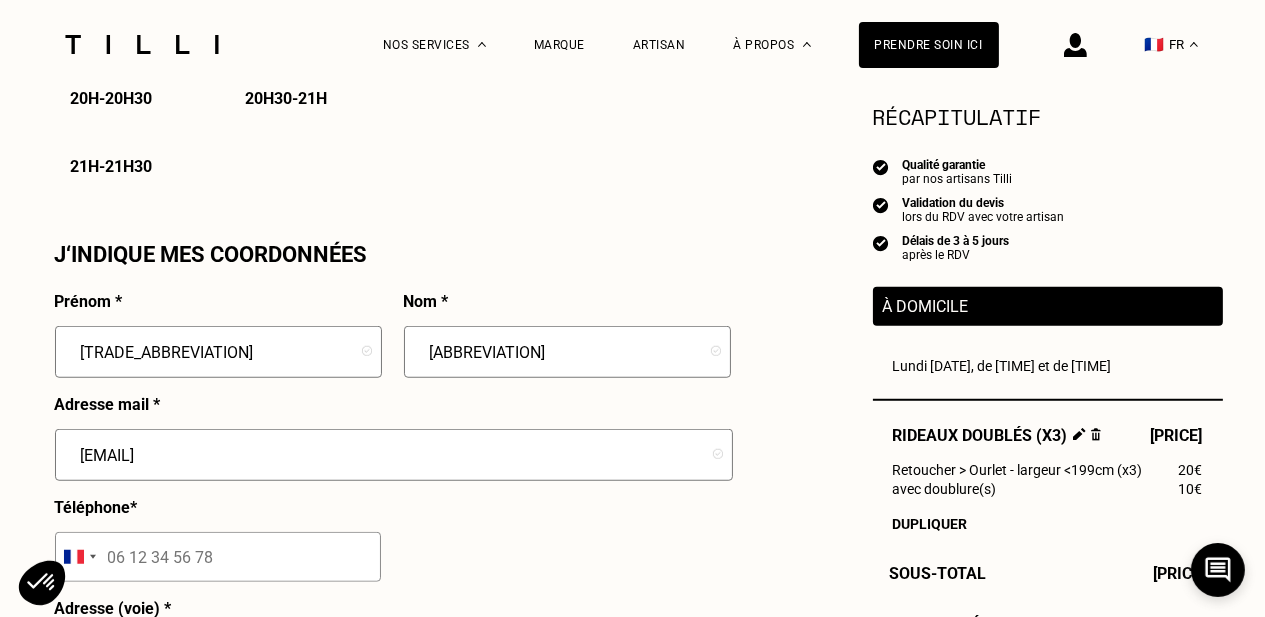 click at bounding box center [218, 557] 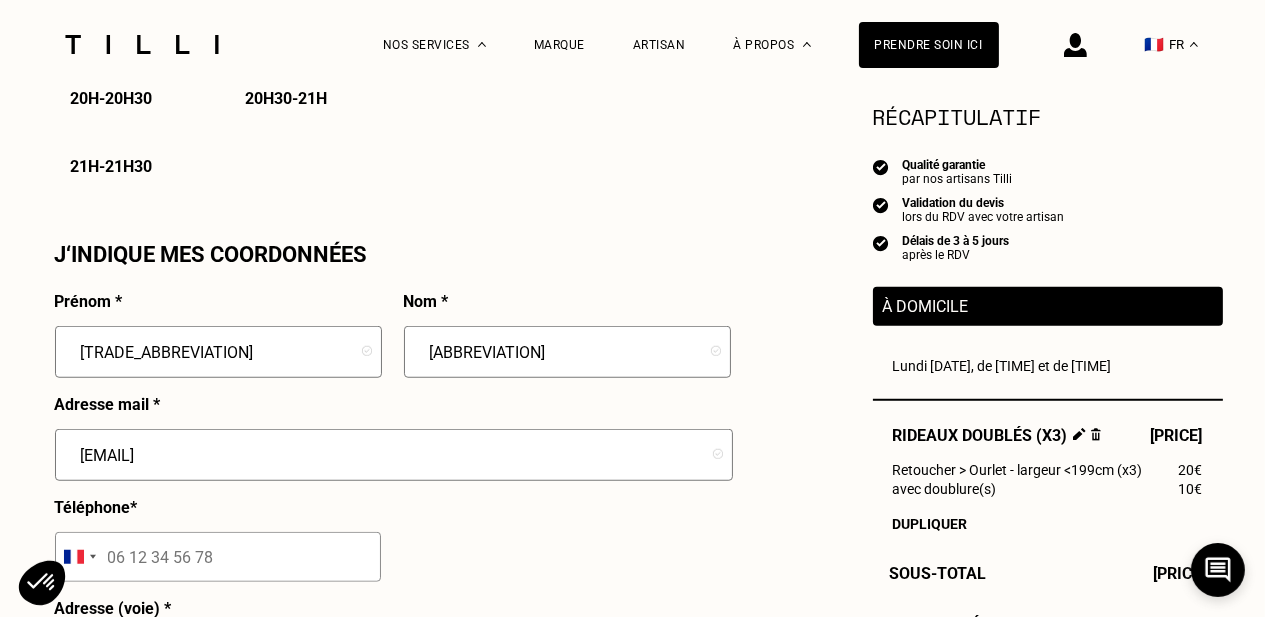 drag, startPoint x: 154, startPoint y: 571, endPoint x: 192, endPoint y: 573, distance: 38.052597 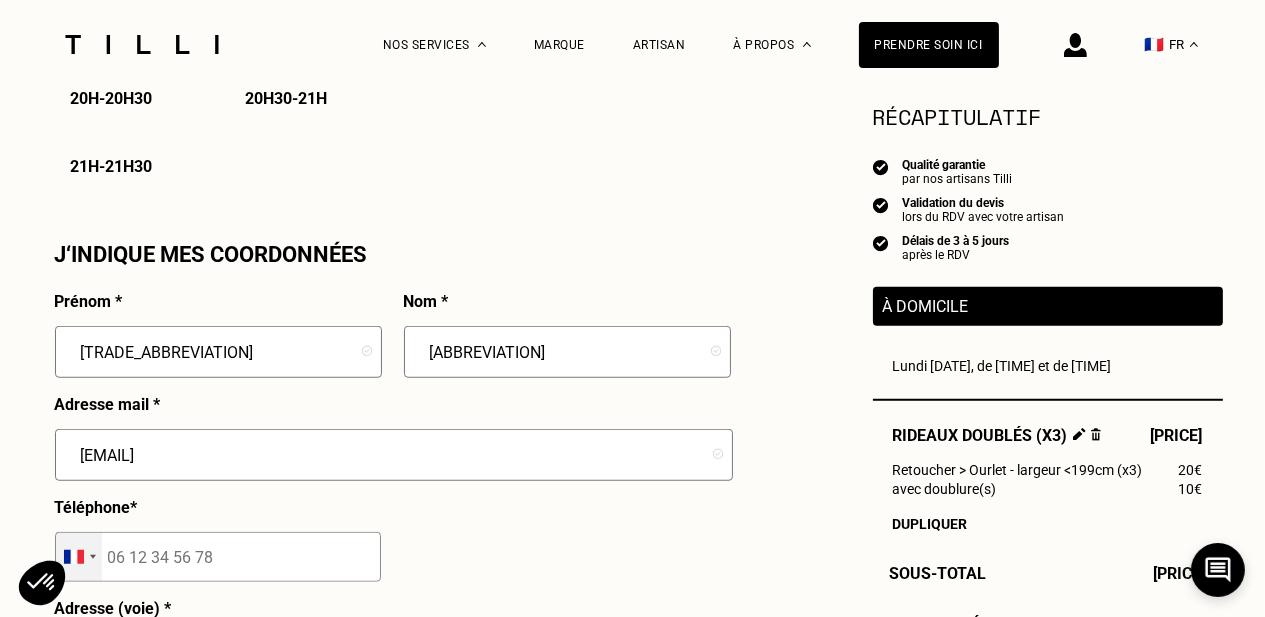 click at bounding box center (79, 557) 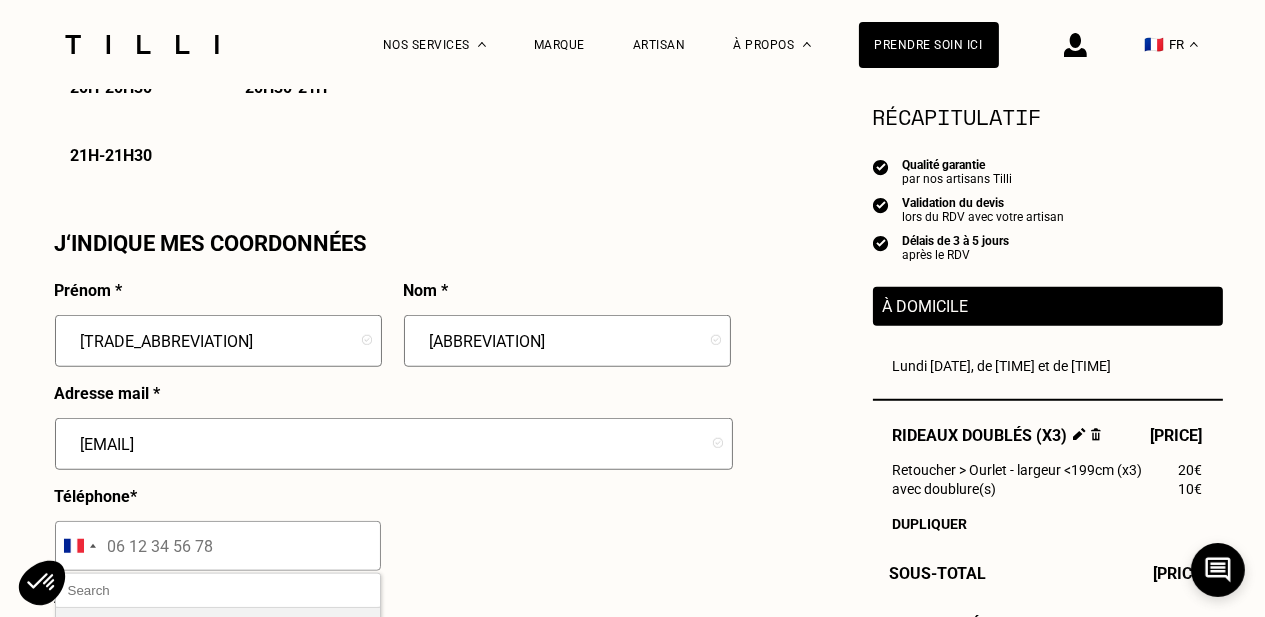 click at bounding box center [218, 546] 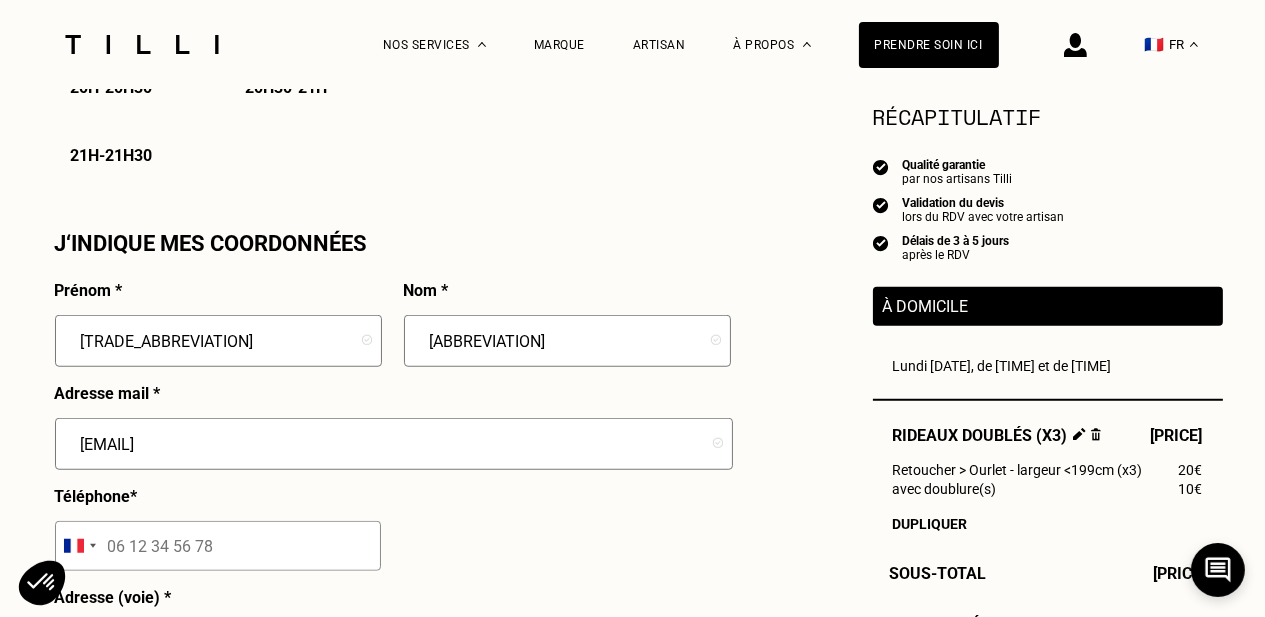click at bounding box center [218, 546] 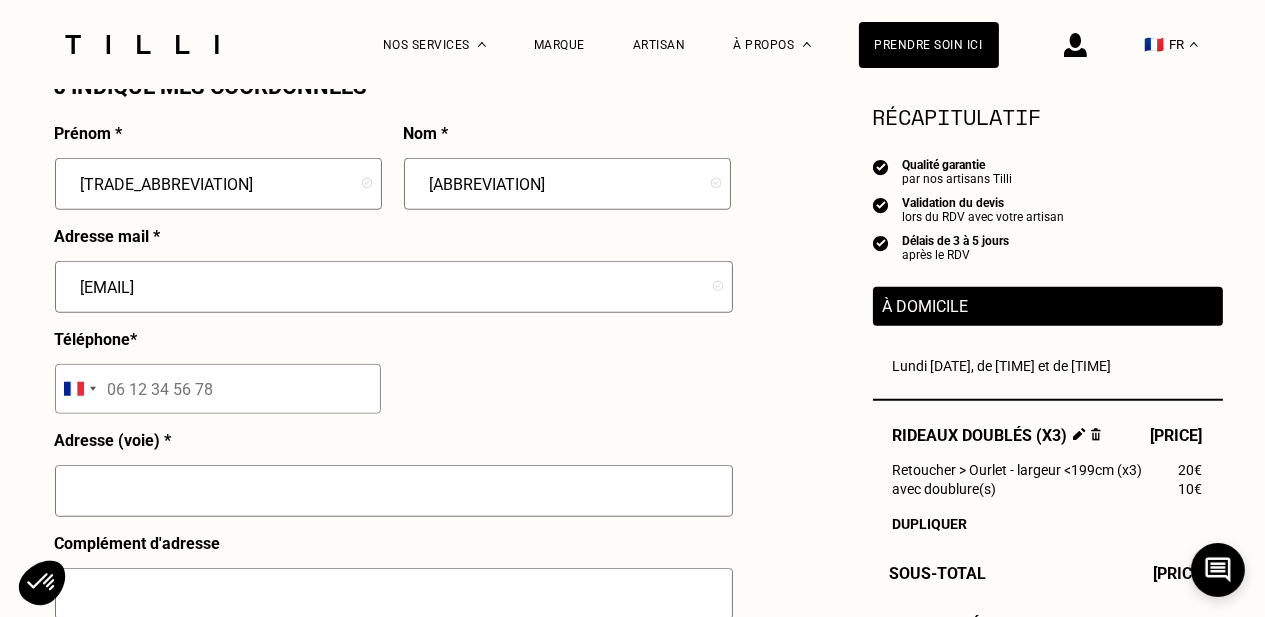 scroll, scrollTop: 1911, scrollLeft: 0, axis: vertical 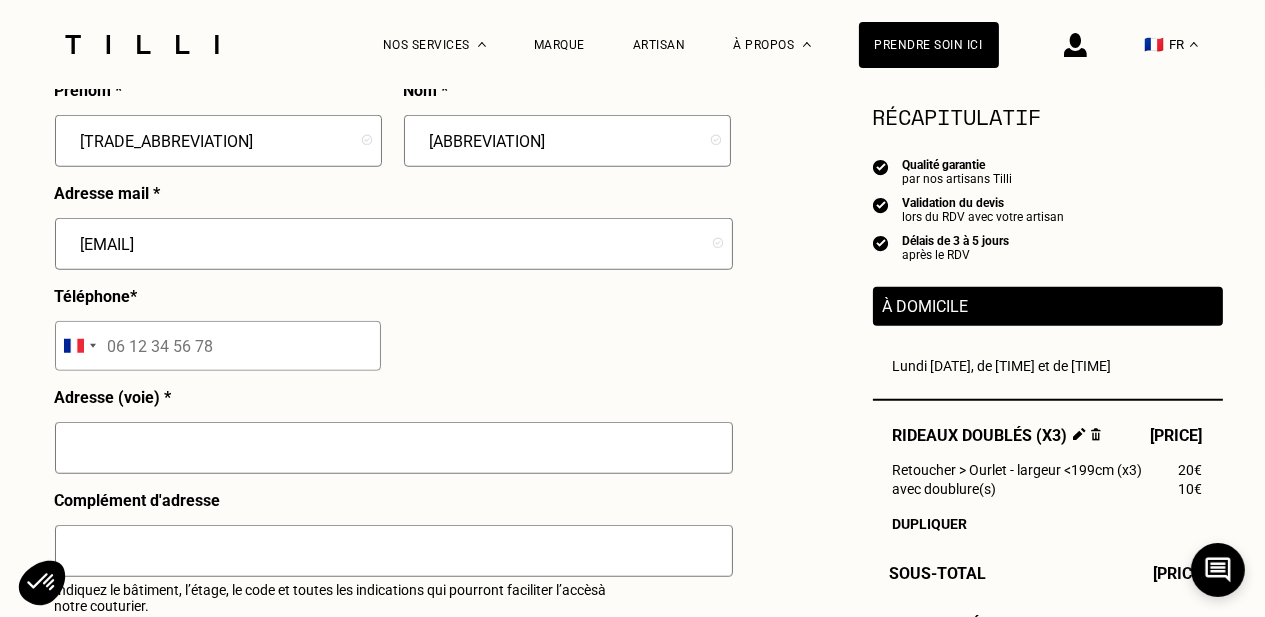 drag, startPoint x: 102, startPoint y: 361, endPoint x: 197, endPoint y: 356, distance: 95.131485 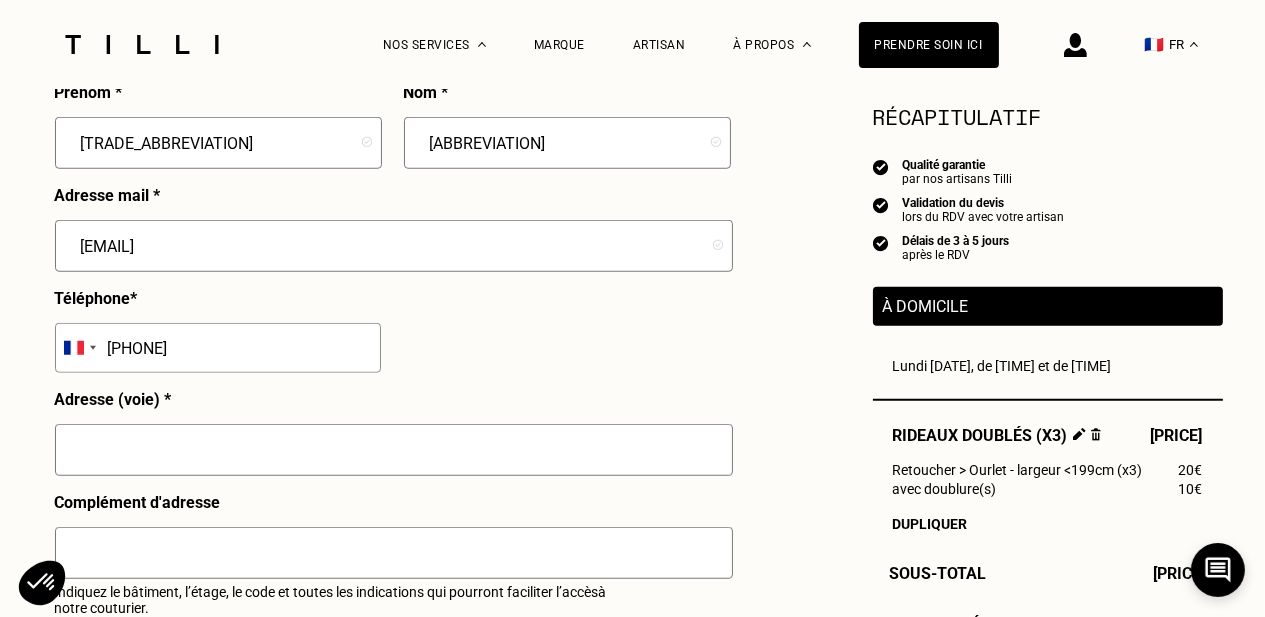 scroll, scrollTop: 1911, scrollLeft: 0, axis: vertical 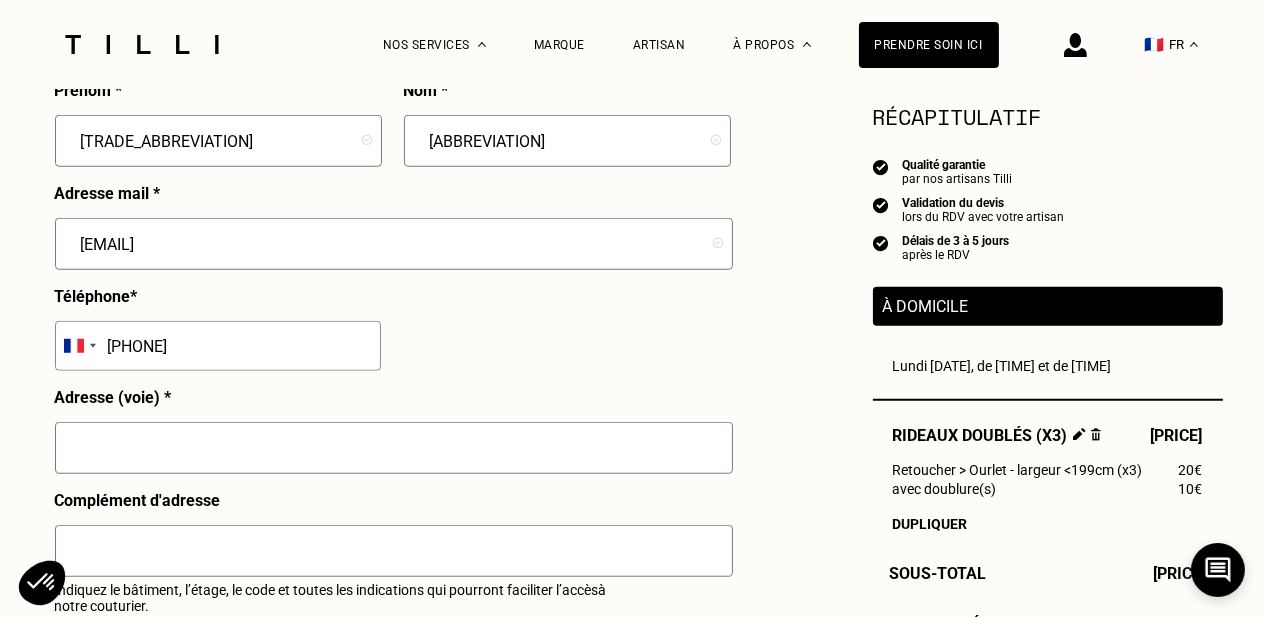 type on "[PHONE]" 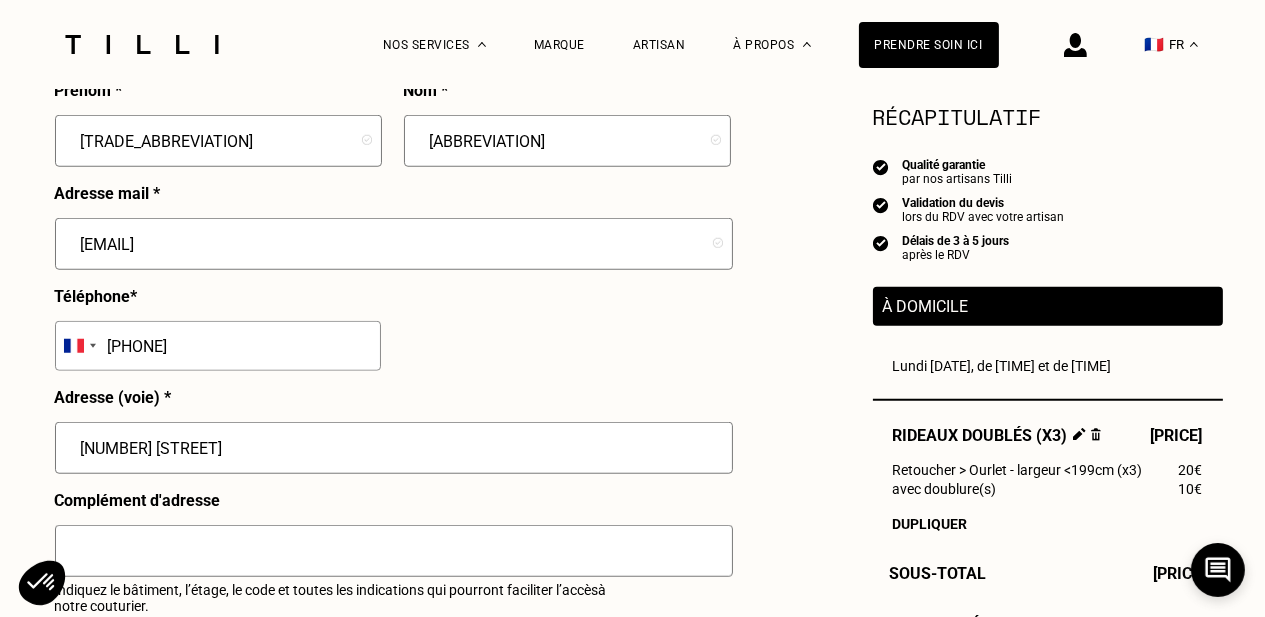 click on "18 avenue de la bourdonnais" at bounding box center [394, 448] 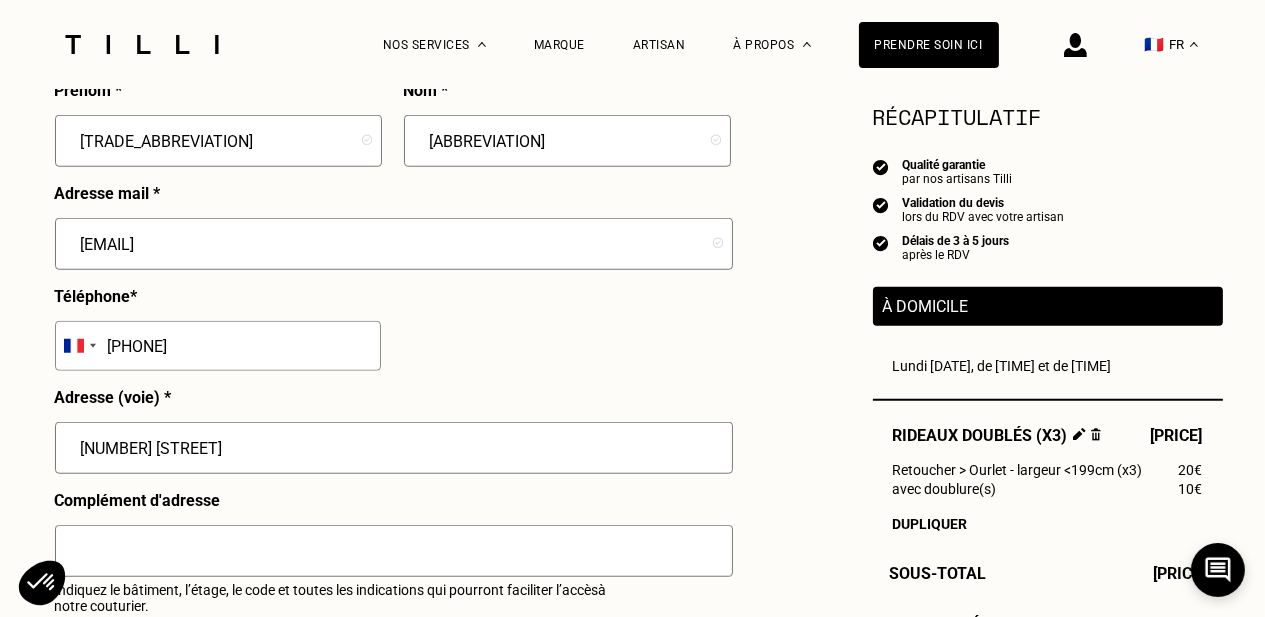 click on "18 avenue de la Bourdonnais" at bounding box center (394, 448) 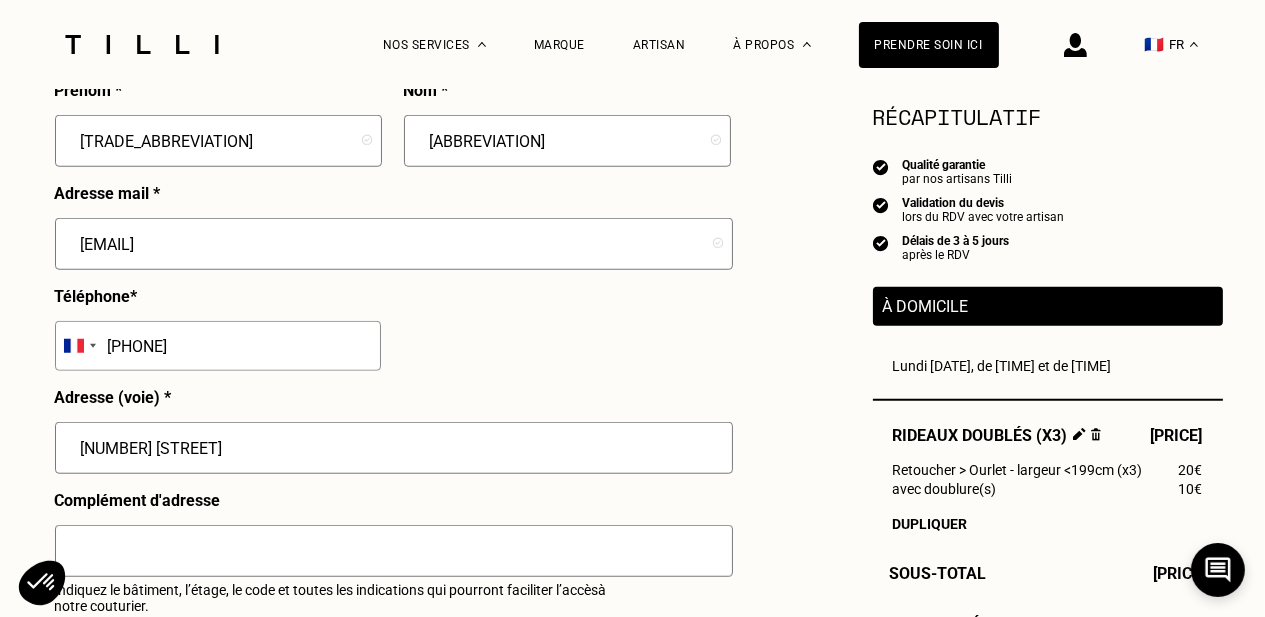 type on "18 avenue de la Bourdonnais" 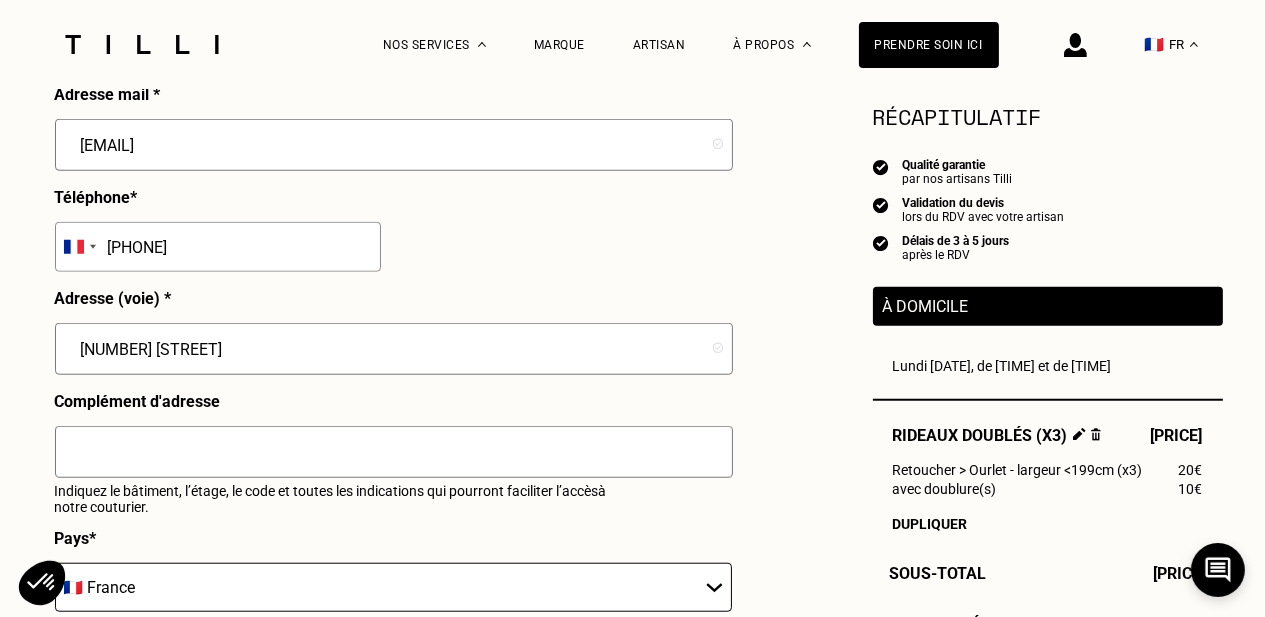 scroll, scrollTop: 2011, scrollLeft: 0, axis: vertical 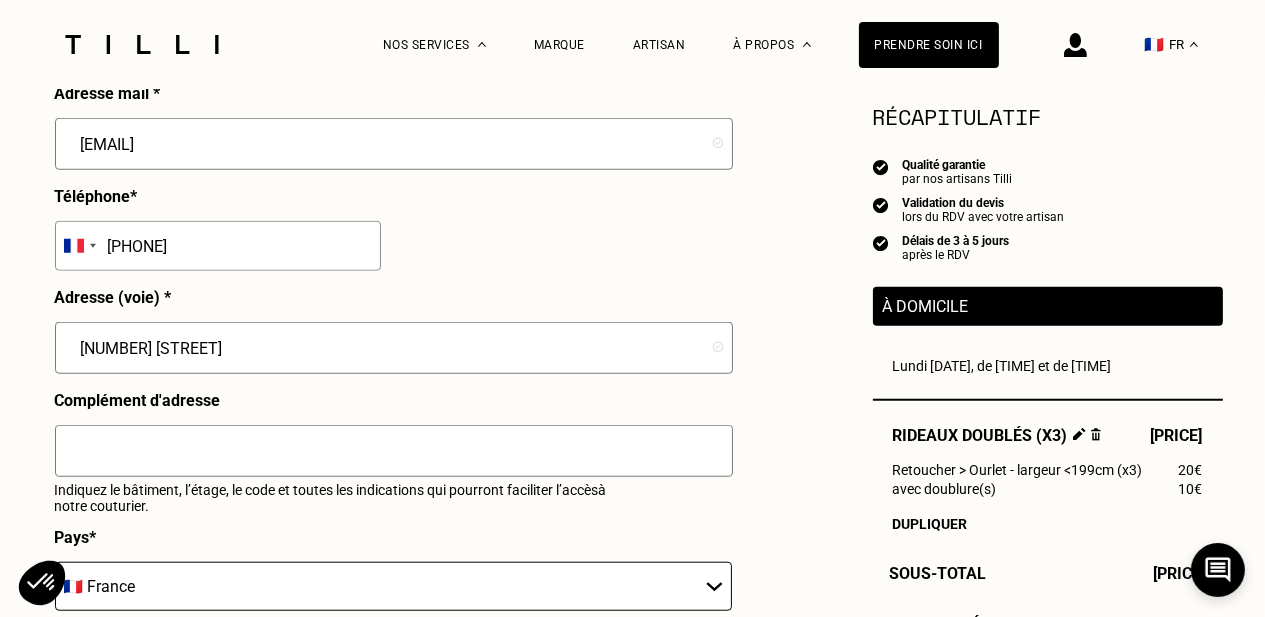 click at bounding box center [394, 451] 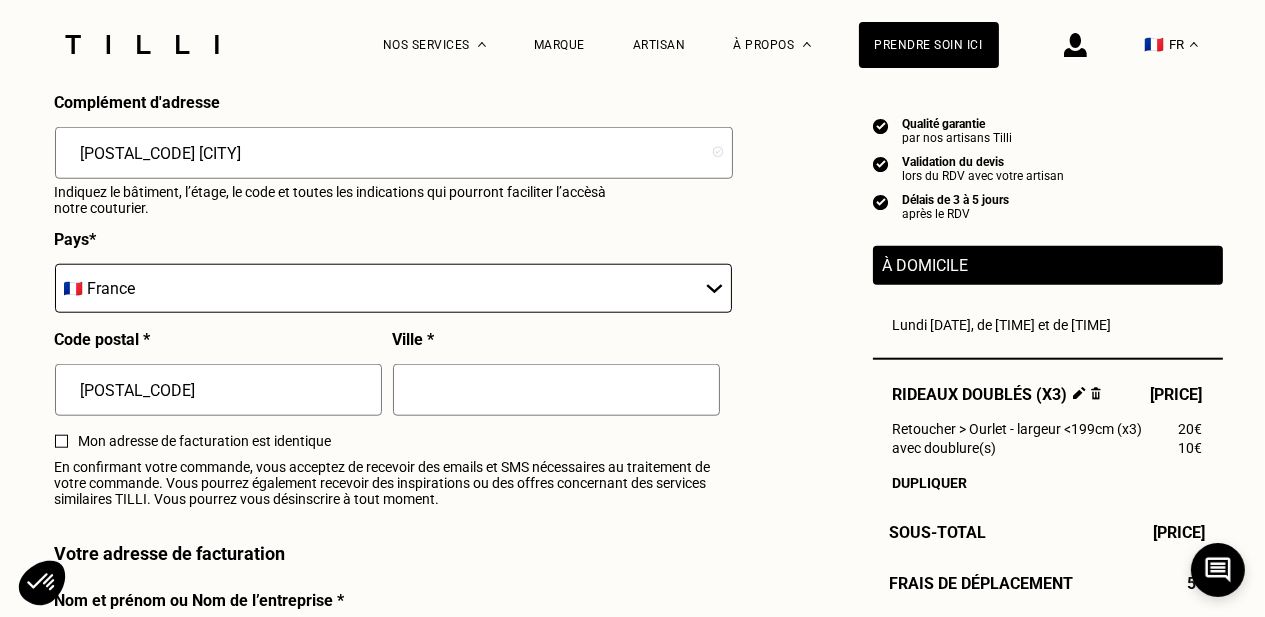 scroll, scrollTop: 2311, scrollLeft: 0, axis: vertical 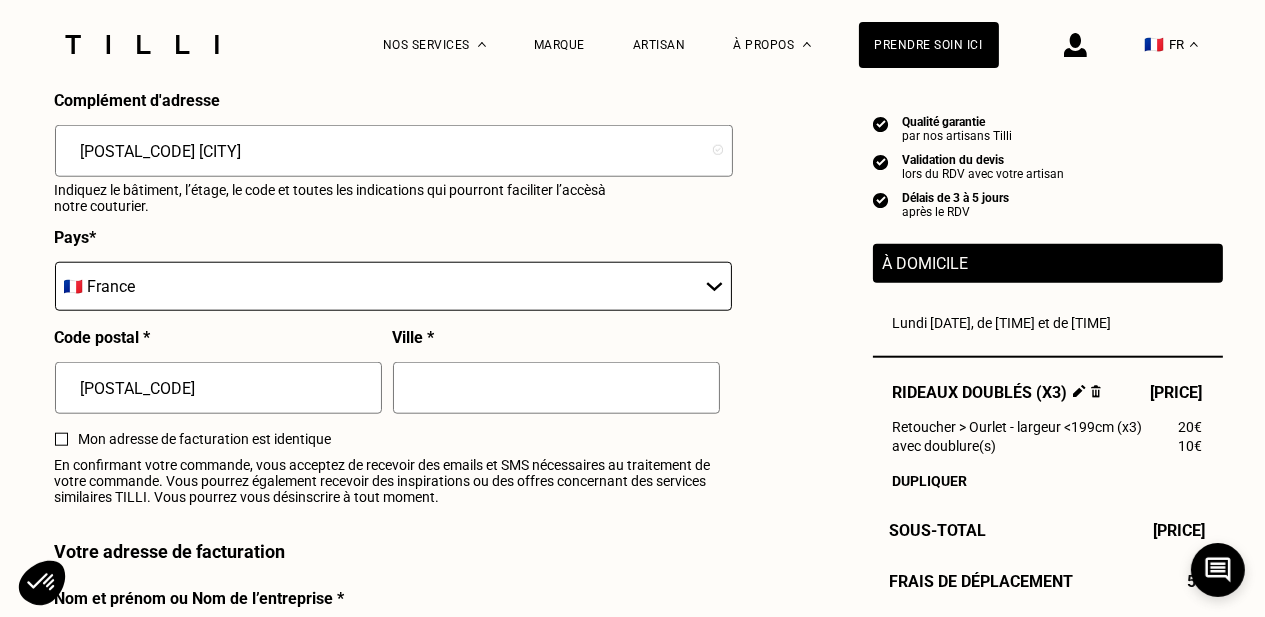 type on "75007 PARIS" 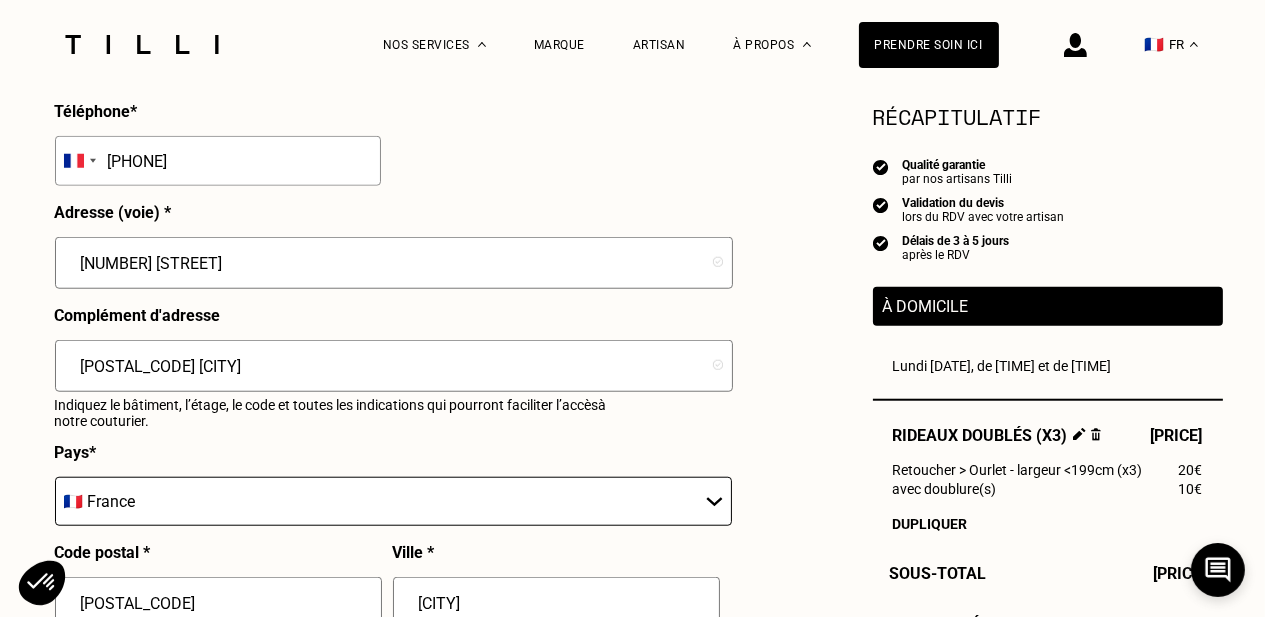 scroll, scrollTop: 2111, scrollLeft: 0, axis: vertical 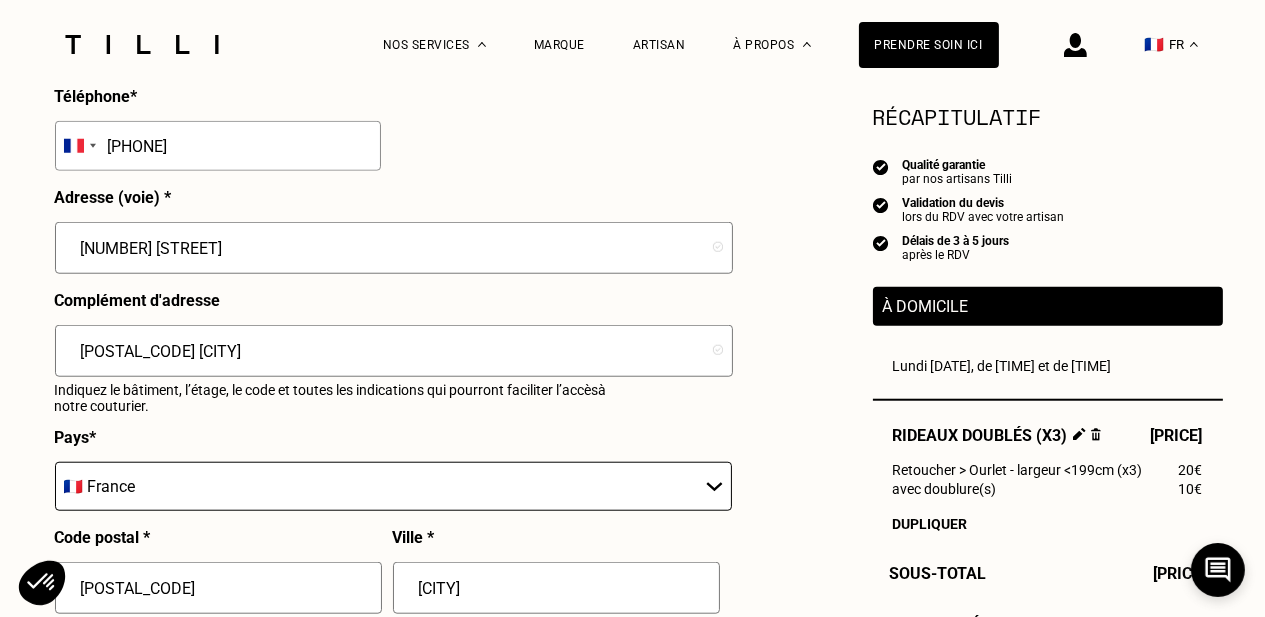 type on "[CITY]" 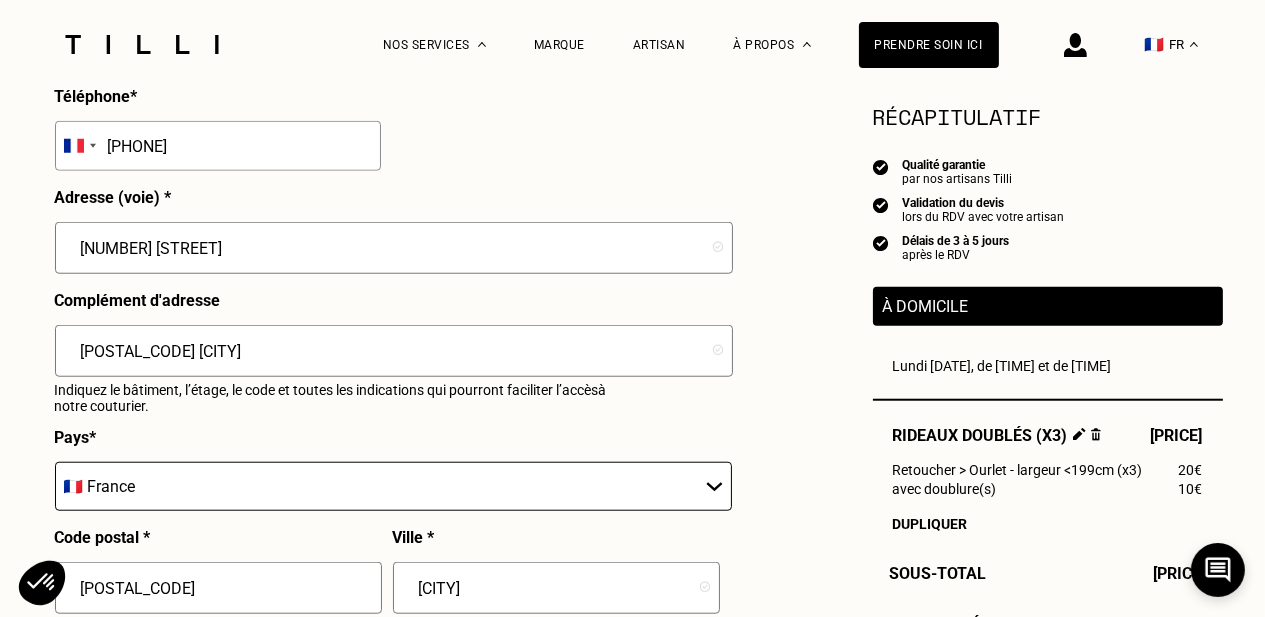 drag, startPoint x: 220, startPoint y: 369, endPoint x: 77, endPoint y: 356, distance: 143.58969 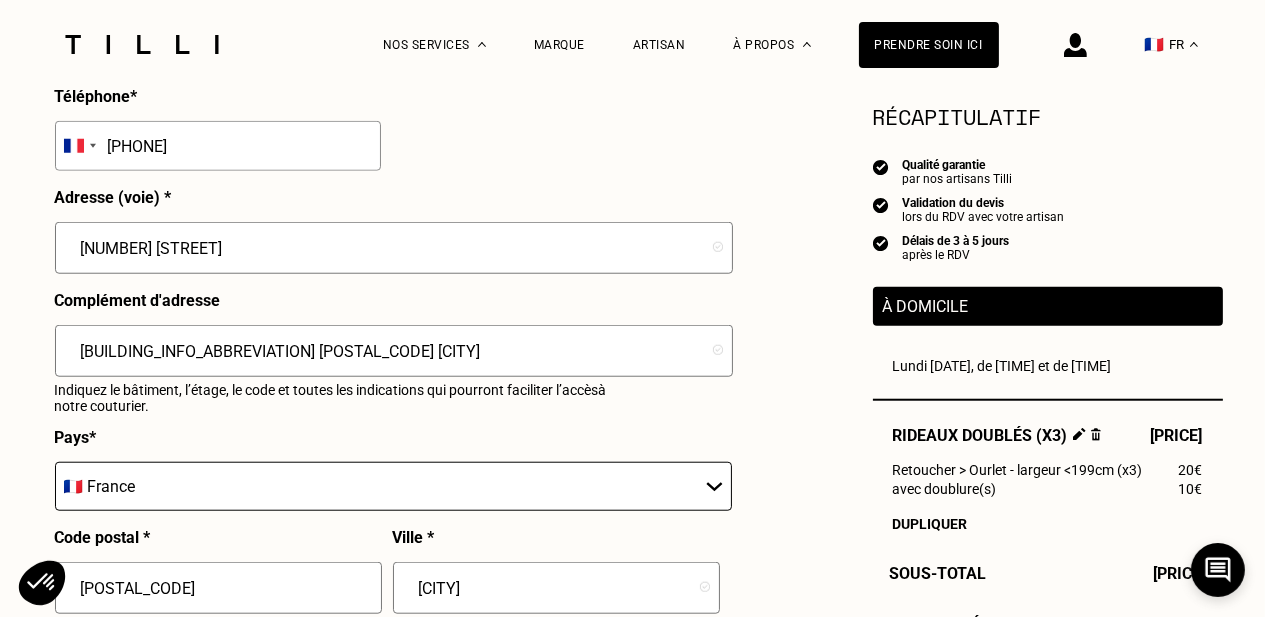 drag, startPoint x: 81, startPoint y: 356, endPoint x: 260, endPoint y: 342, distance: 179.54665 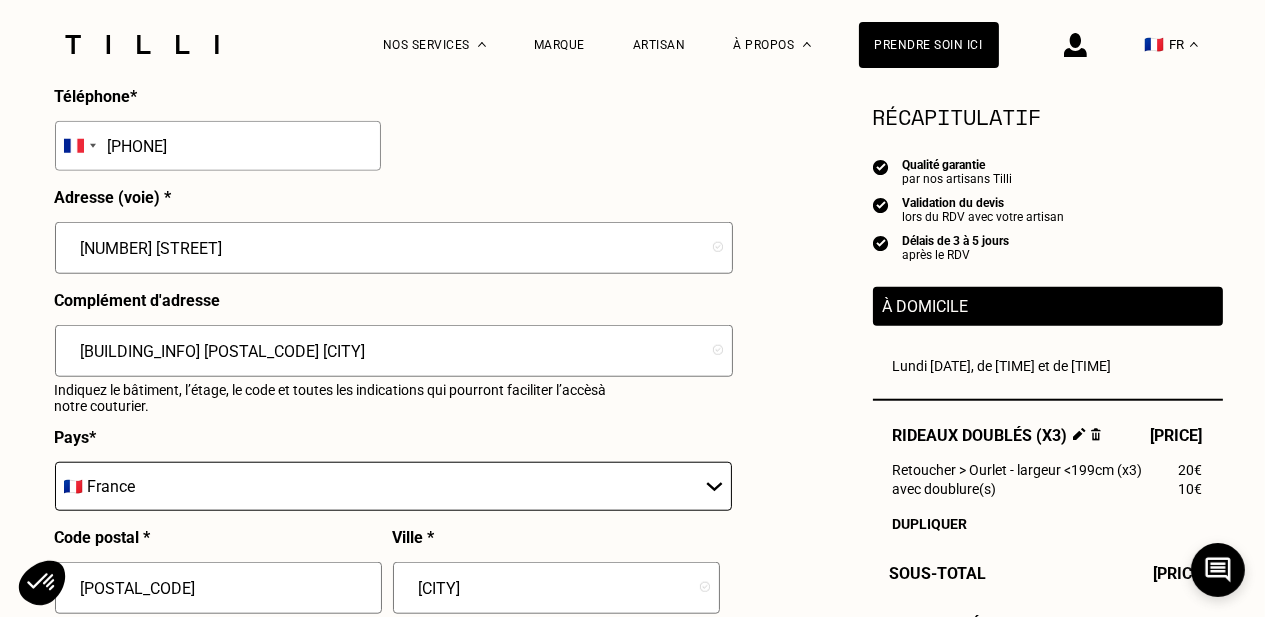 drag, startPoint x: 254, startPoint y: 343, endPoint x: 152, endPoint y: 365, distance: 104.34558 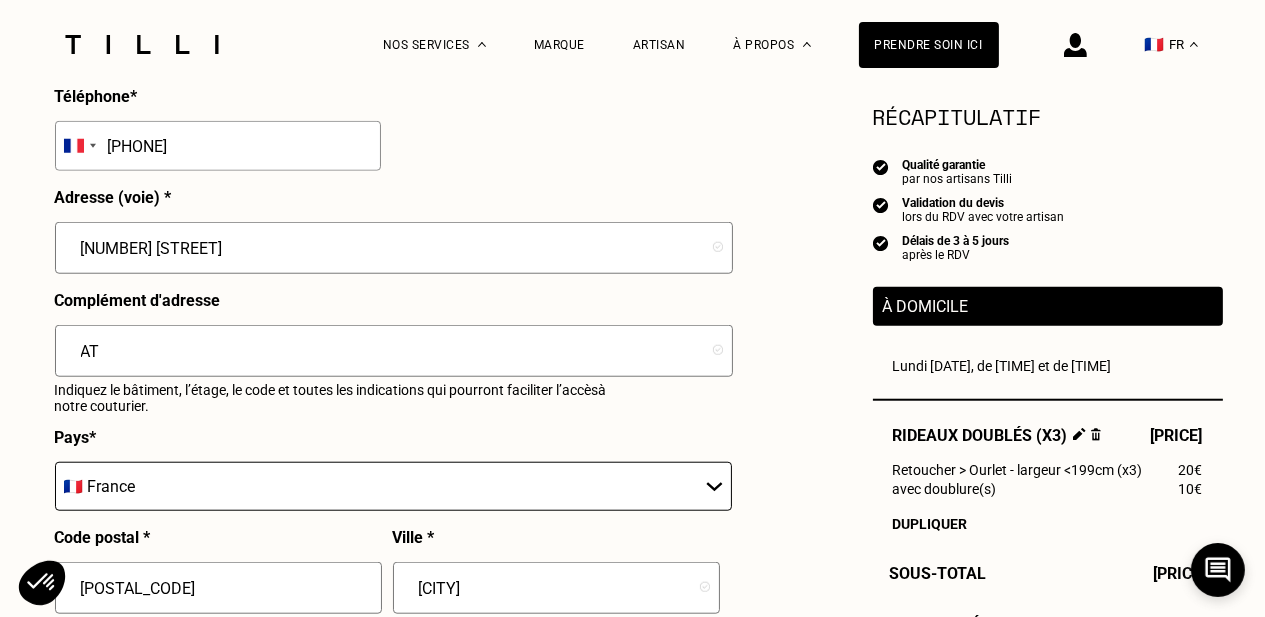 type on "T" 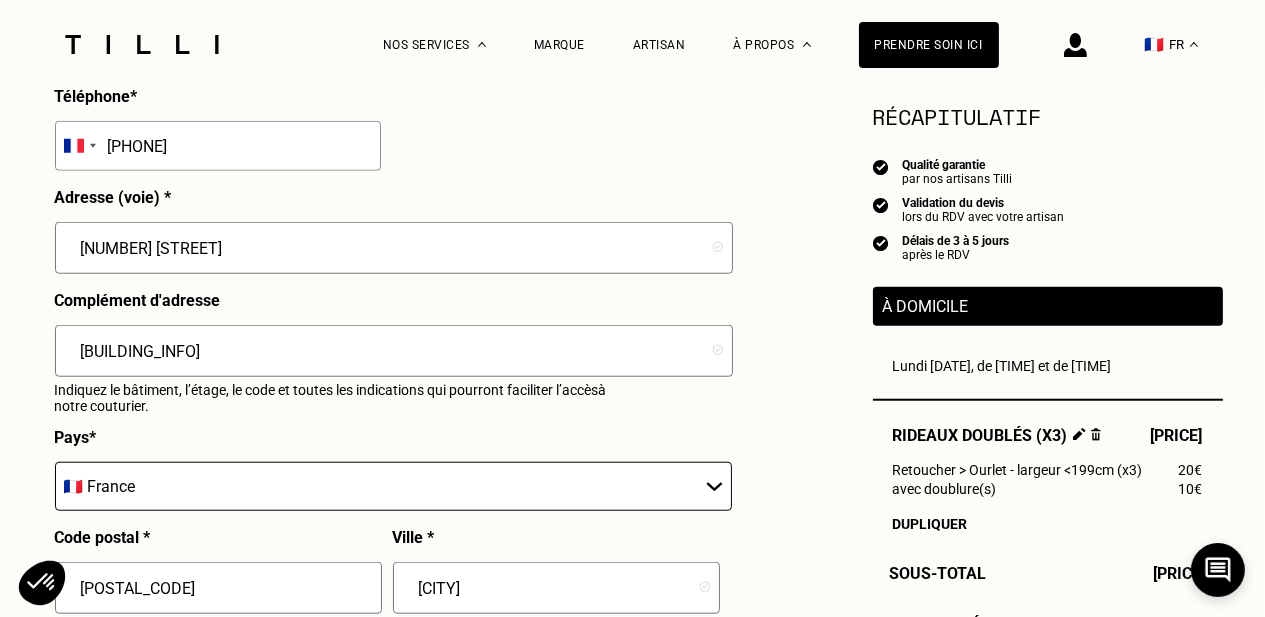 type on "[BUILDING] [FLOOR] RDC" 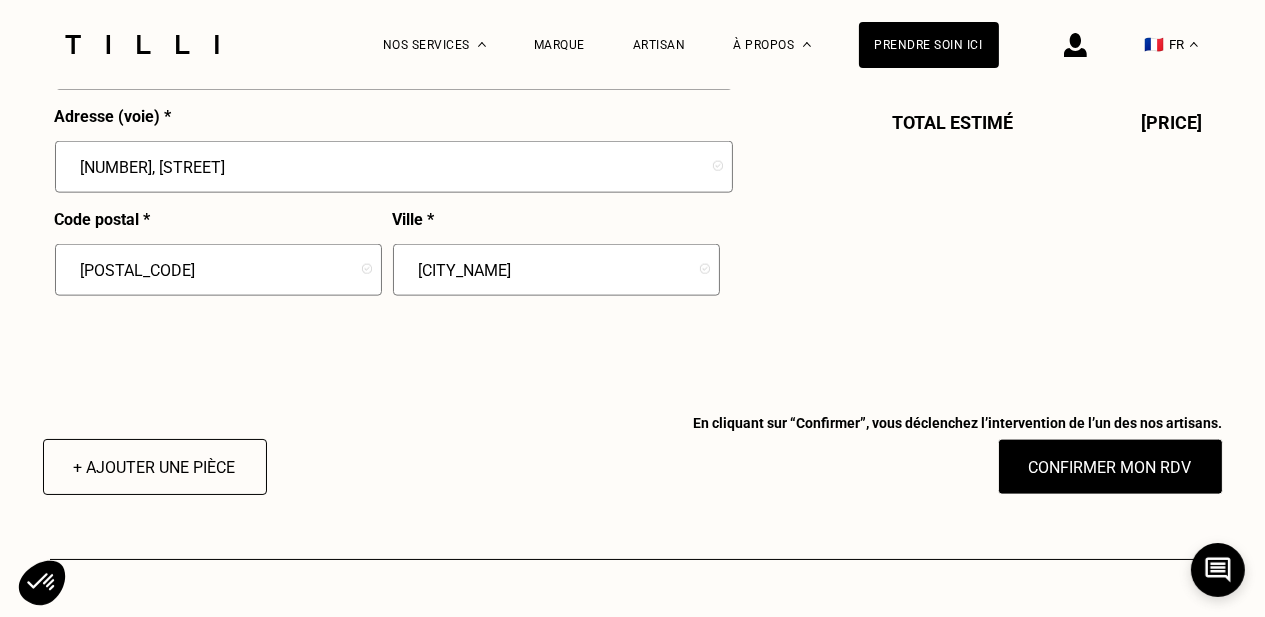 scroll, scrollTop: 2911, scrollLeft: 0, axis: vertical 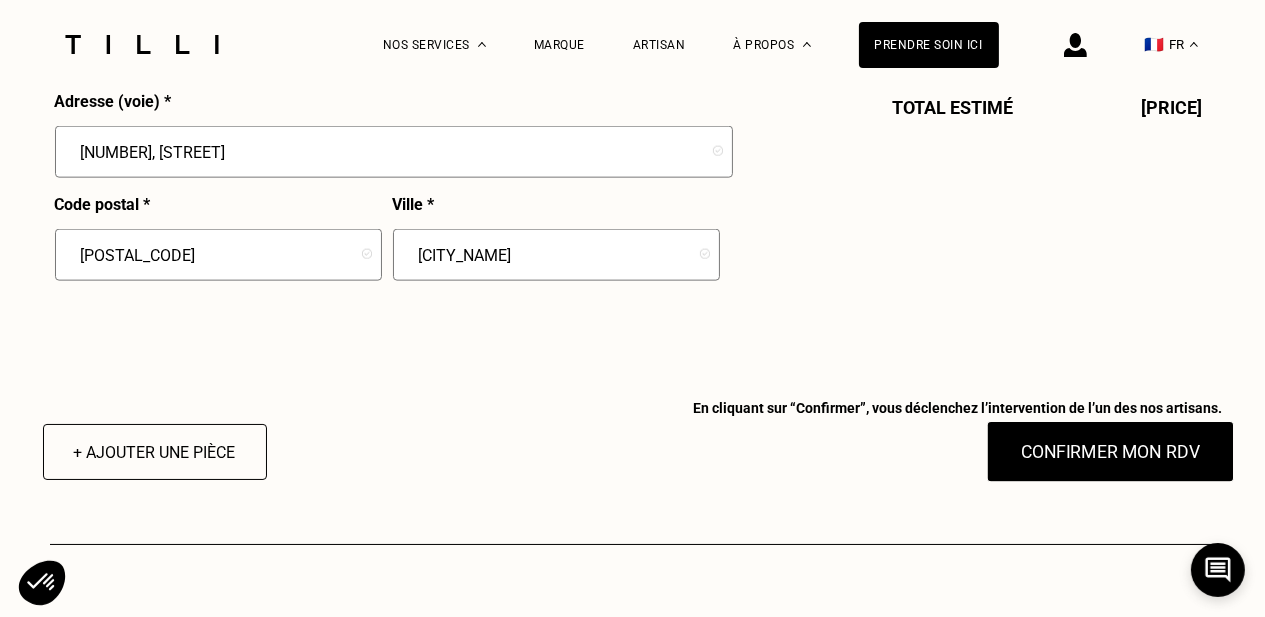 click on "Confirmer mon RDV" at bounding box center [1110, 452] 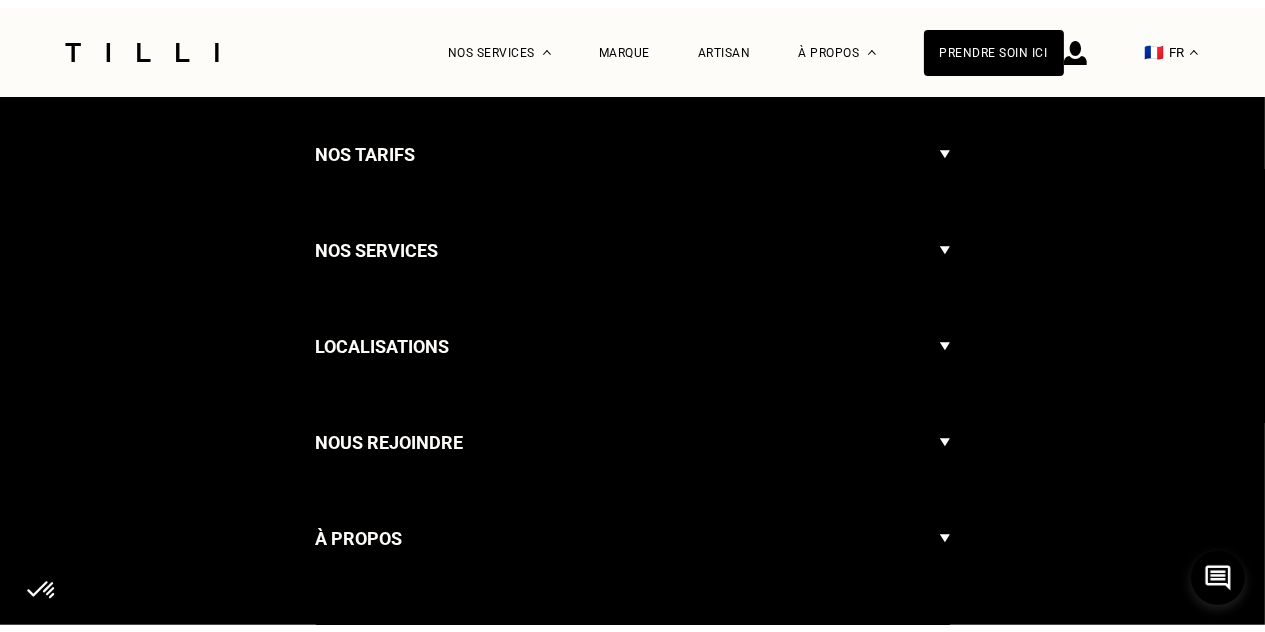 scroll, scrollTop: 0, scrollLeft: 0, axis: both 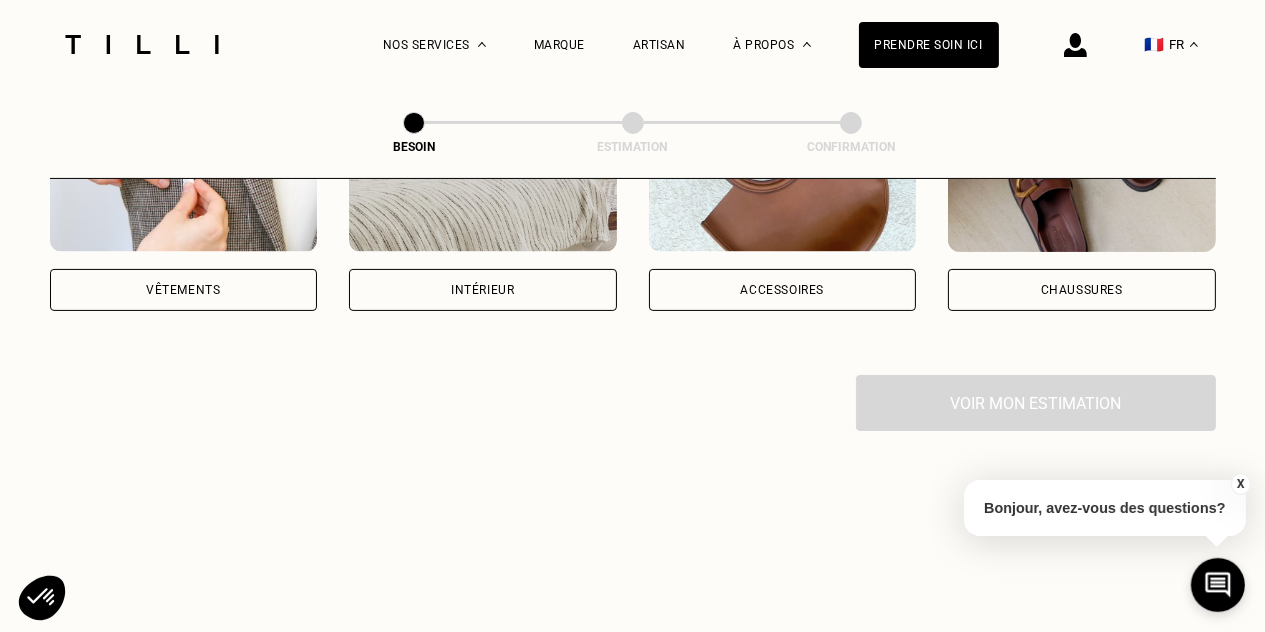 click on "Intérieur" at bounding box center [482, 290] 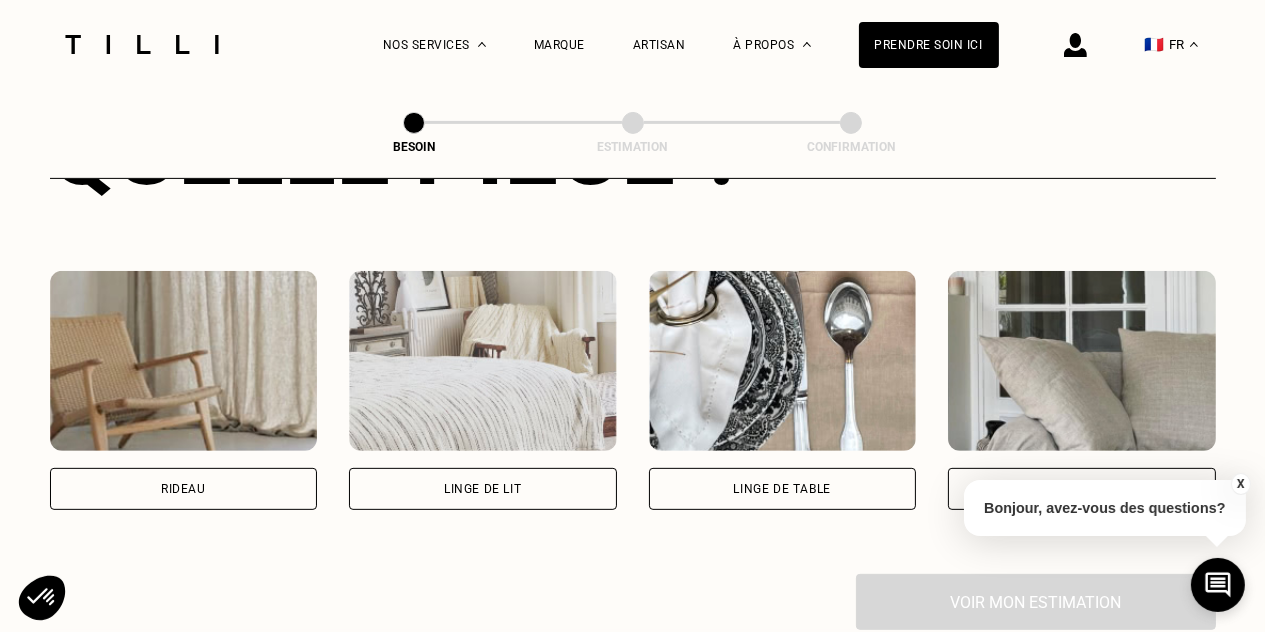 scroll, scrollTop: 951, scrollLeft: 0, axis: vertical 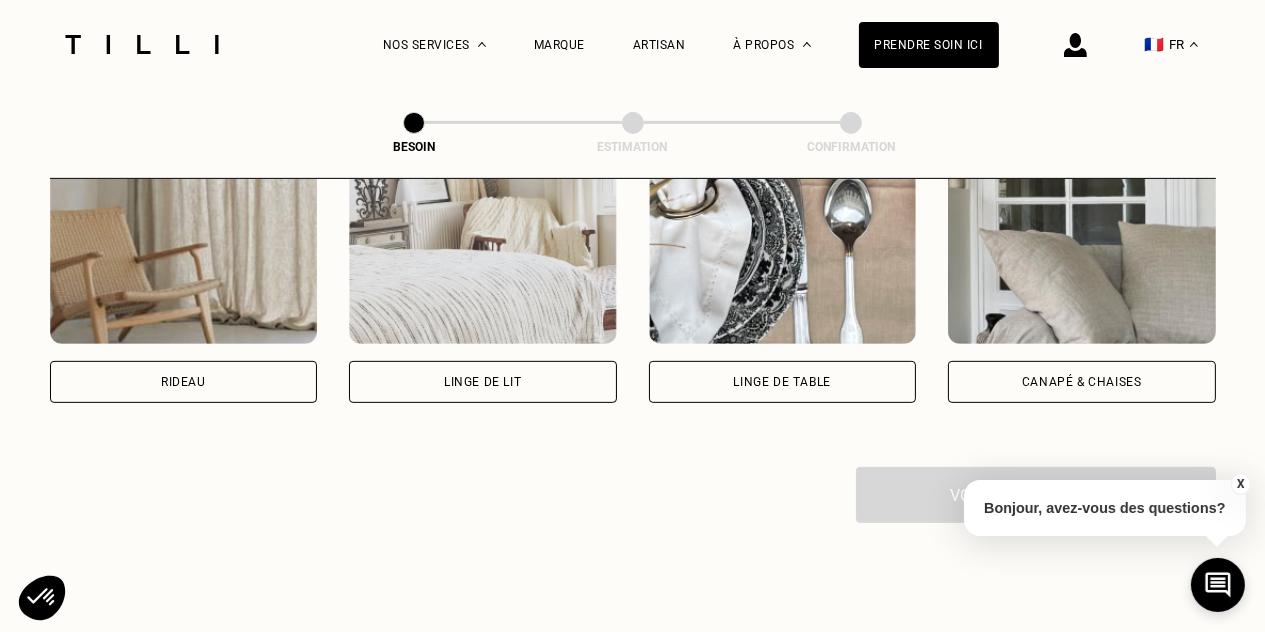 click on "Rideau" at bounding box center [184, 382] 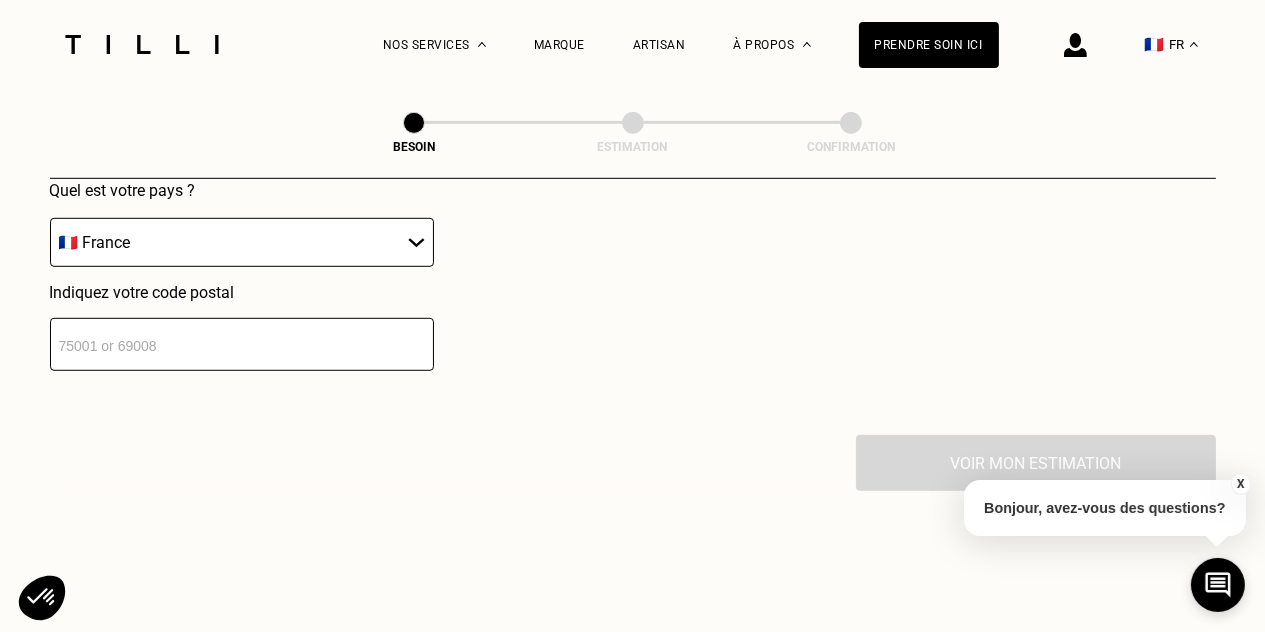 scroll, scrollTop: 1485, scrollLeft: 0, axis: vertical 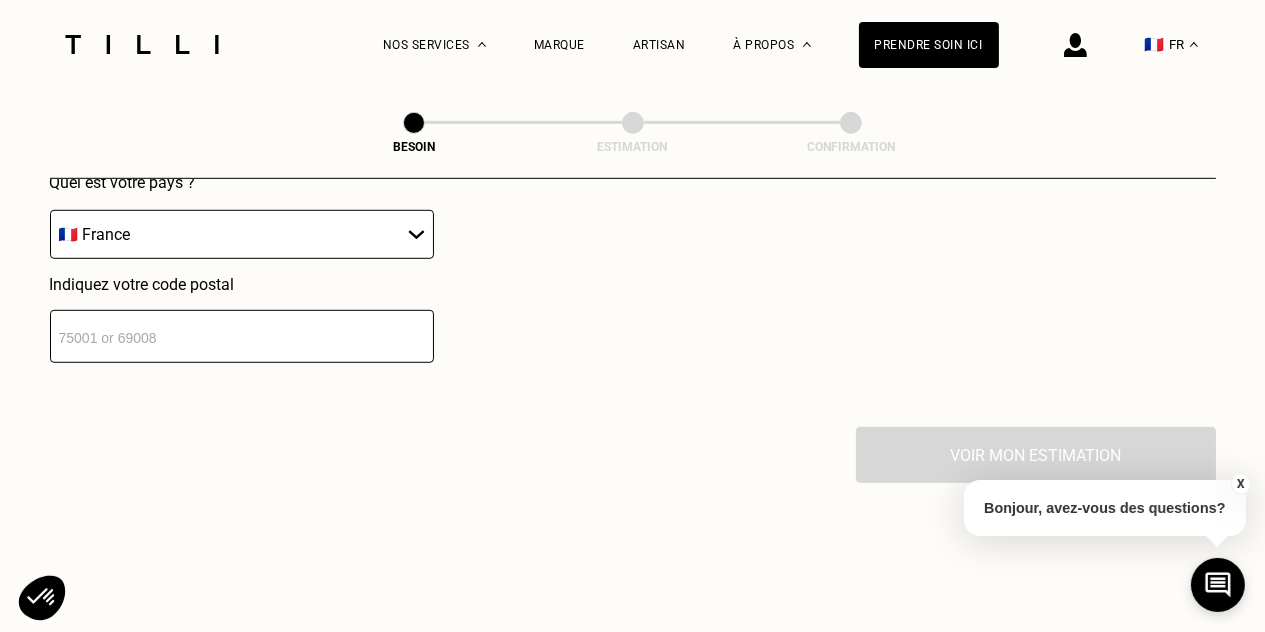 click at bounding box center [242, 336] 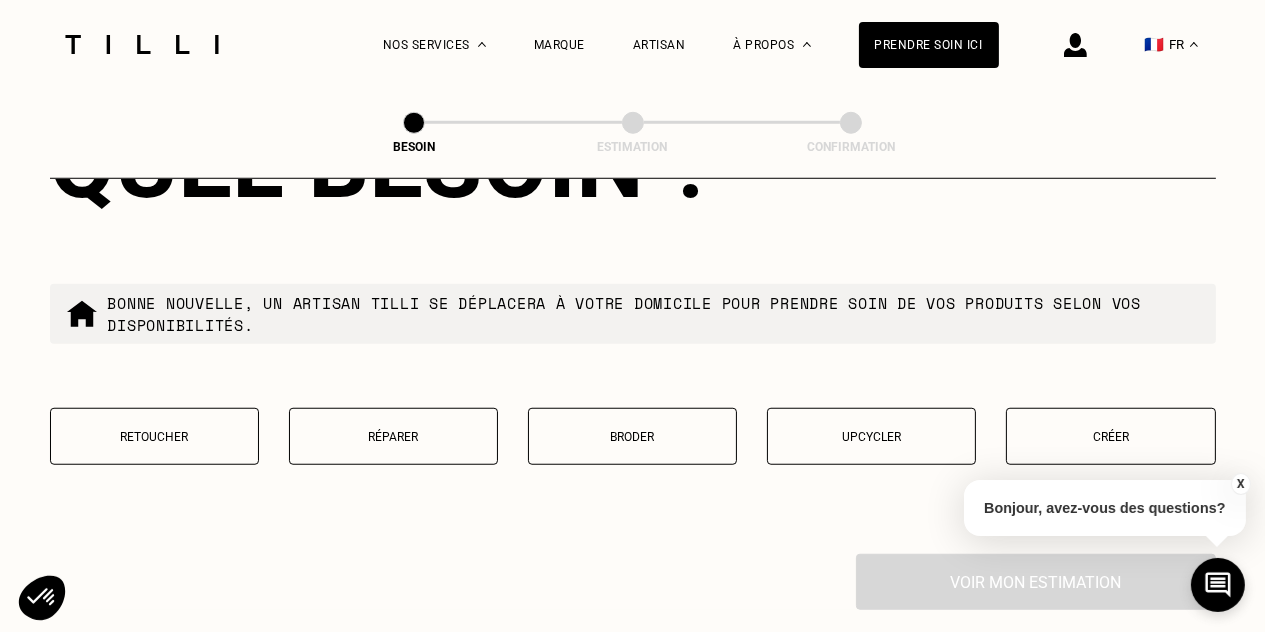 scroll, scrollTop: 1894, scrollLeft: 0, axis: vertical 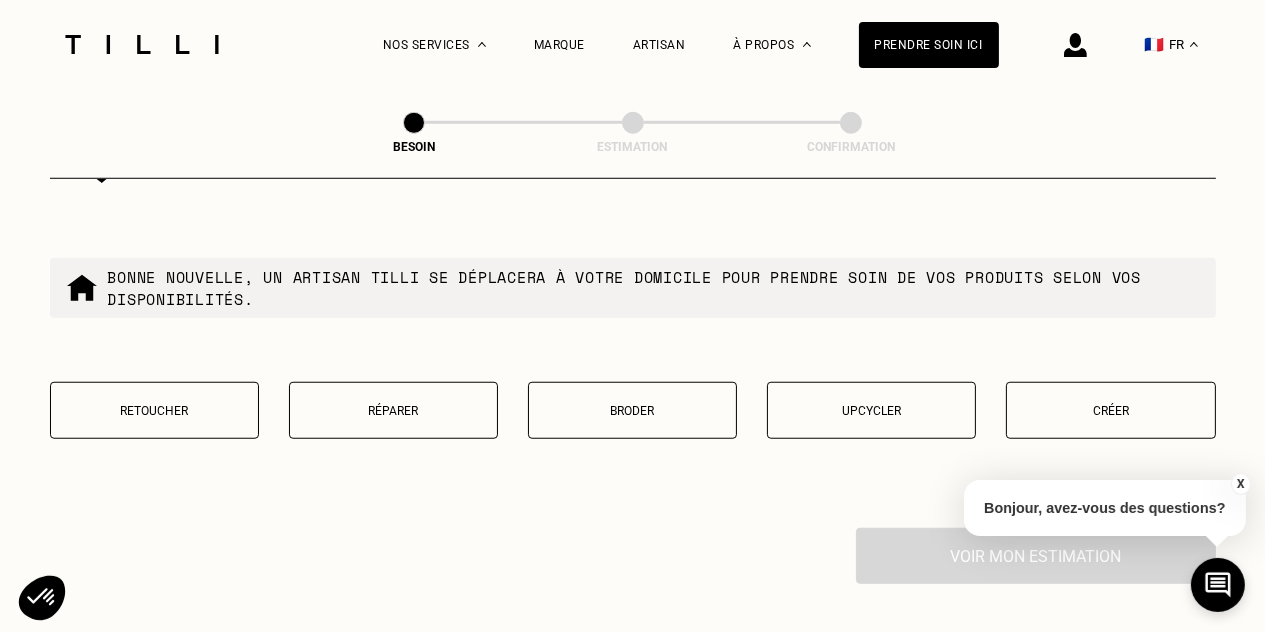 type on "[ZIP]" 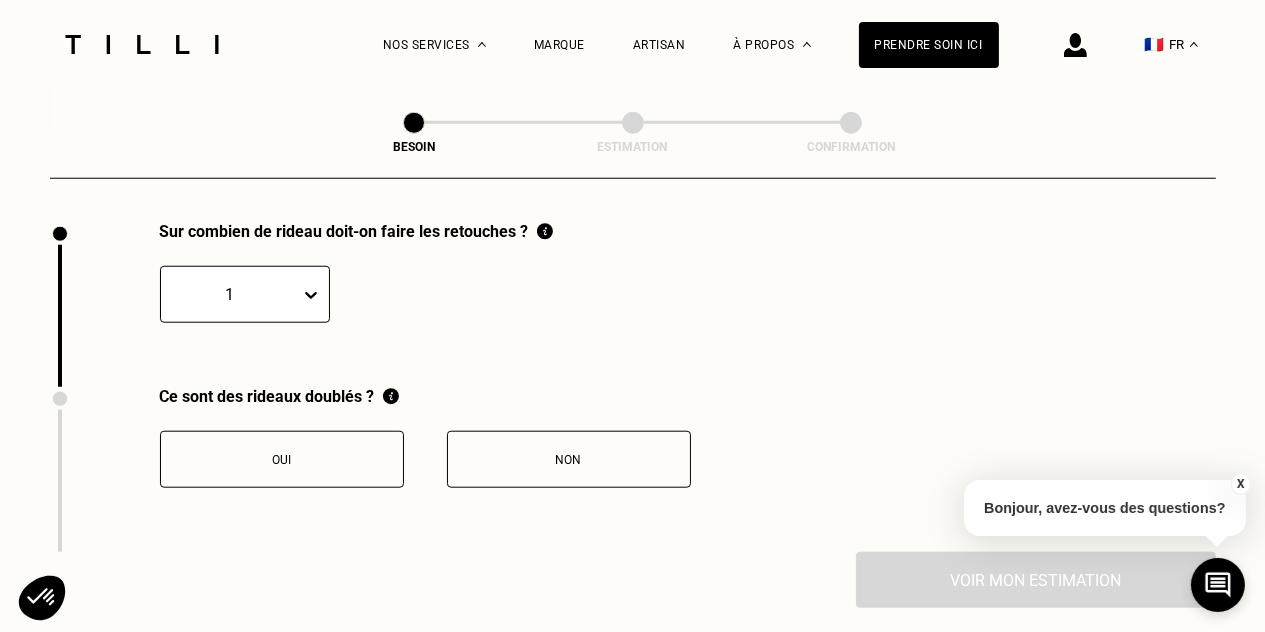 scroll, scrollTop: 2206, scrollLeft: 0, axis: vertical 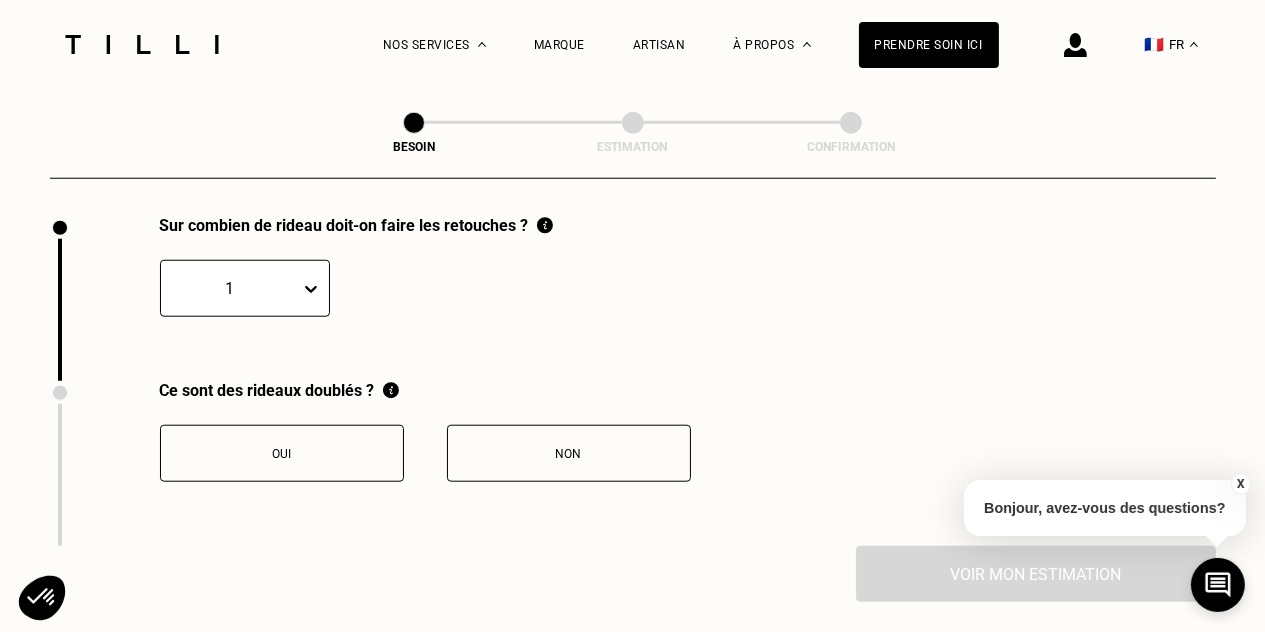 click on "Oui" at bounding box center (282, 454) 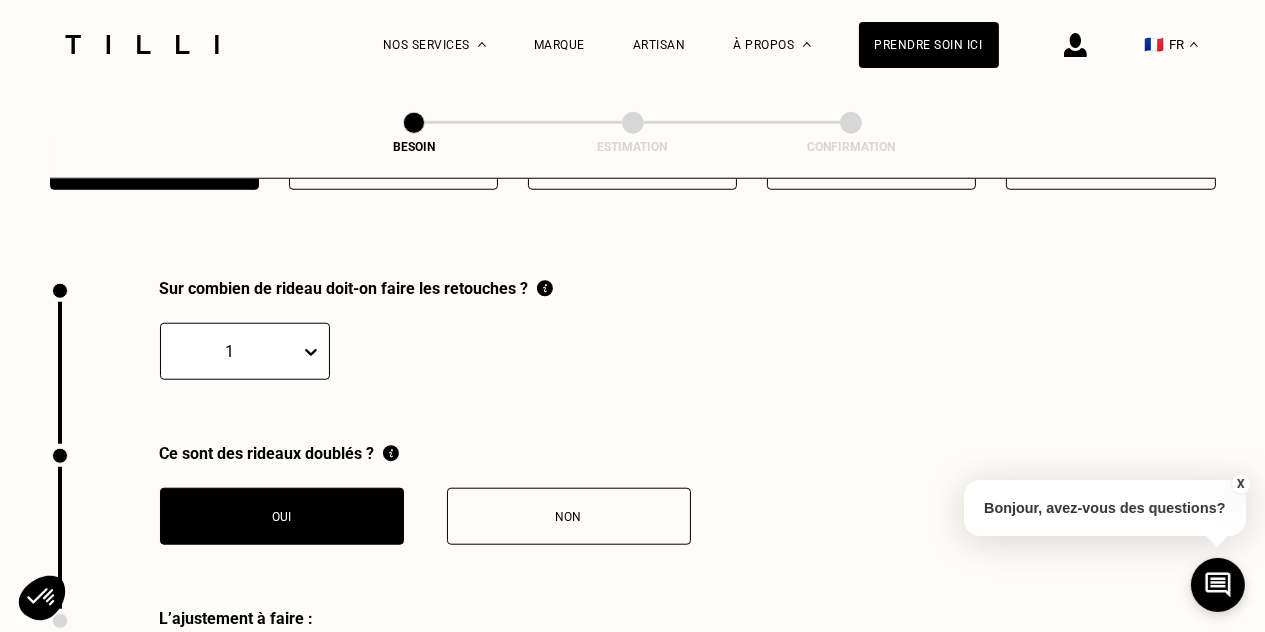 scroll, scrollTop: 2137, scrollLeft: 0, axis: vertical 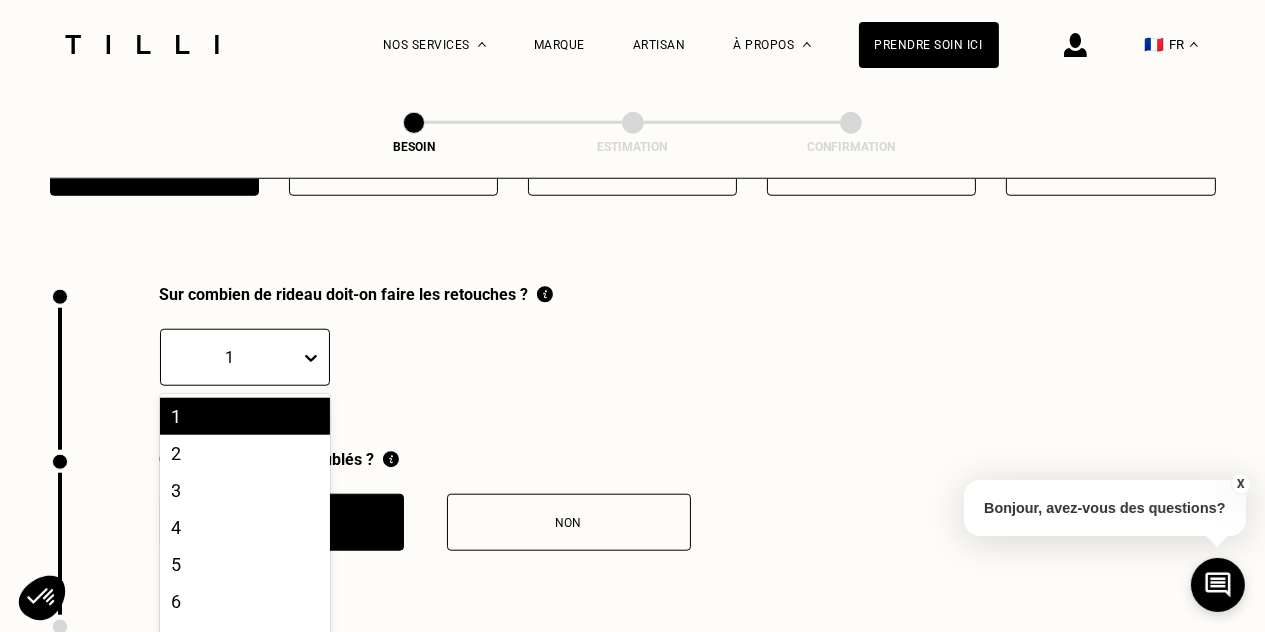 click on "20 results available. Use Up and Down to choose options, press Enter to select the currently focused option, press Escape to exit the menu, press Tab to select the option and exit the menu. 1 1 2 3 4 5 6 7 8 9 10 11 12 13 14 15 16 17 18 19 20" at bounding box center [245, 357] 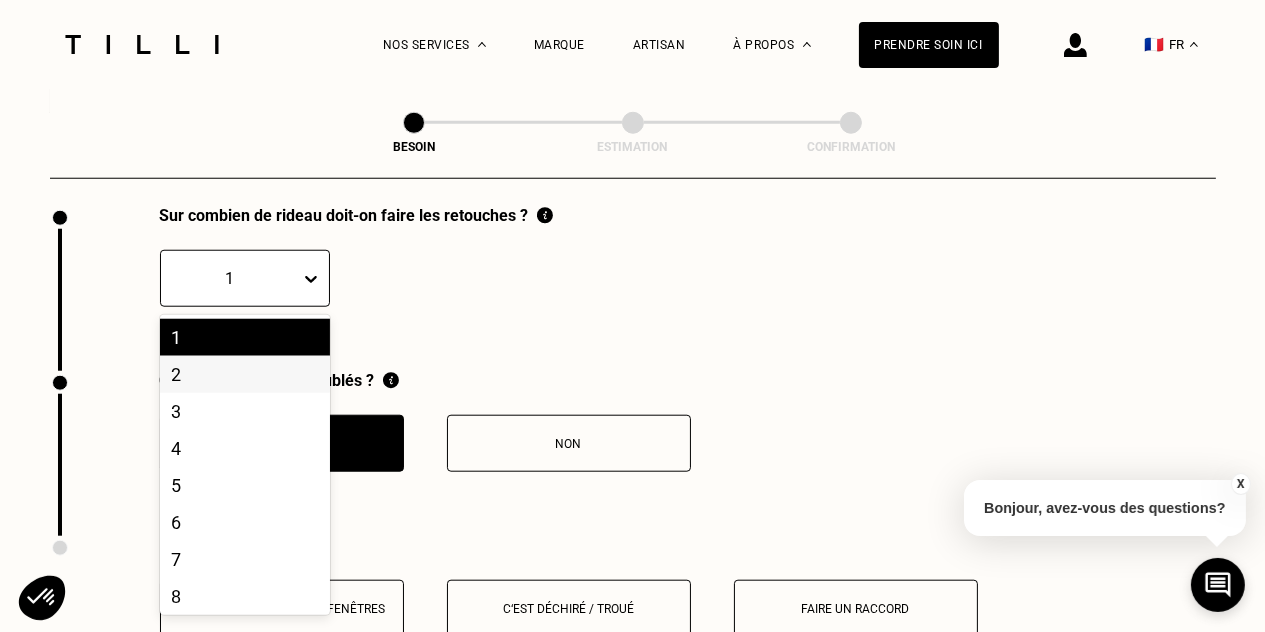 scroll, scrollTop: 2216, scrollLeft: 0, axis: vertical 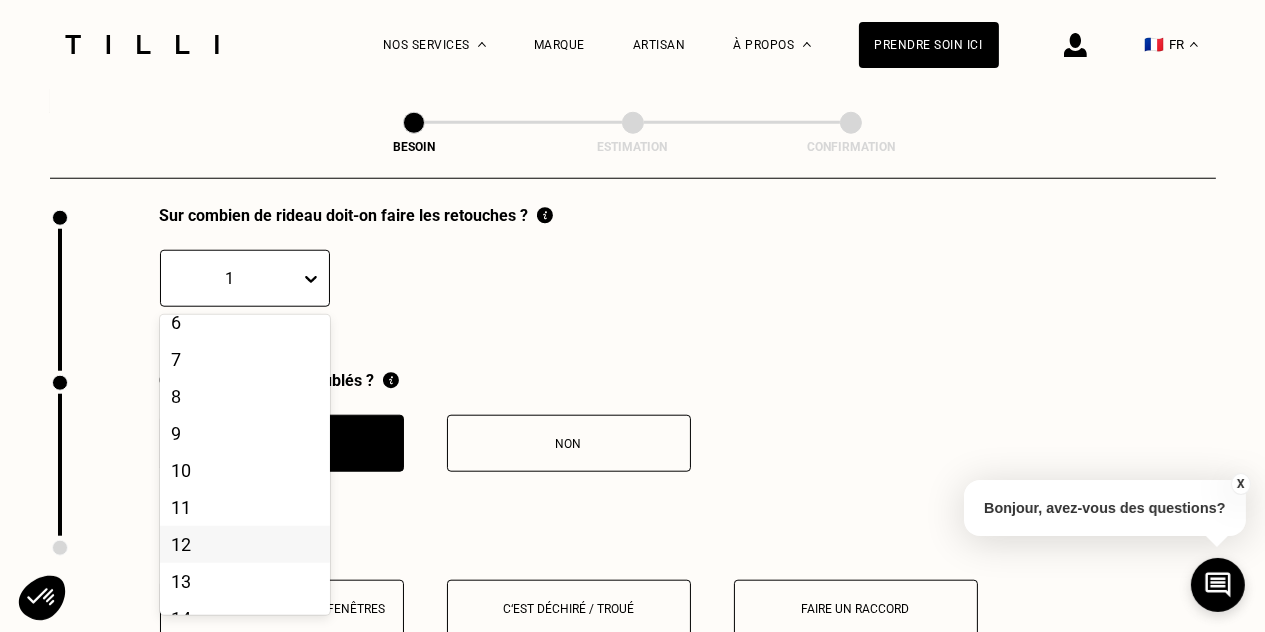 click on "12" at bounding box center [245, 544] 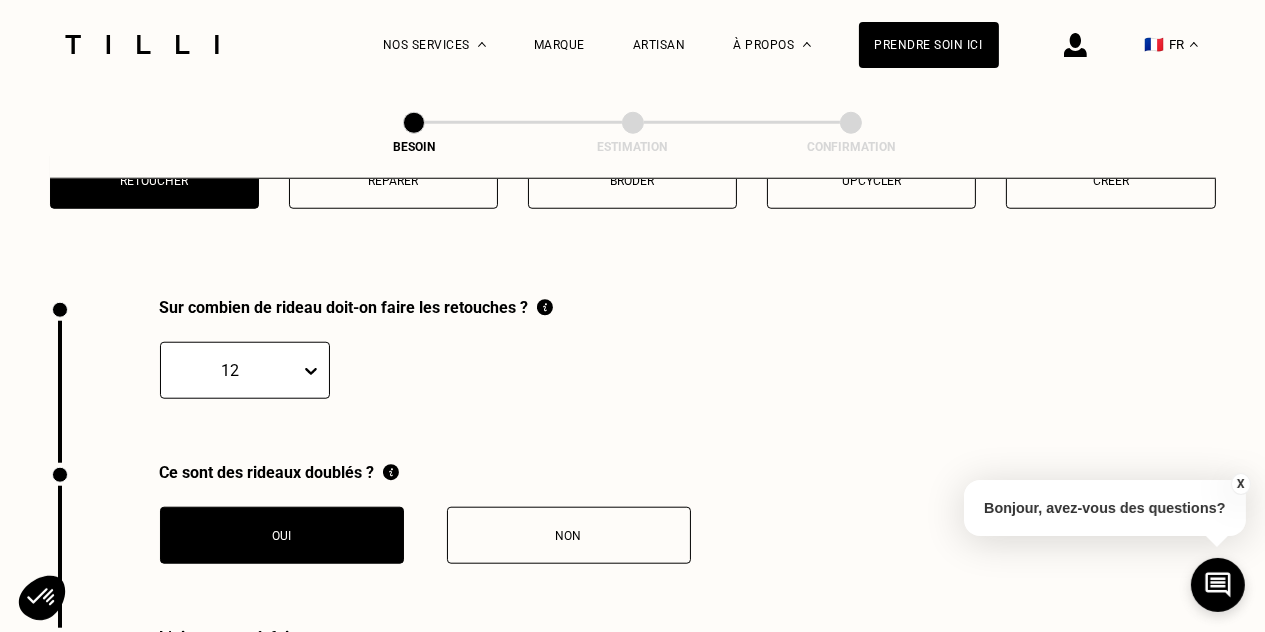 scroll, scrollTop: 2116, scrollLeft: 0, axis: vertical 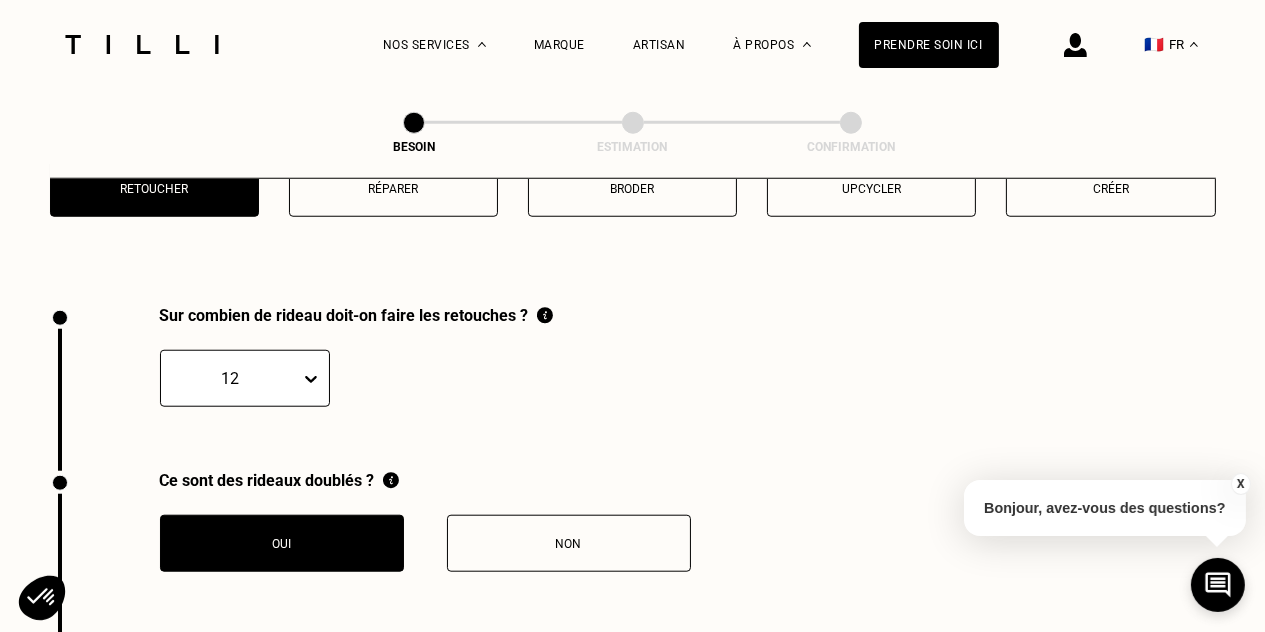 click on "option 12, selected. 12" at bounding box center [245, 378] 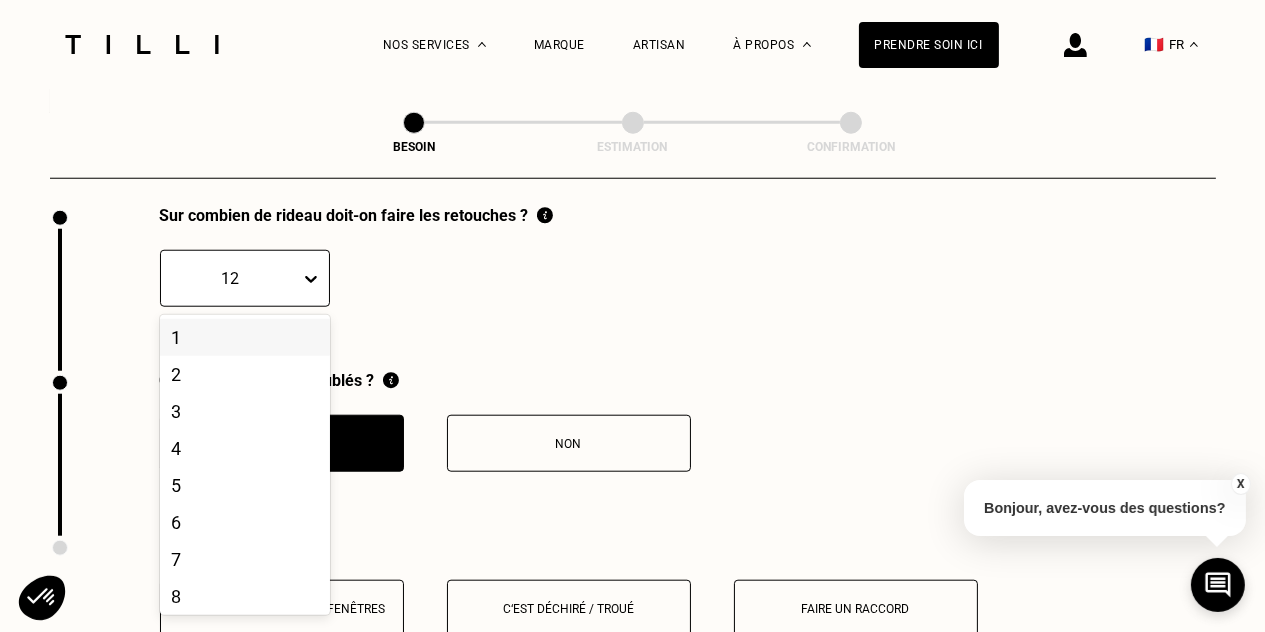 scroll, scrollTop: 2216, scrollLeft: 0, axis: vertical 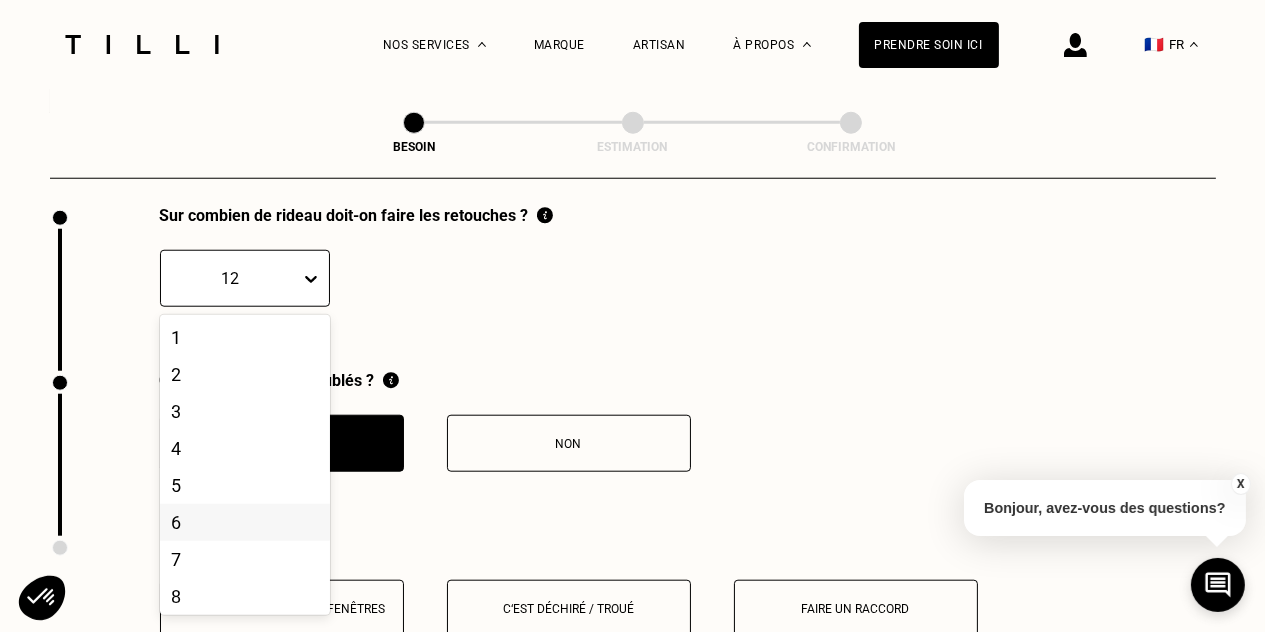 click on "6" at bounding box center (245, 522) 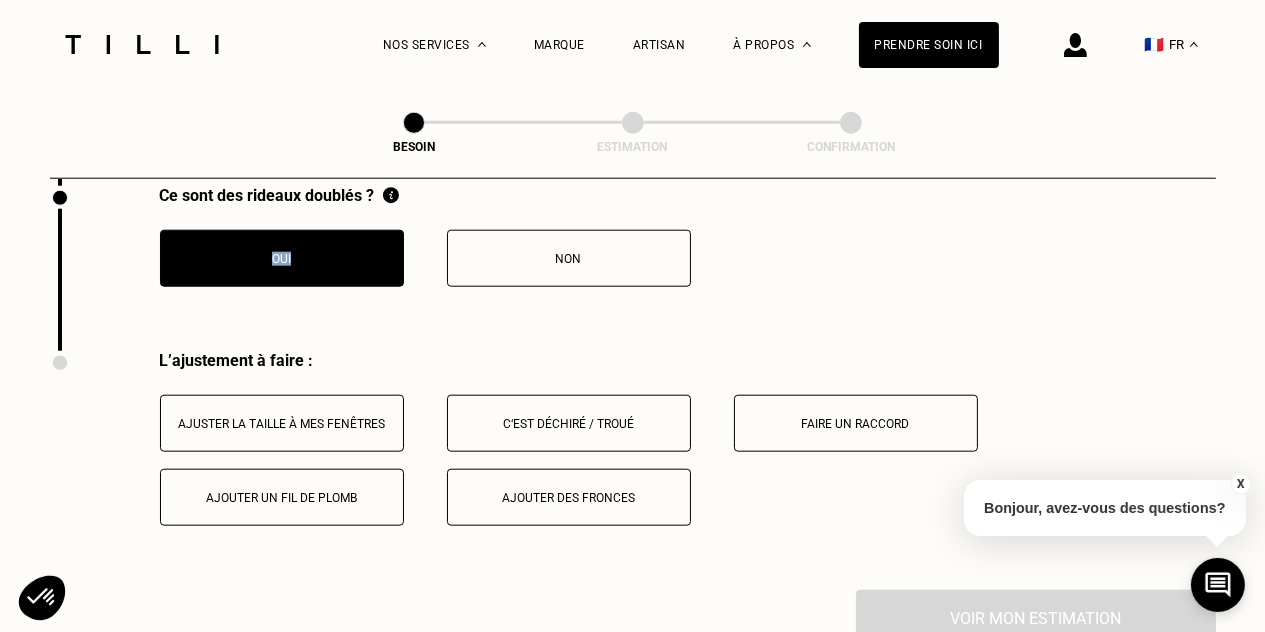 scroll, scrollTop: 2416, scrollLeft: 0, axis: vertical 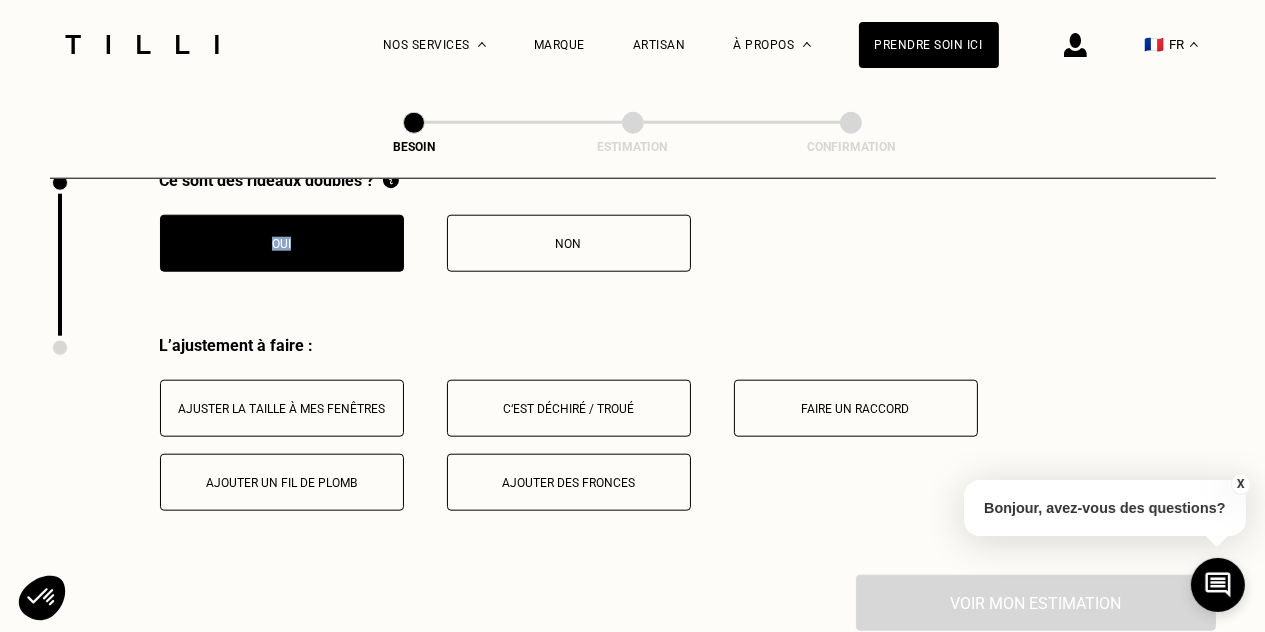click on "Ajuster la taille à mes fenêtres" at bounding box center [282, 409] 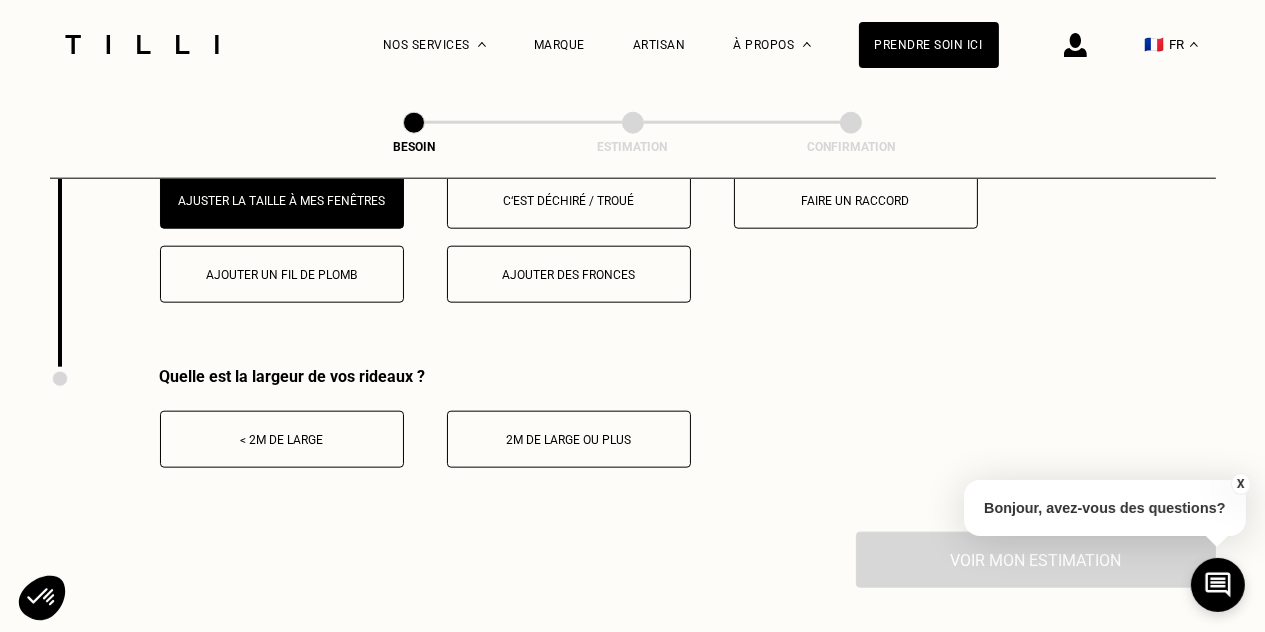 scroll, scrollTop: 2716, scrollLeft: 0, axis: vertical 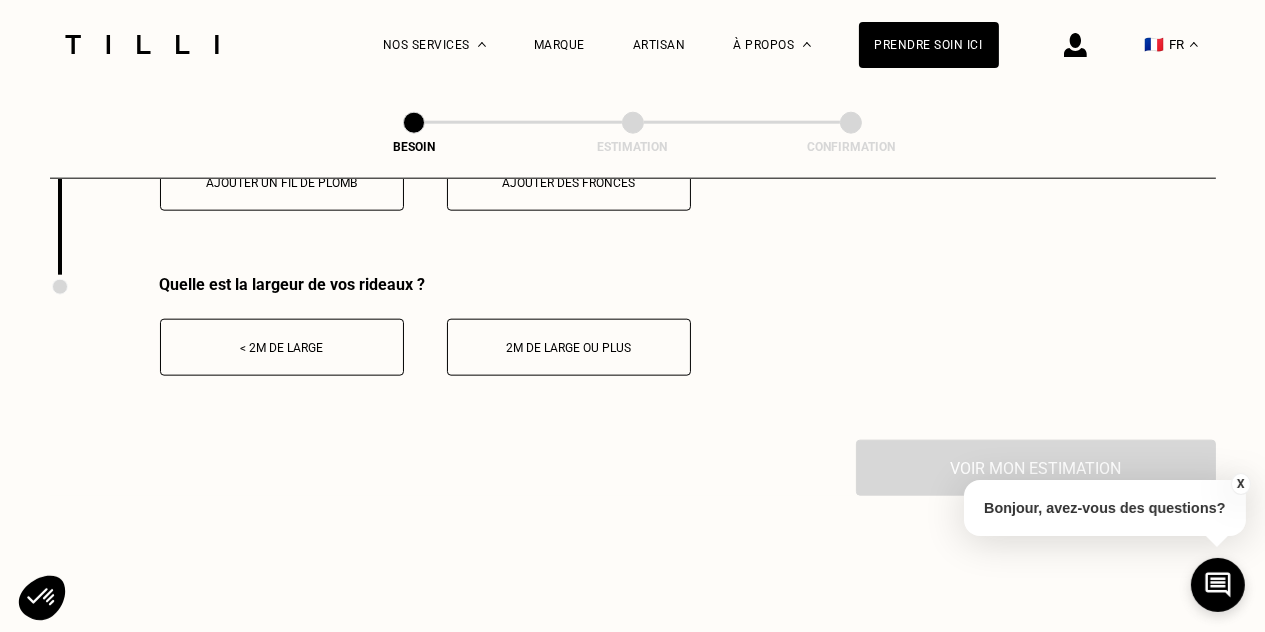 click on "< 2m de large" at bounding box center (282, 348) 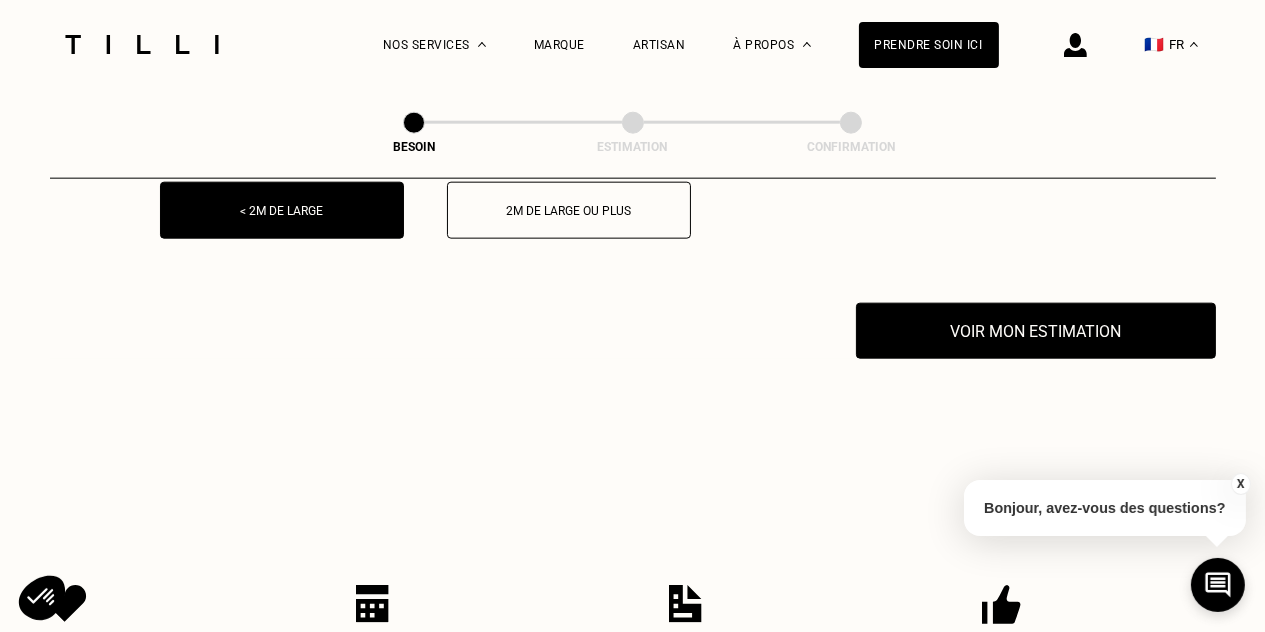 scroll, scrollTop: 2916, scrollLeft: 0, axis: vertical 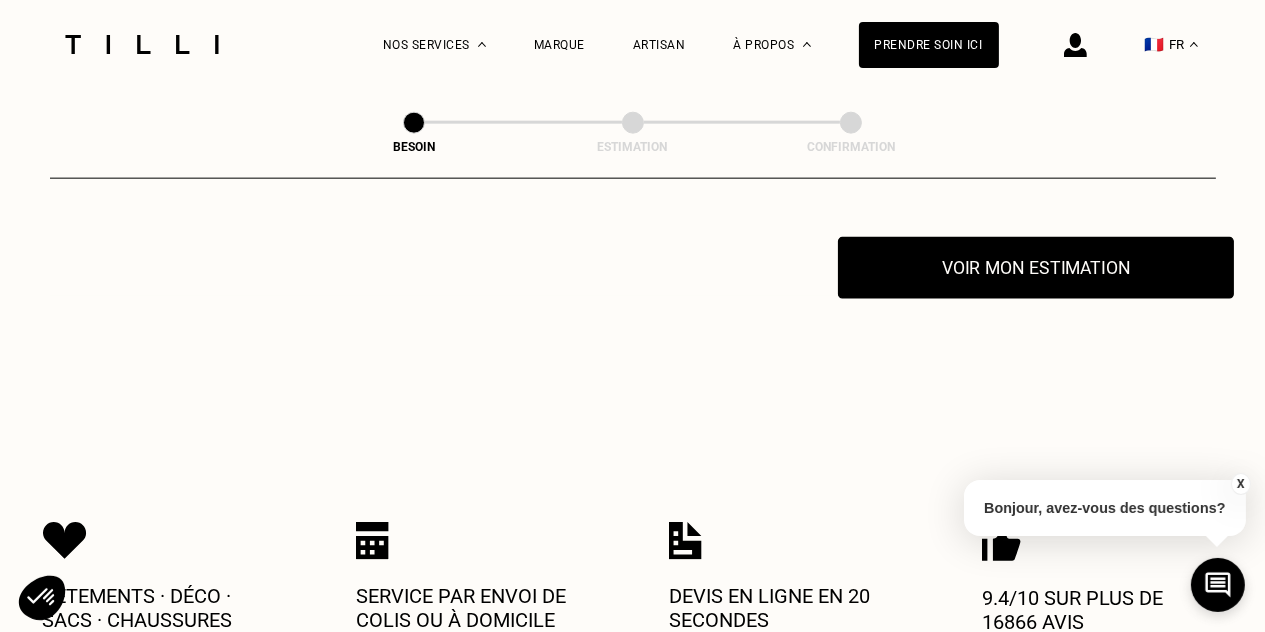 click on "Voir mon estimation" at bounding box center (1036, 268) 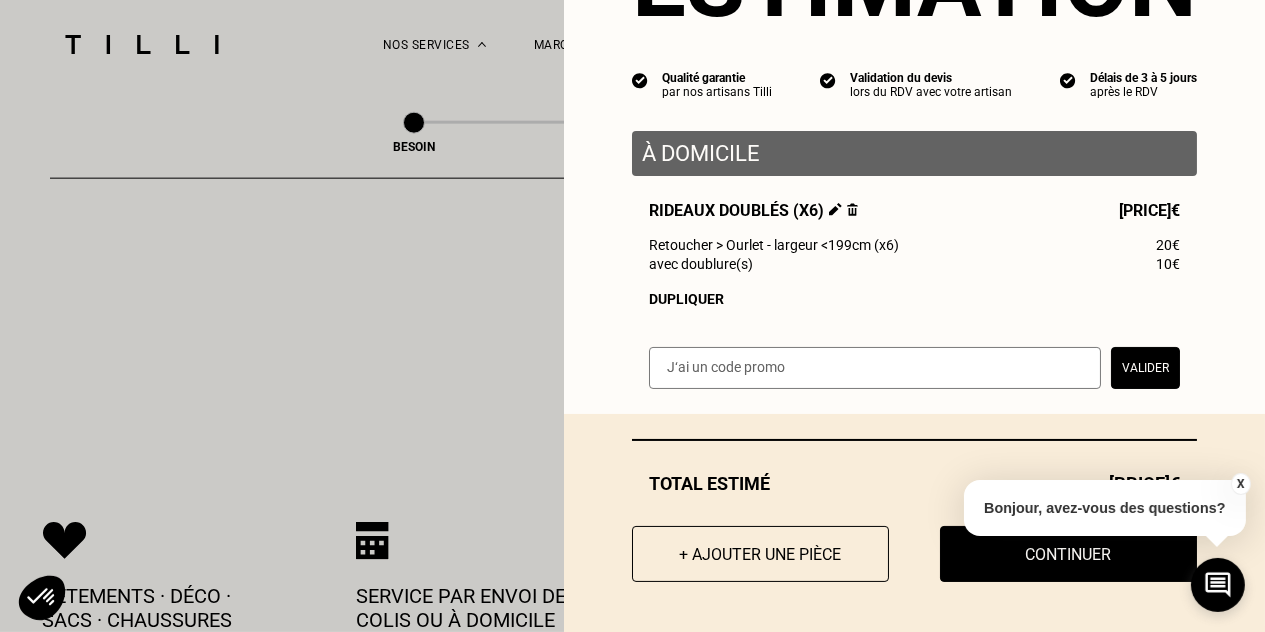 scroll, scrollTop: 144, scrollLeft: 0, axis: vertical 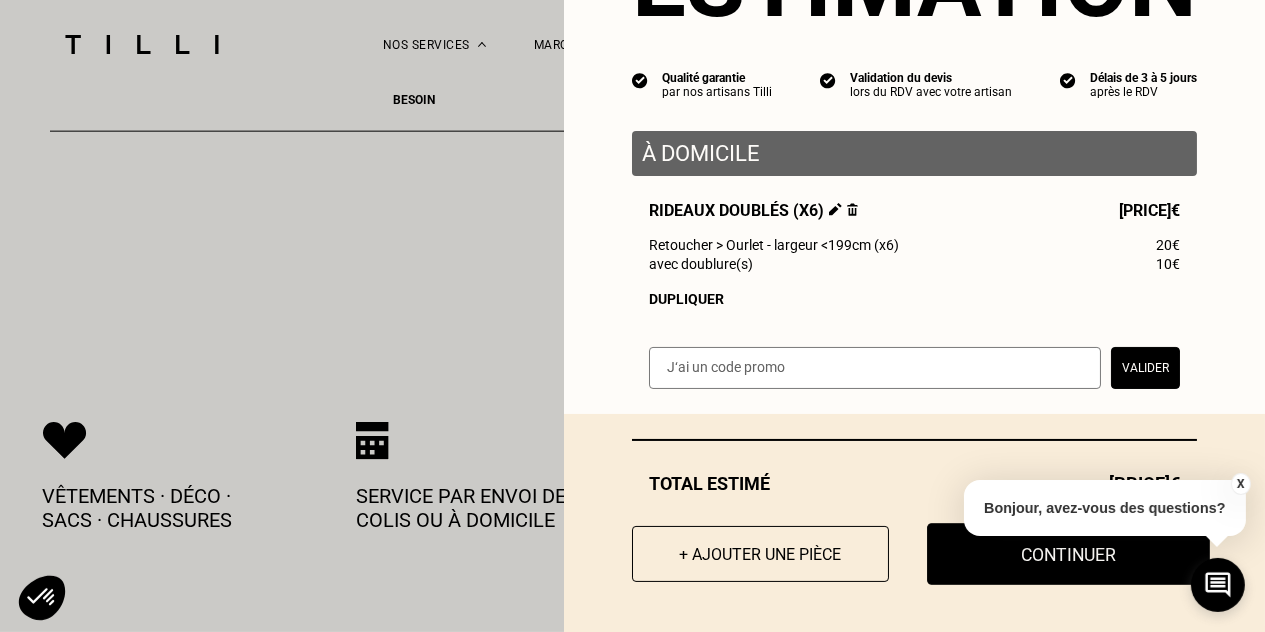 click on "Continuer" at bounding box center (1068, 554) 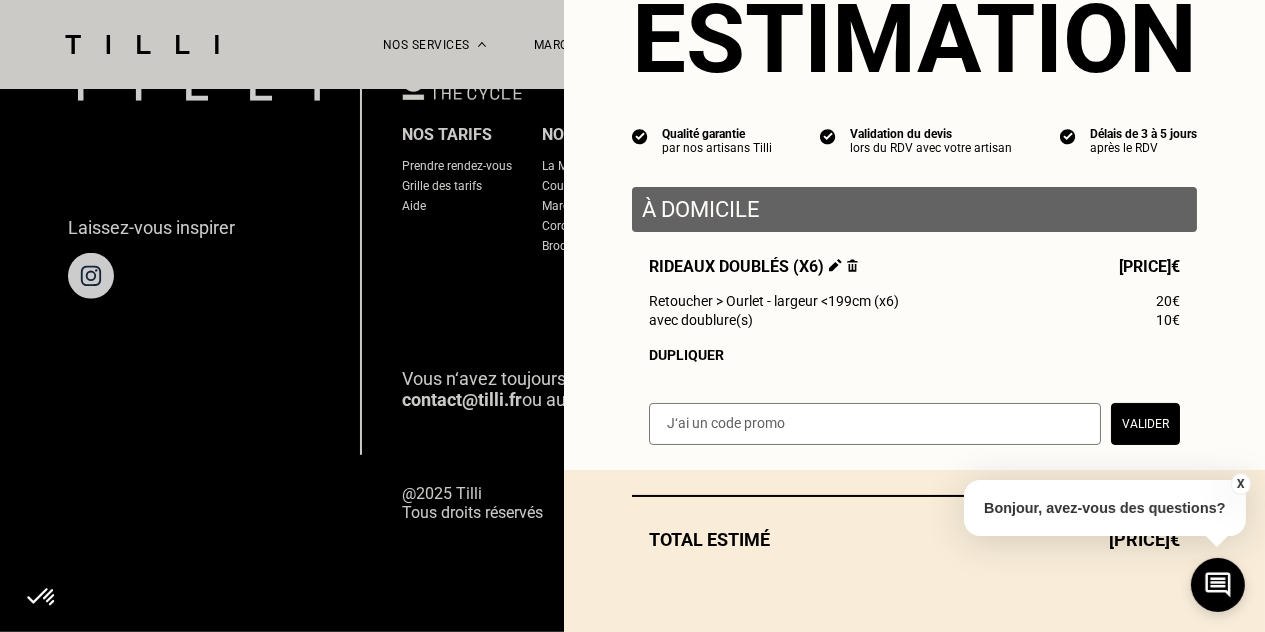 scroll, scrollTop: 1391, scrollLeft: 0, axis: vertical 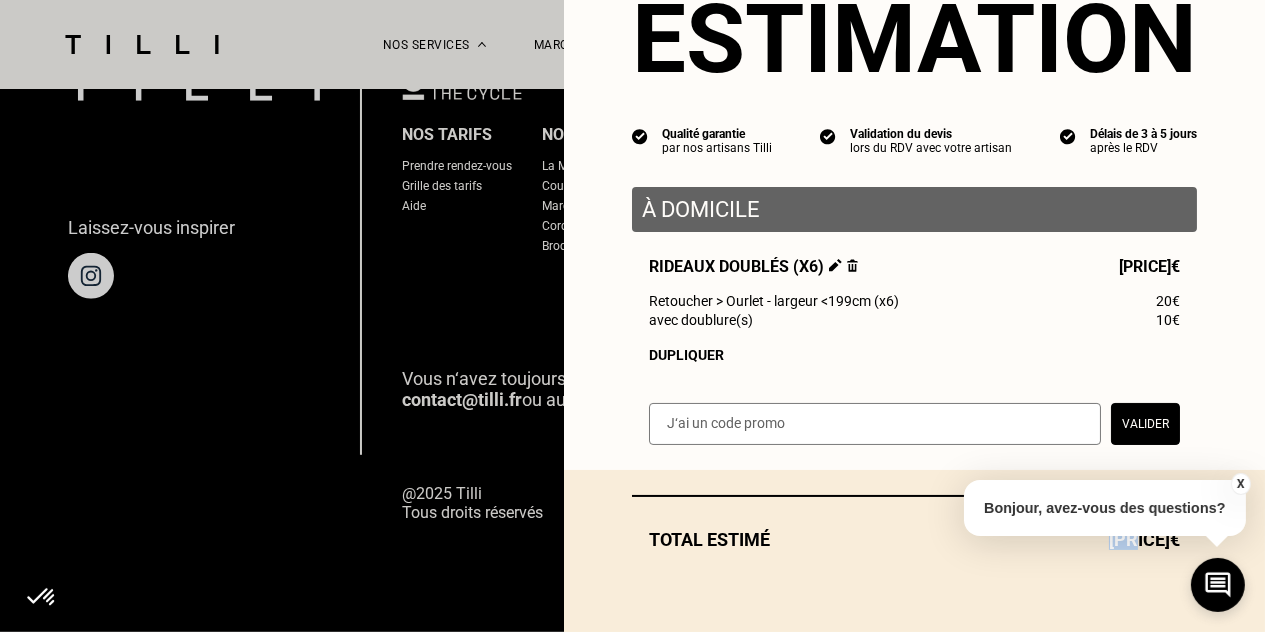 select on "FR" 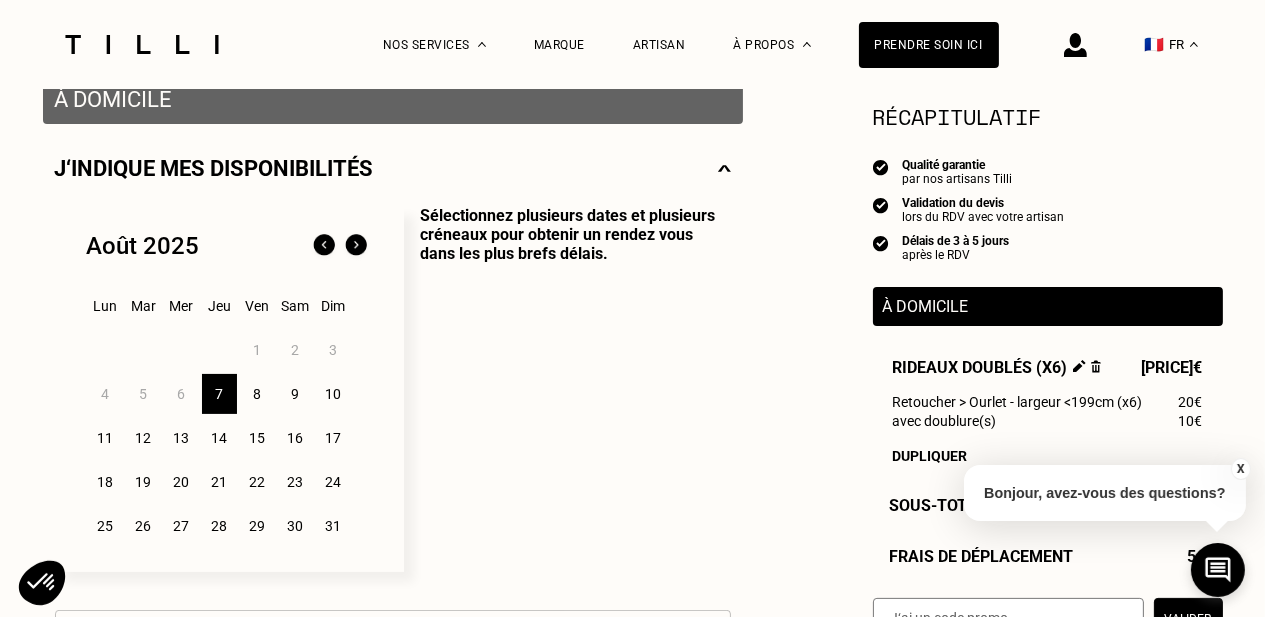 scroll, scrollTop: 400, scrollLeft: 0, axis: vertical 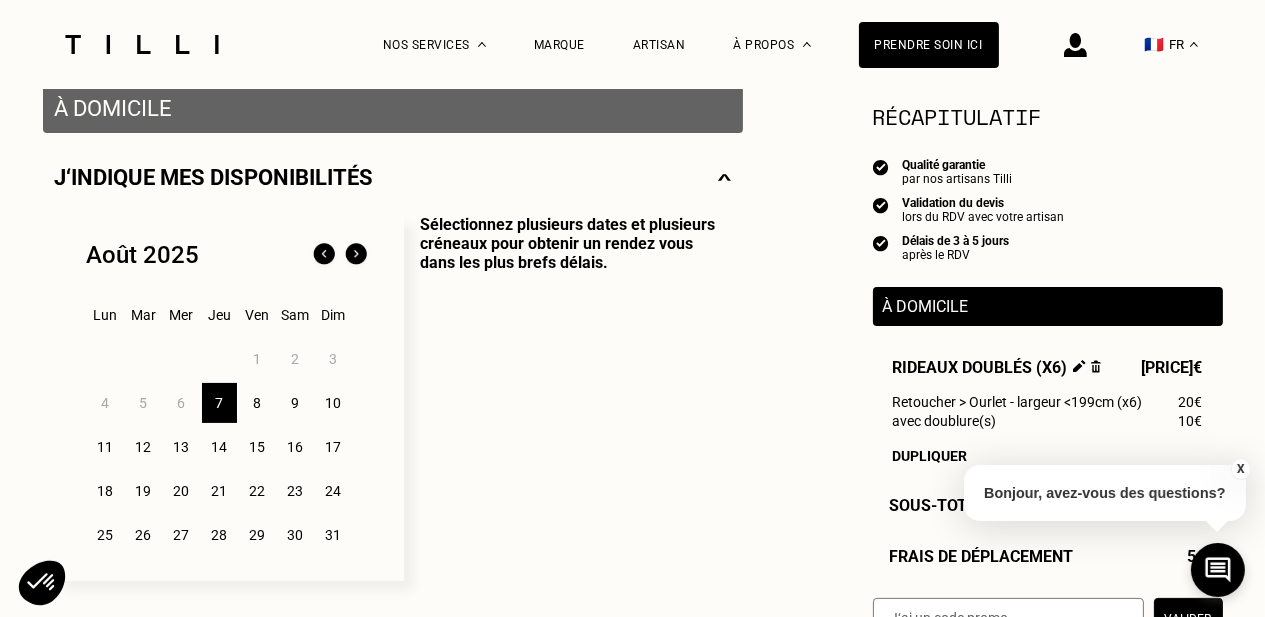 click on "11" at bounding box center (105, 447) 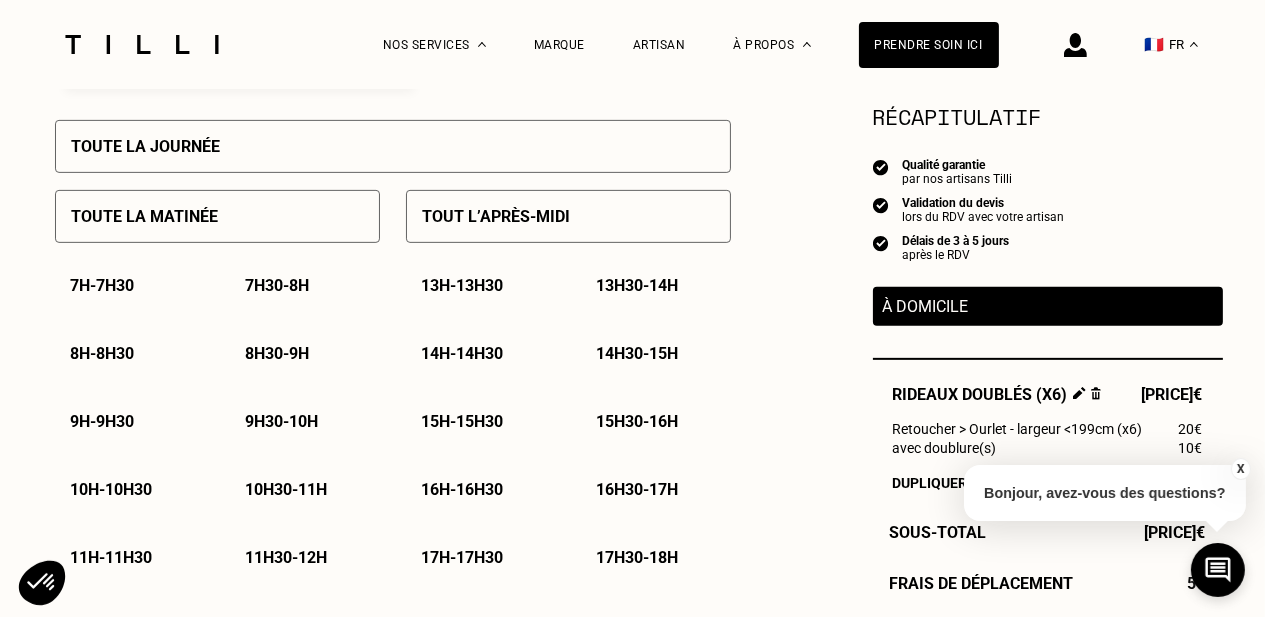 scroll, scrollTop: 900, scrollLeft: 0, axis: vertical 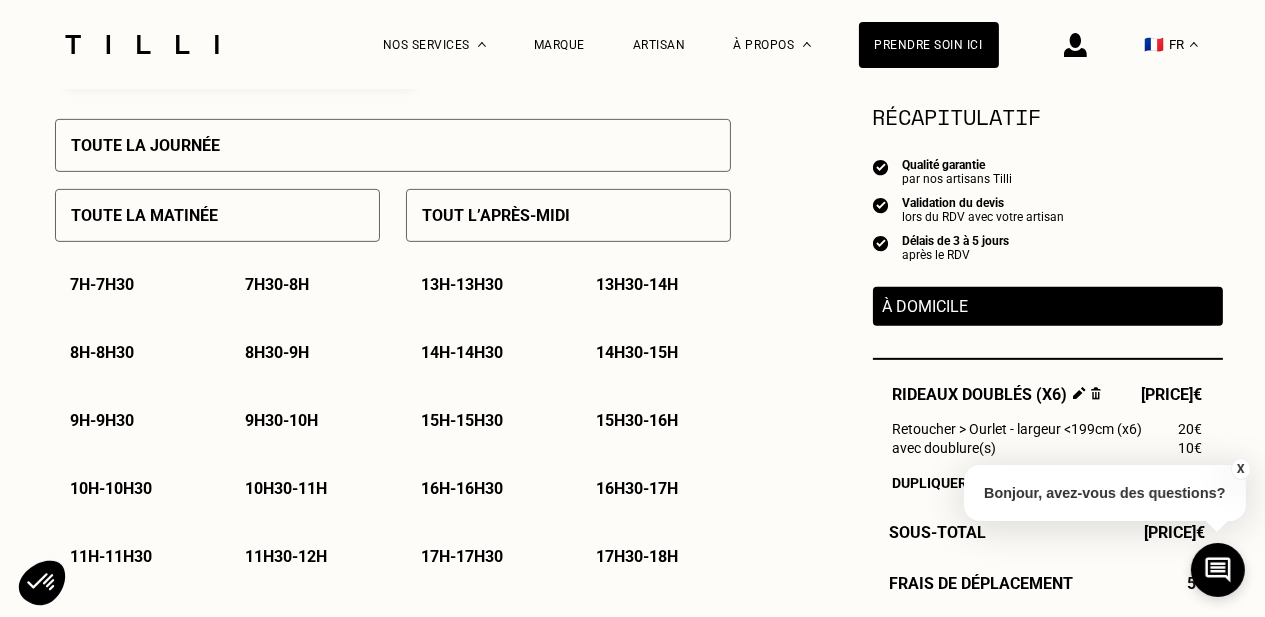 click on "[TIME]  -  [TIME]" at bounding box center [282, 420] 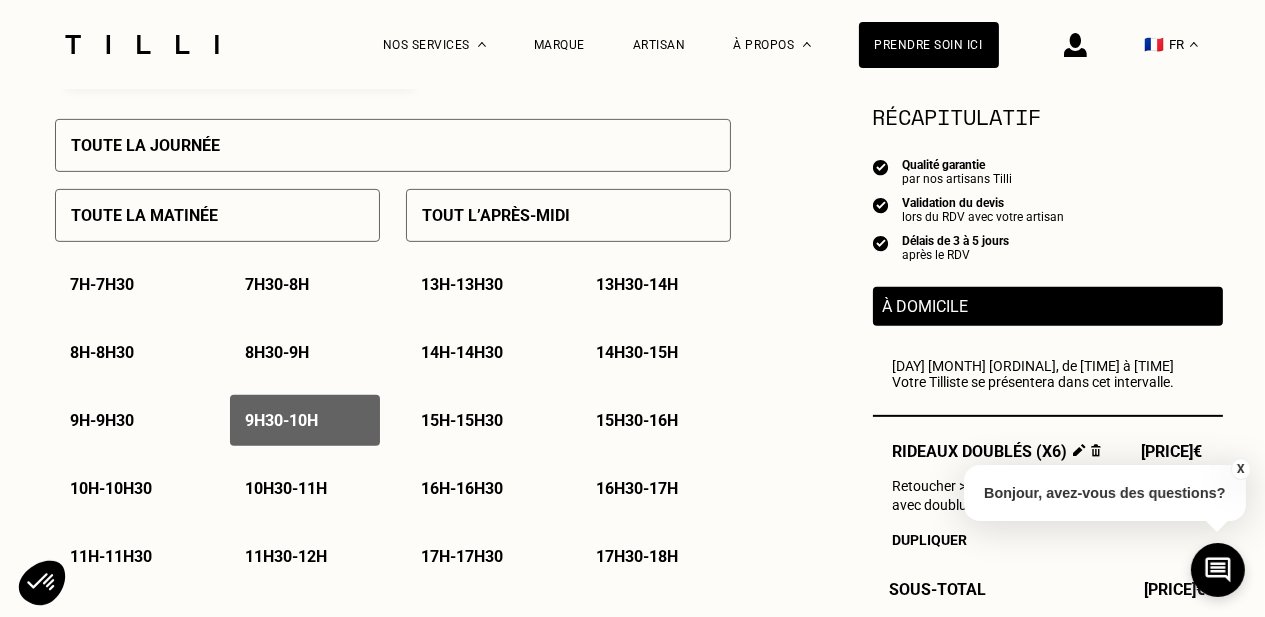 click on "11h30  -  12h" at bounding box center [287, 556] 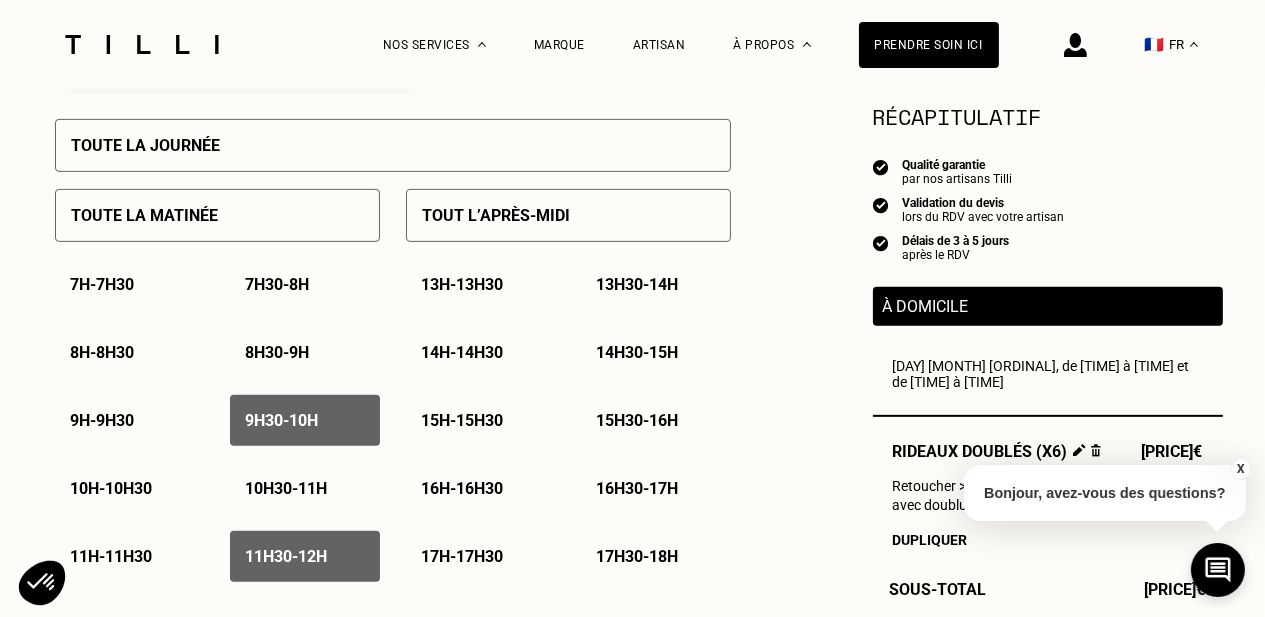 click on "16h30  -  17h" at bounding box center [638, 488] 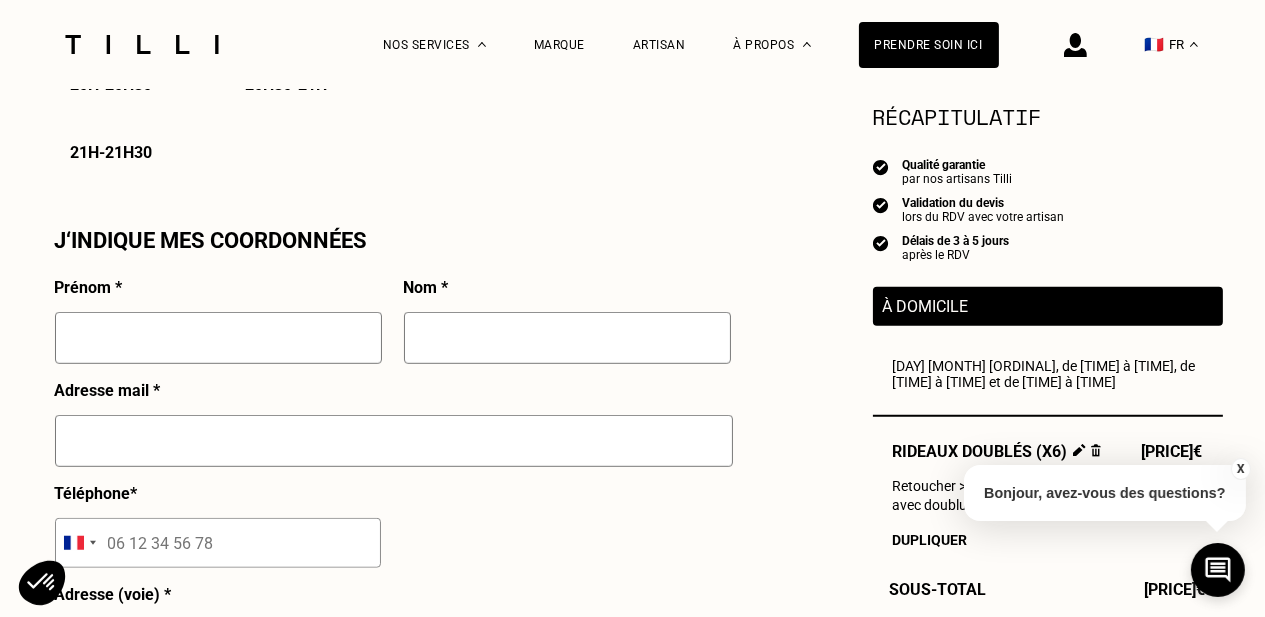 scroll, scrollTop: 1700, scrollLeft: 0, axis: vertical 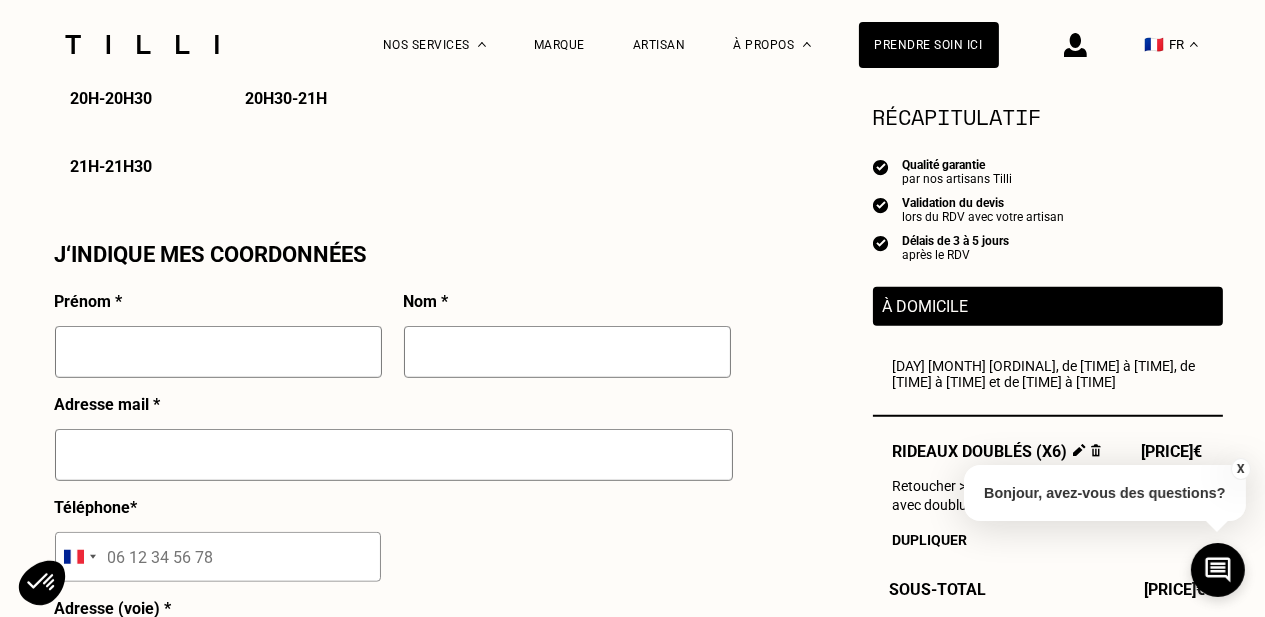 click at bounding box center (218, 352) 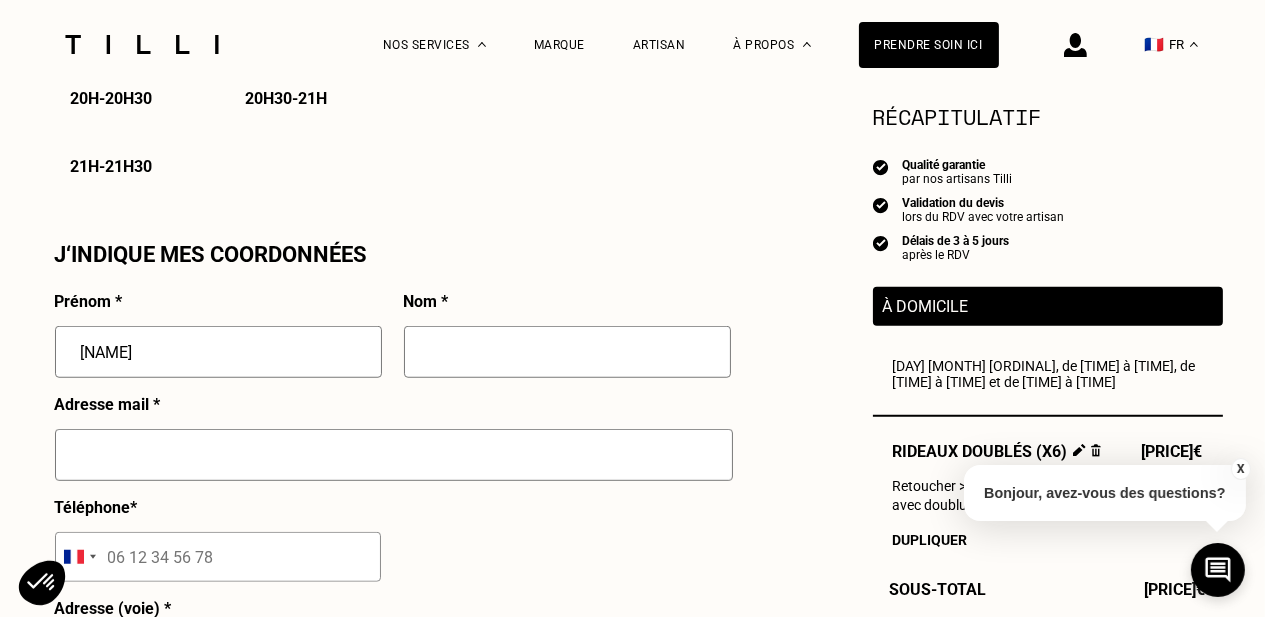 type on "[NAME]" 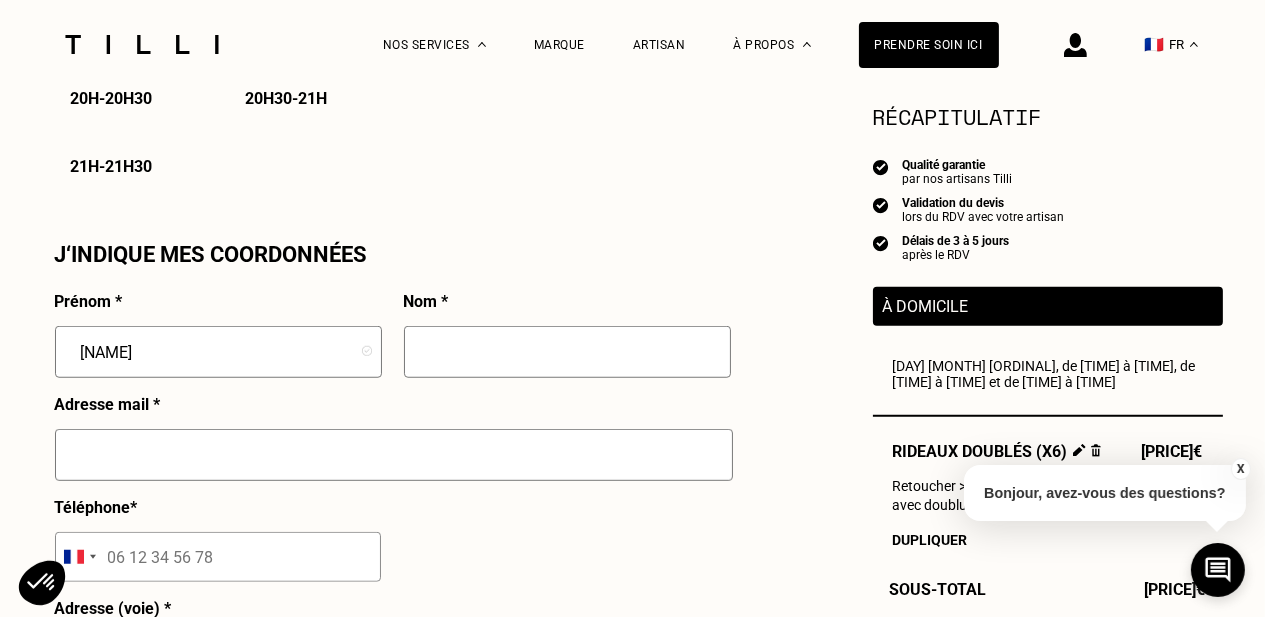 type on "[NAME]" 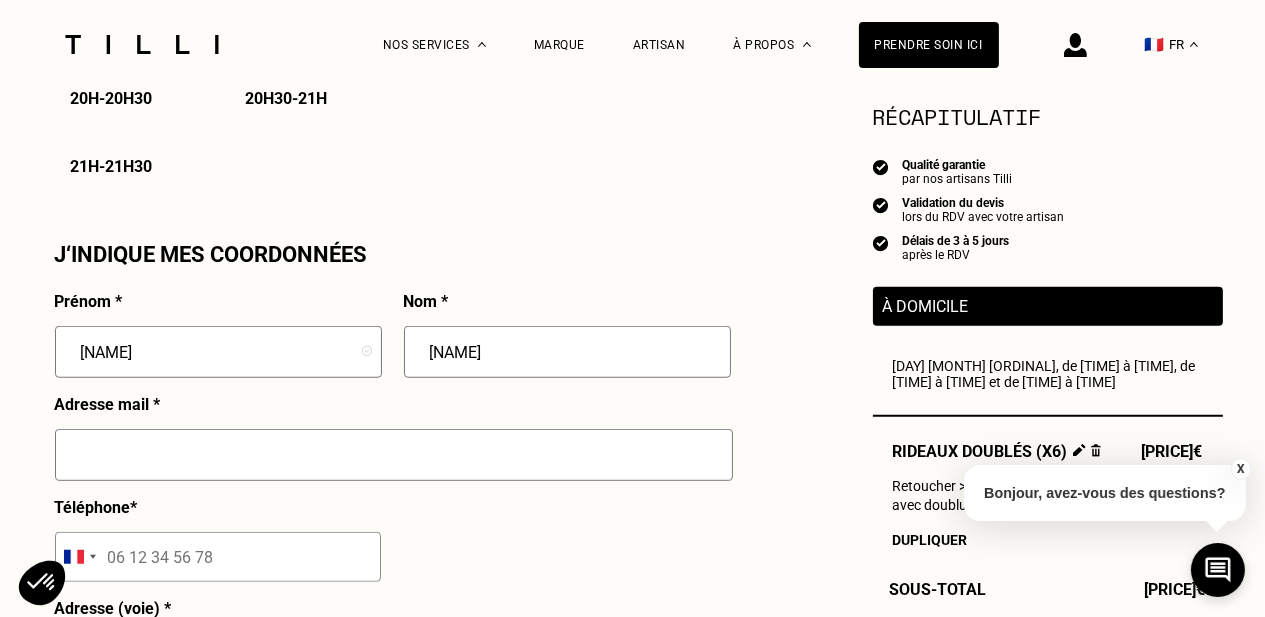 click at bounding box center (394, 455) 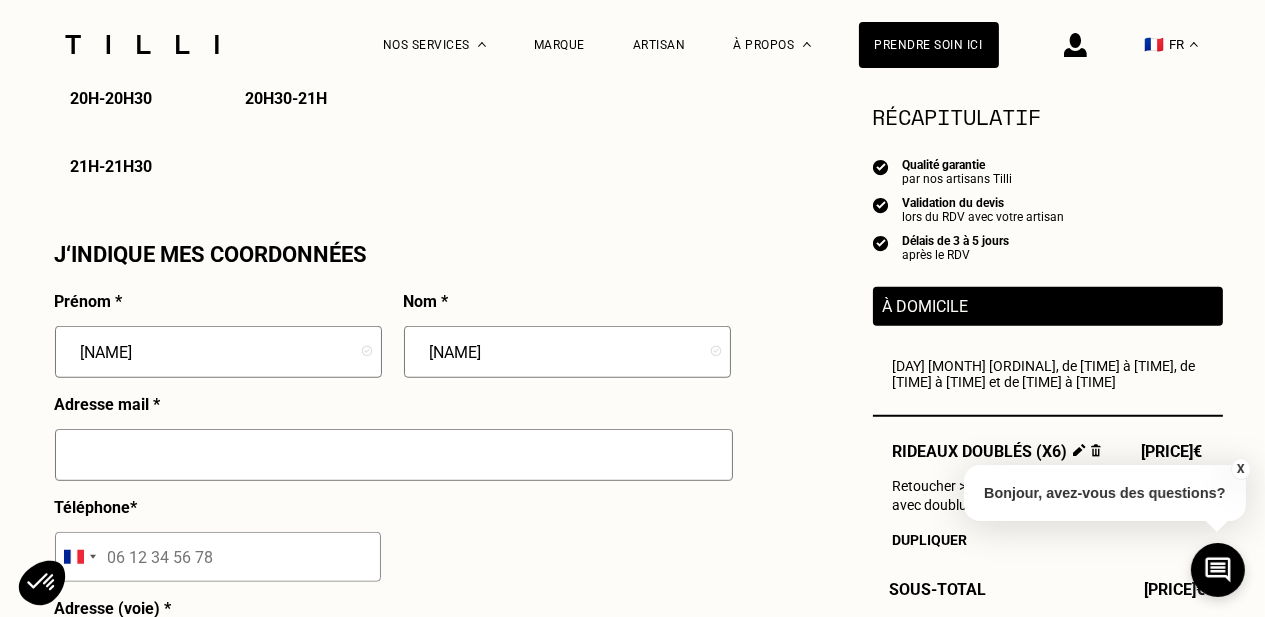 type on "[EMAIL]" 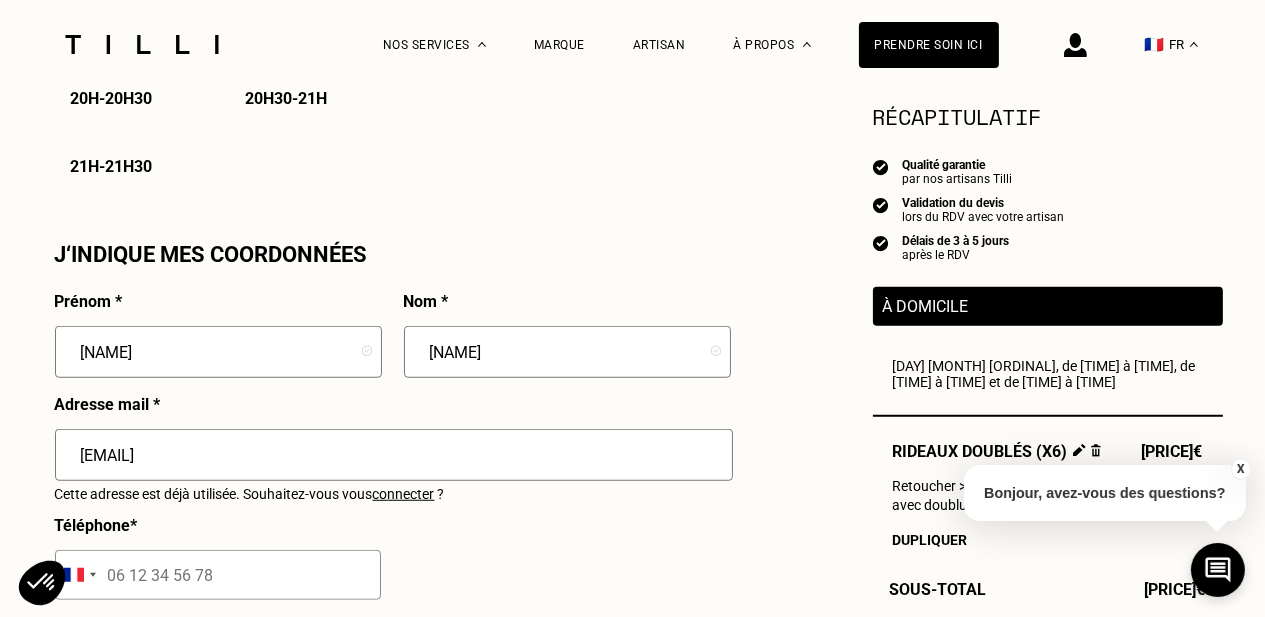 click at bounding box center (218, 575) 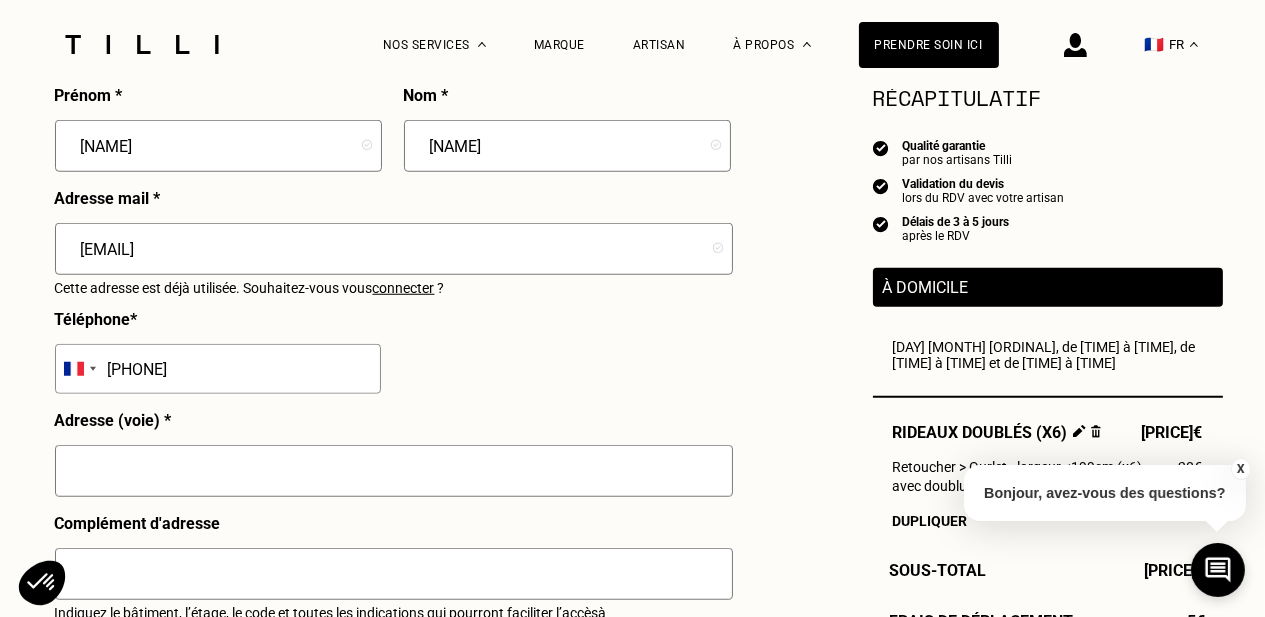 scroll, scrollTop: 2000, scrollLeft: 0, axis: vertical 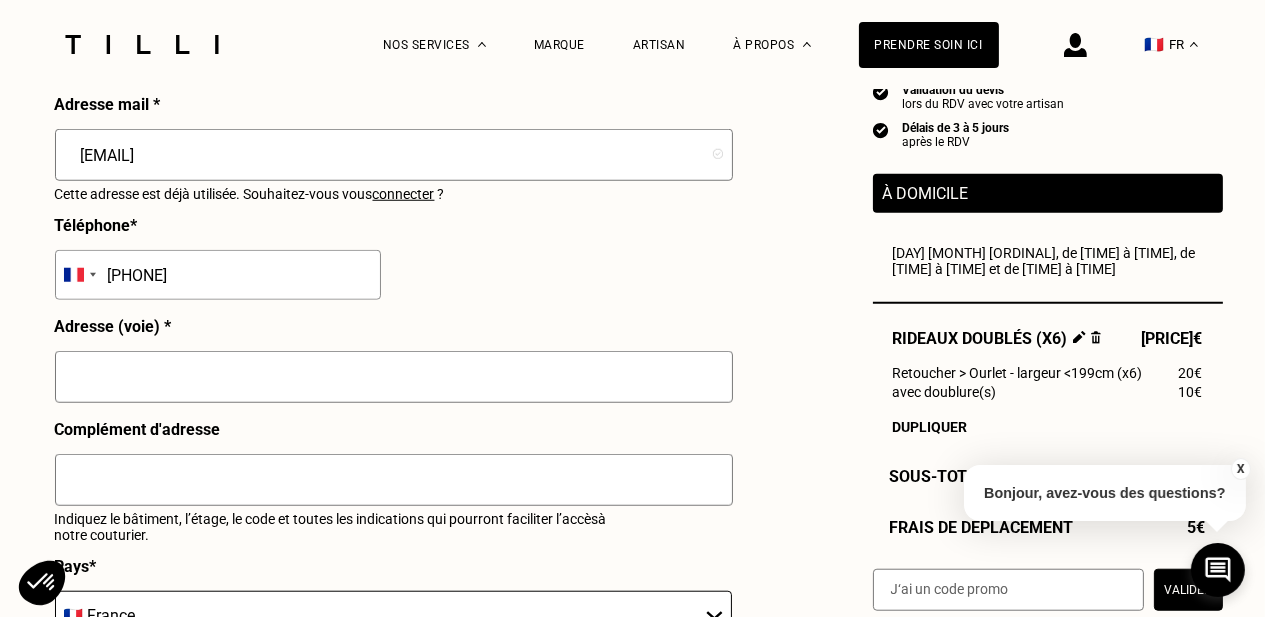 type on "[PHONE]" 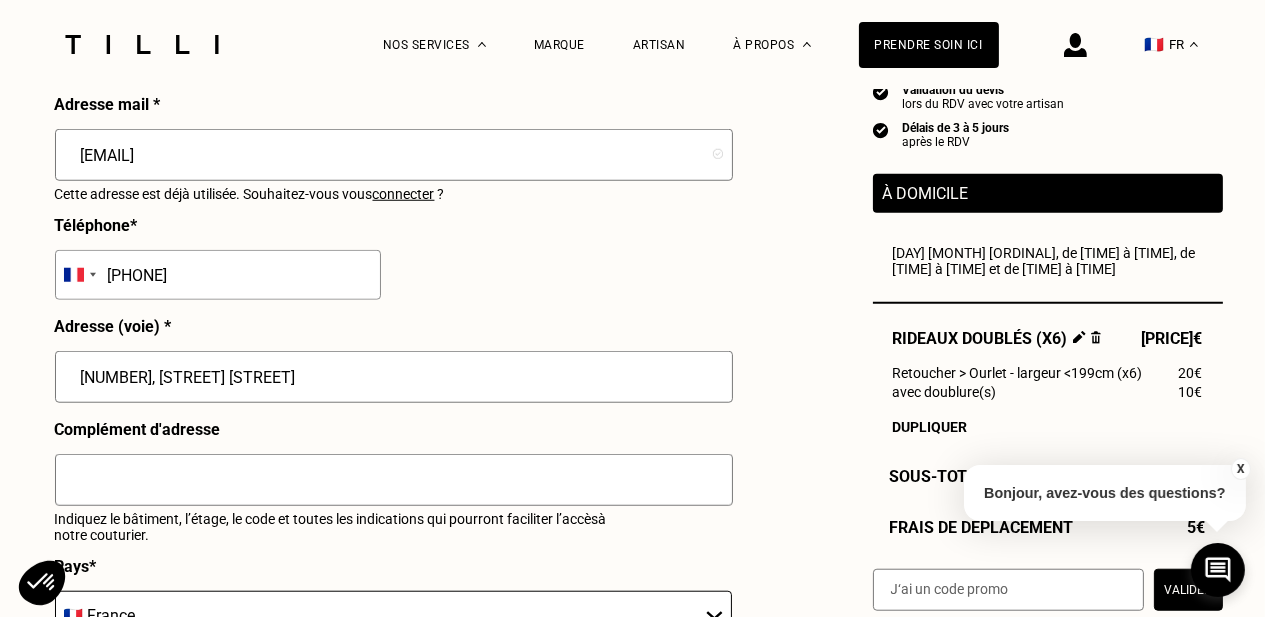 click on "[NUMBER], [STREET] [STREET]" at bounding box center [394, 377] 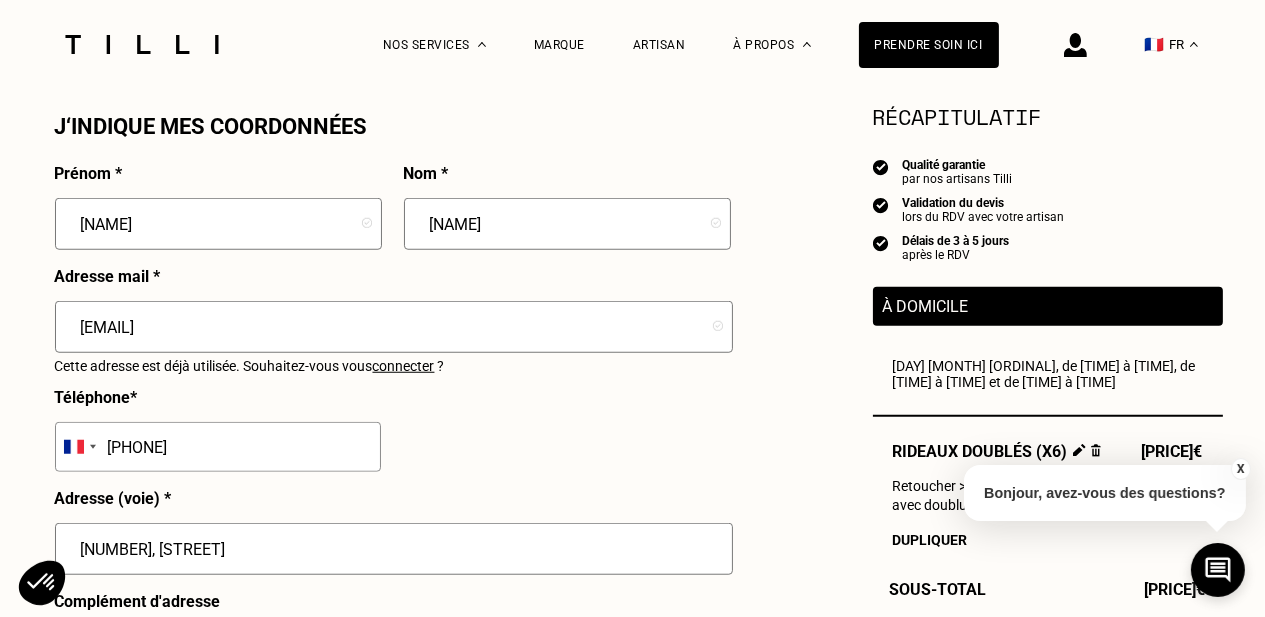 scroll, scrollTop: 1900, scrollLeft: 0, axis: vertical 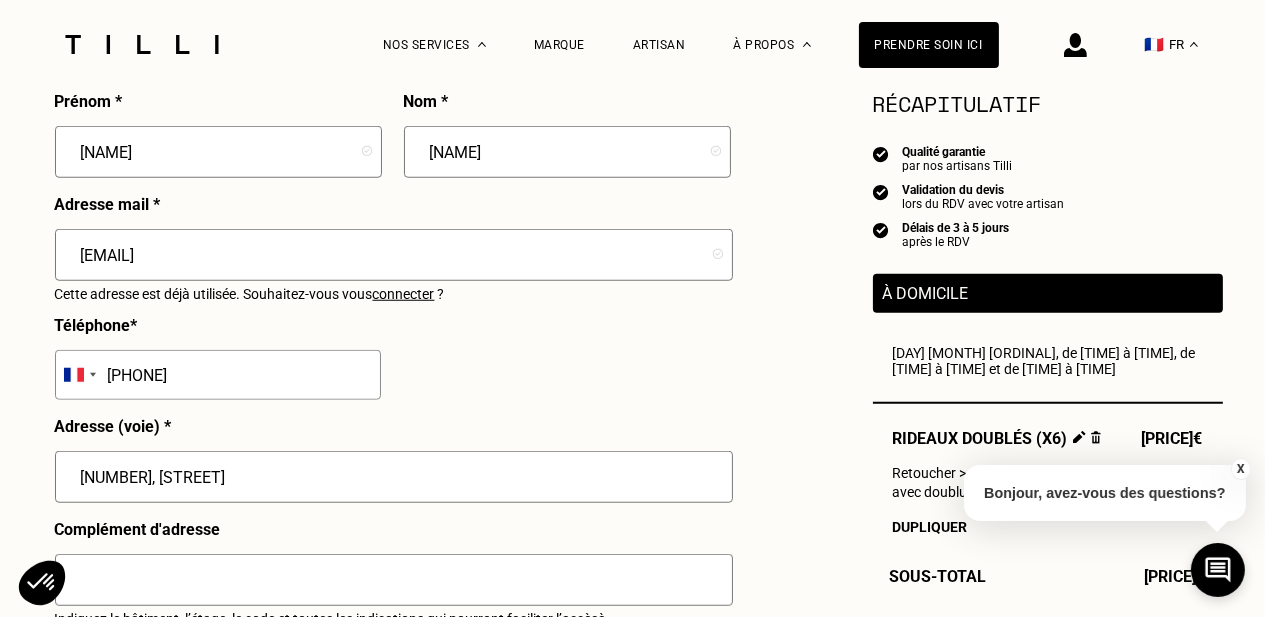 drag, startPoint x: 238, startPoint y: 484, endPoint x: 73, endPoint y: 488, distance: 165.04848 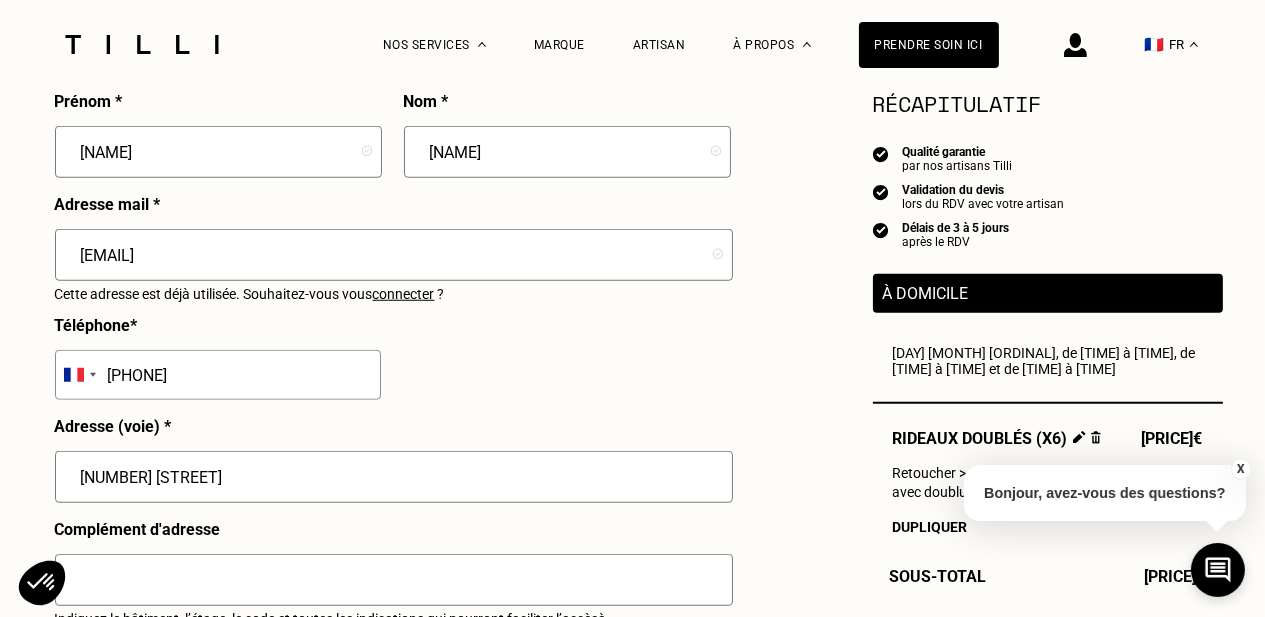 scroll, scrollTop: 2000, scrollLeft: 0, axis: vertical 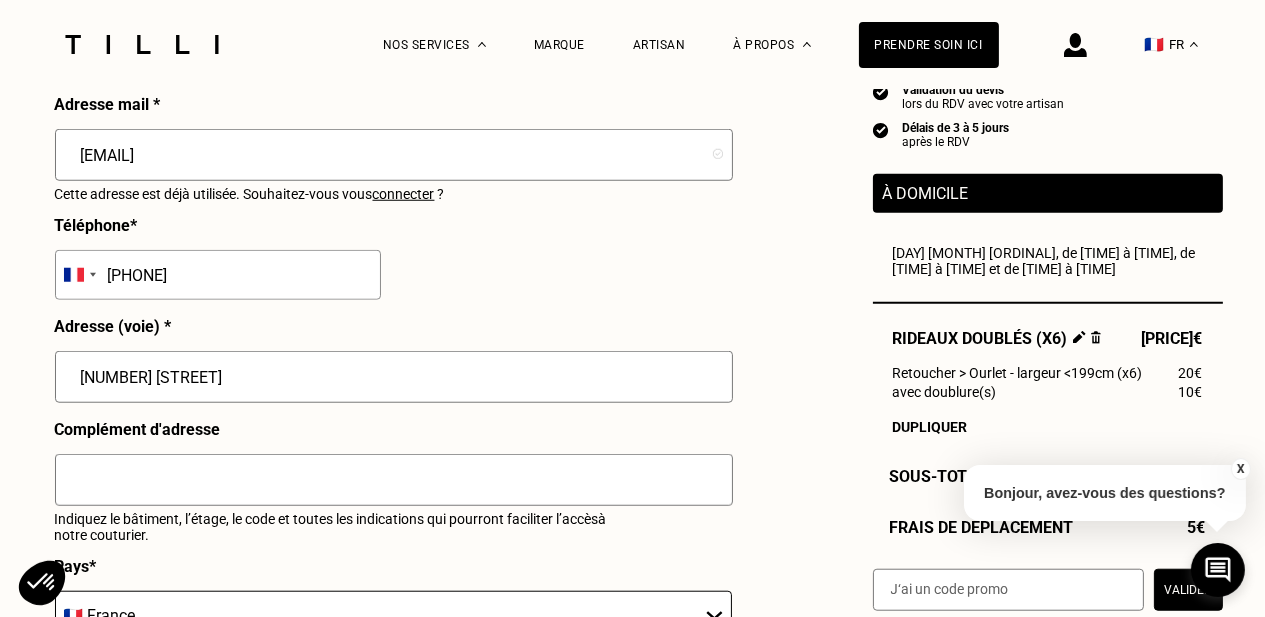 type on "[NUMBER] [STREET]" 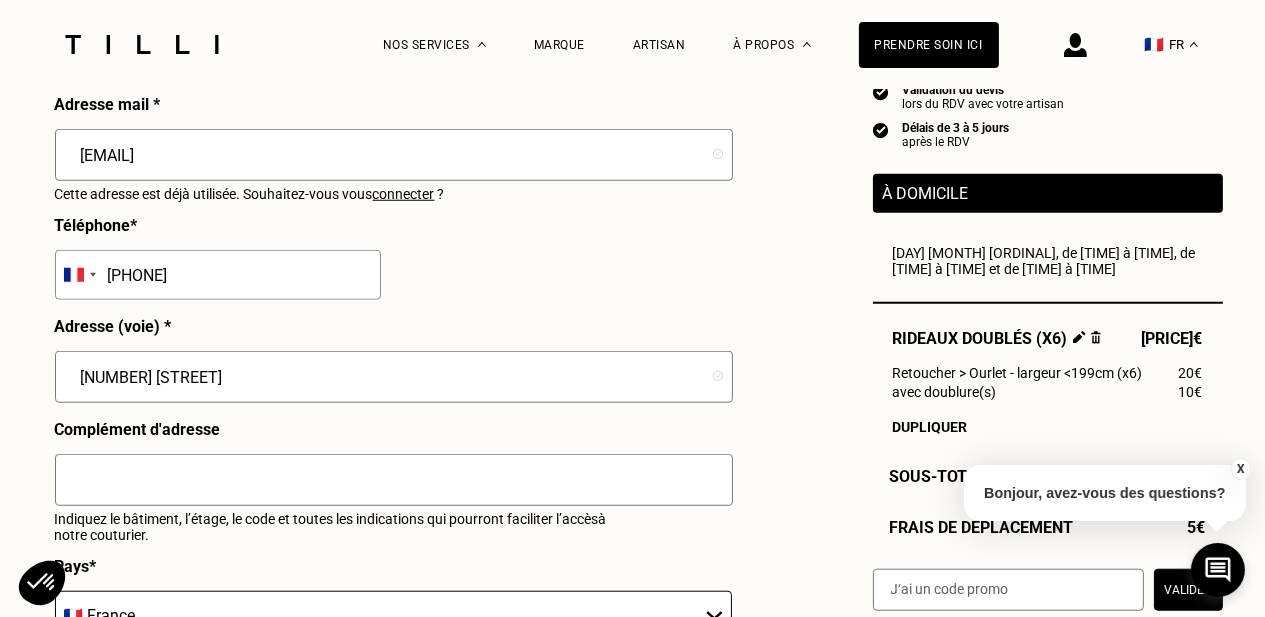type on "[BUILDING] [FLOOR] RDC" 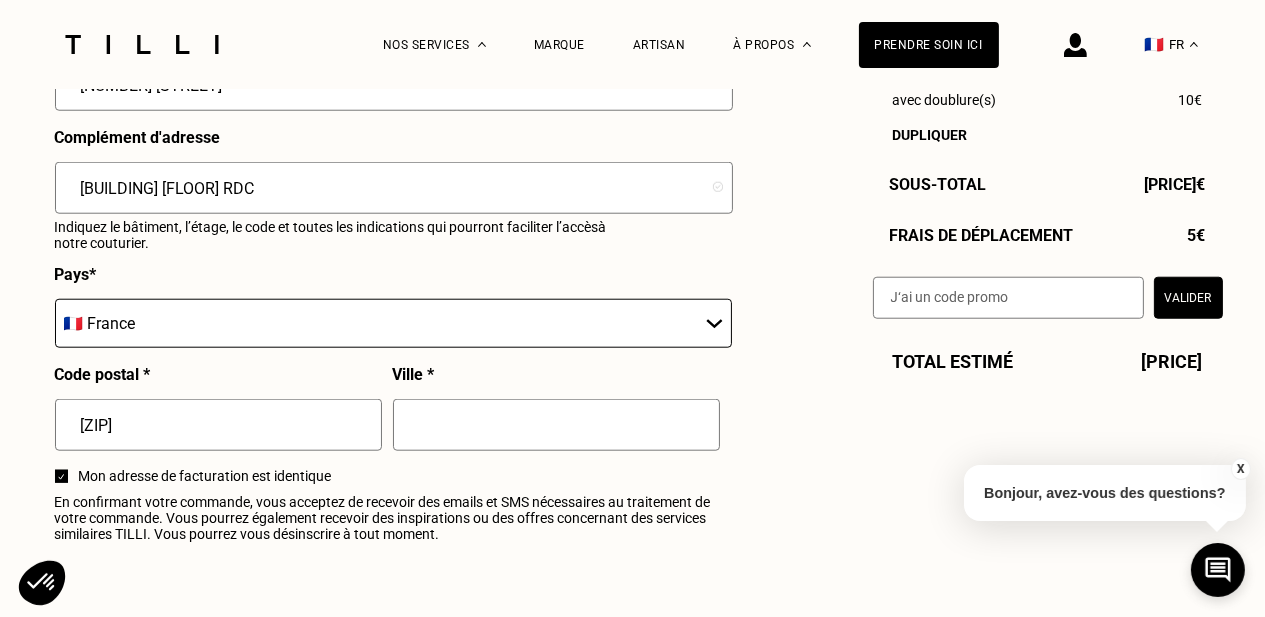 scroll, scrollTop: 2300, scrollLeft: 0, axis: vertical 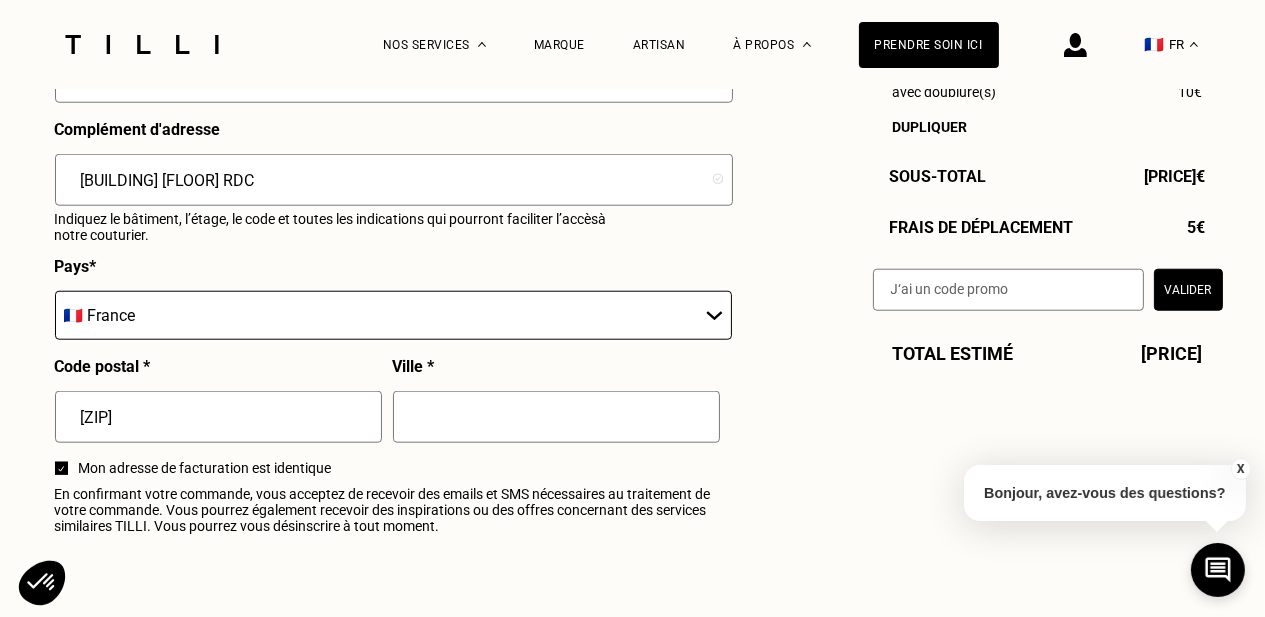 click at bounding box center [556, 417] 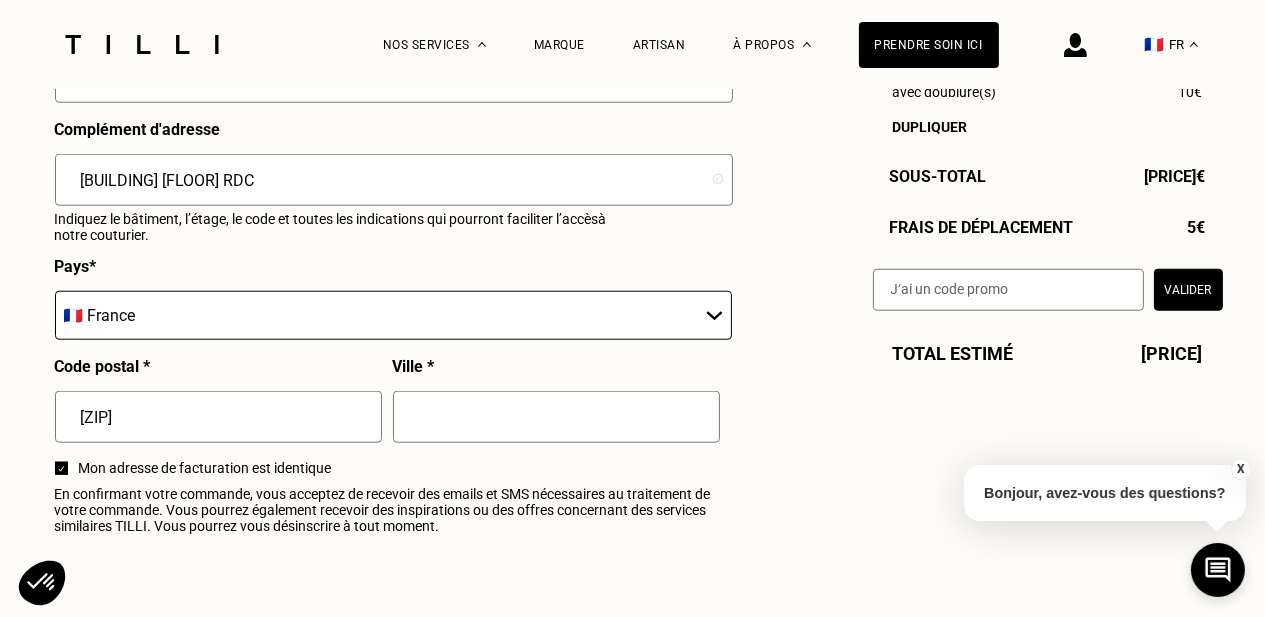 type on "[CITY]" 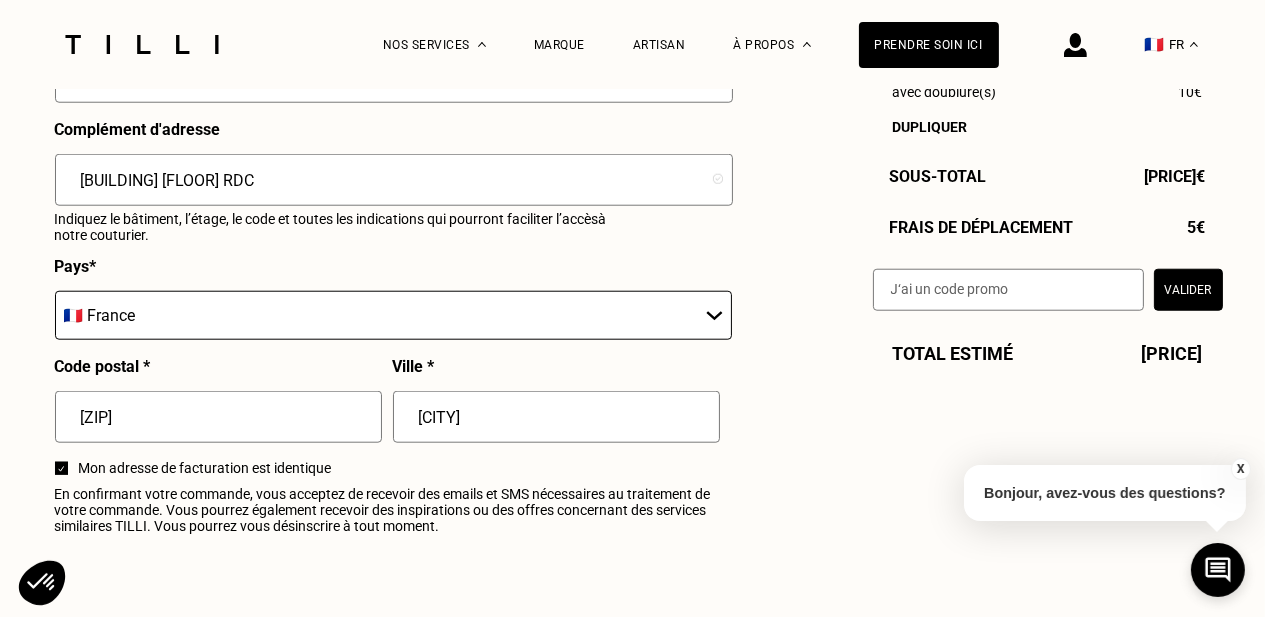 click at bounding box center [61, 469] 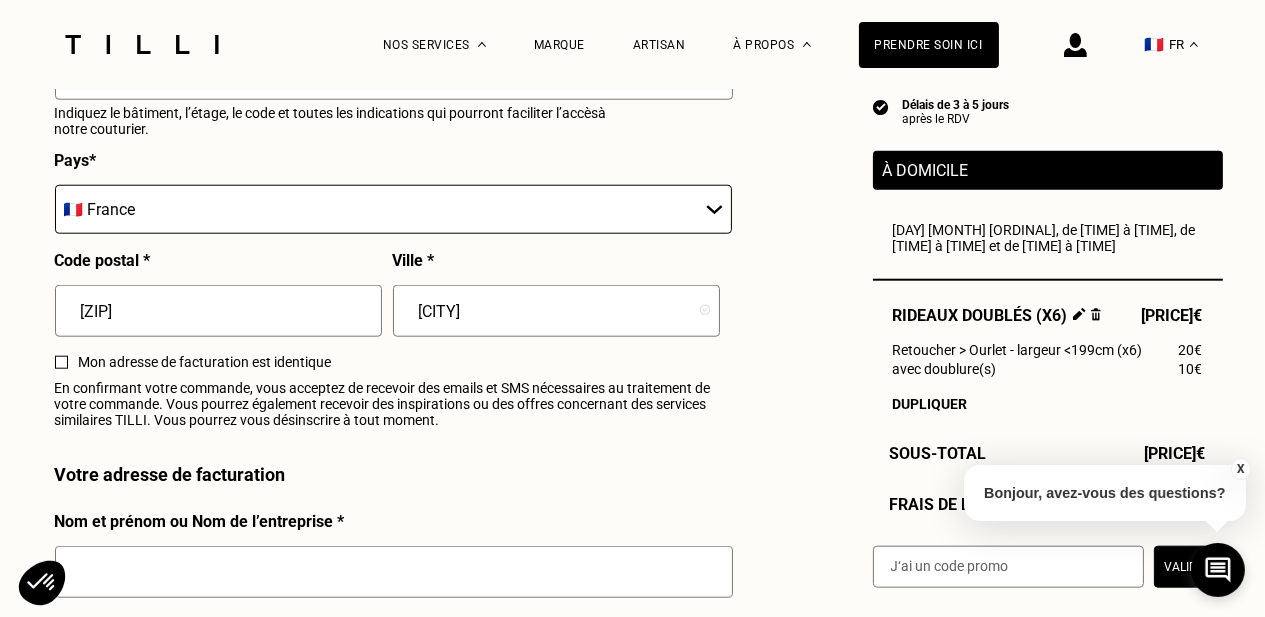scroll, scrollTop: 2600, scrollLeft: 0, axis: vertical 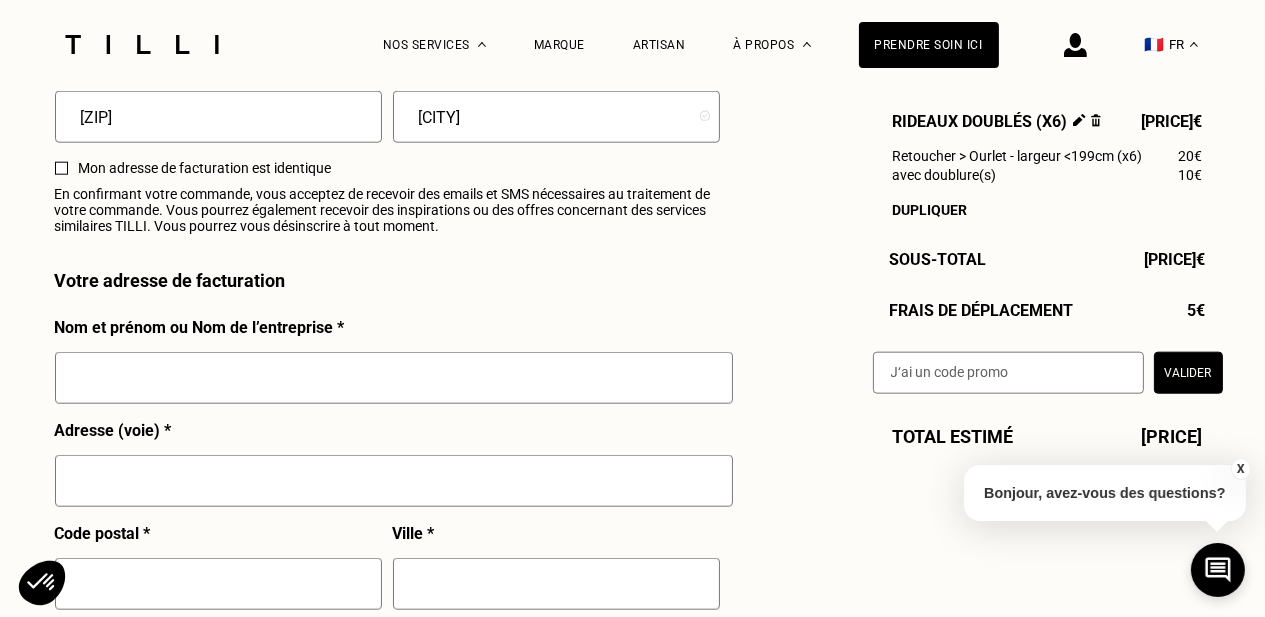 click at bounding box center [394, 378] 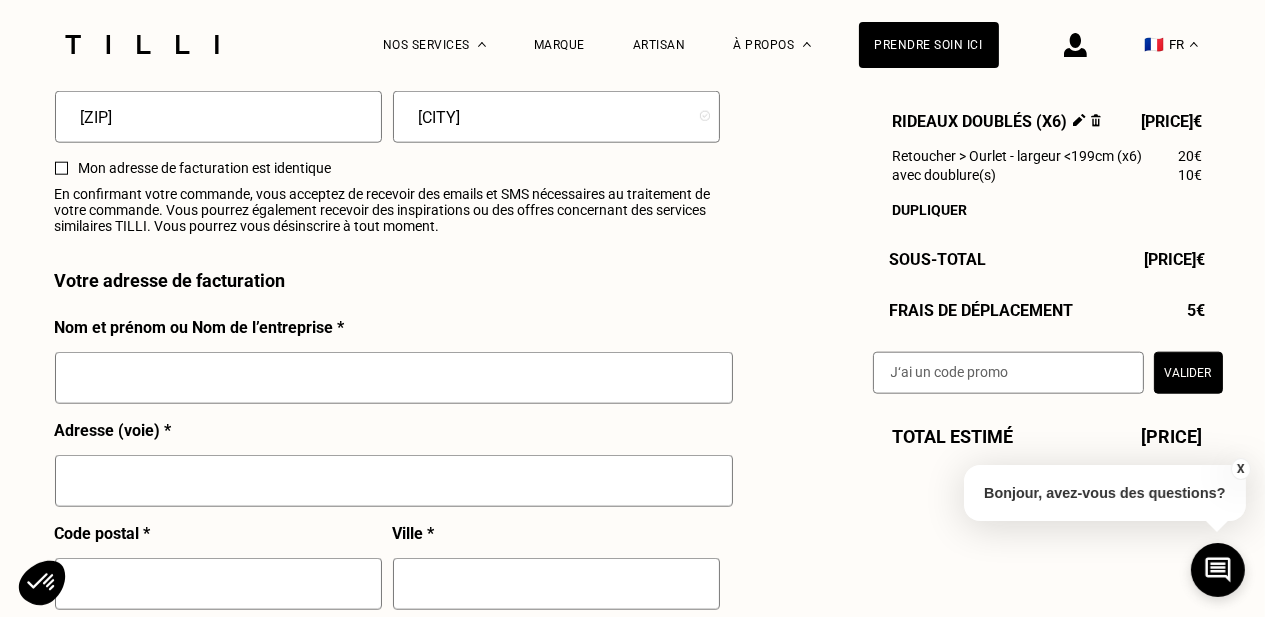 type on "[COMPANY] SAS" 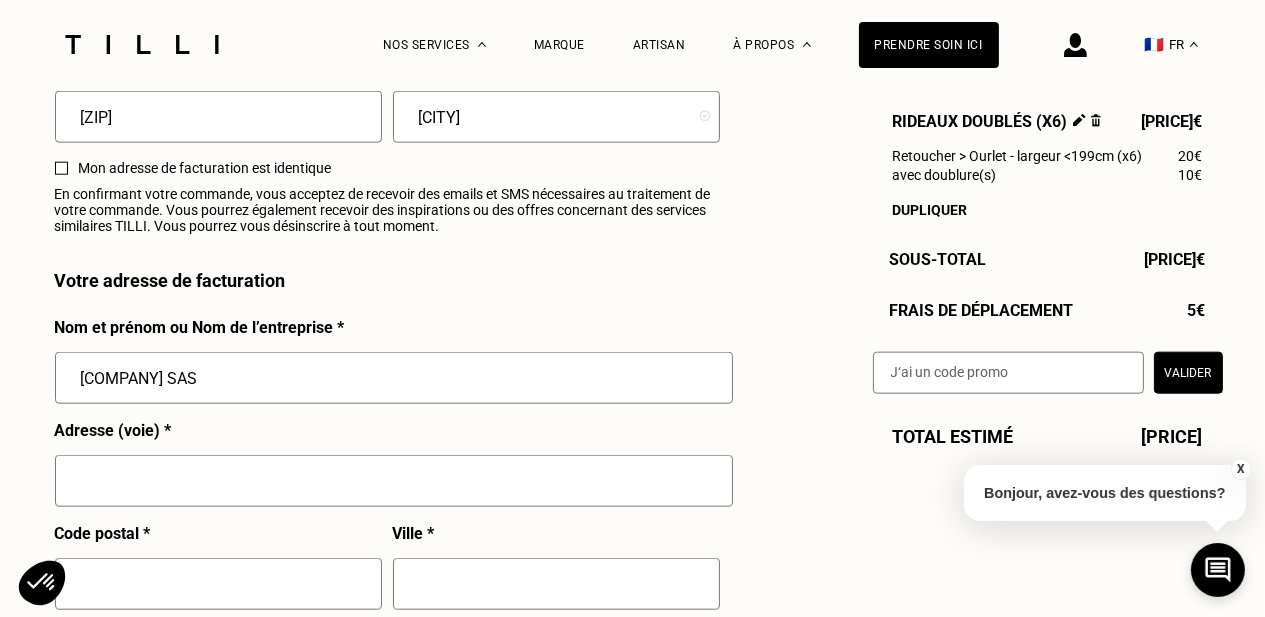 click at bounding box center (394, 481) 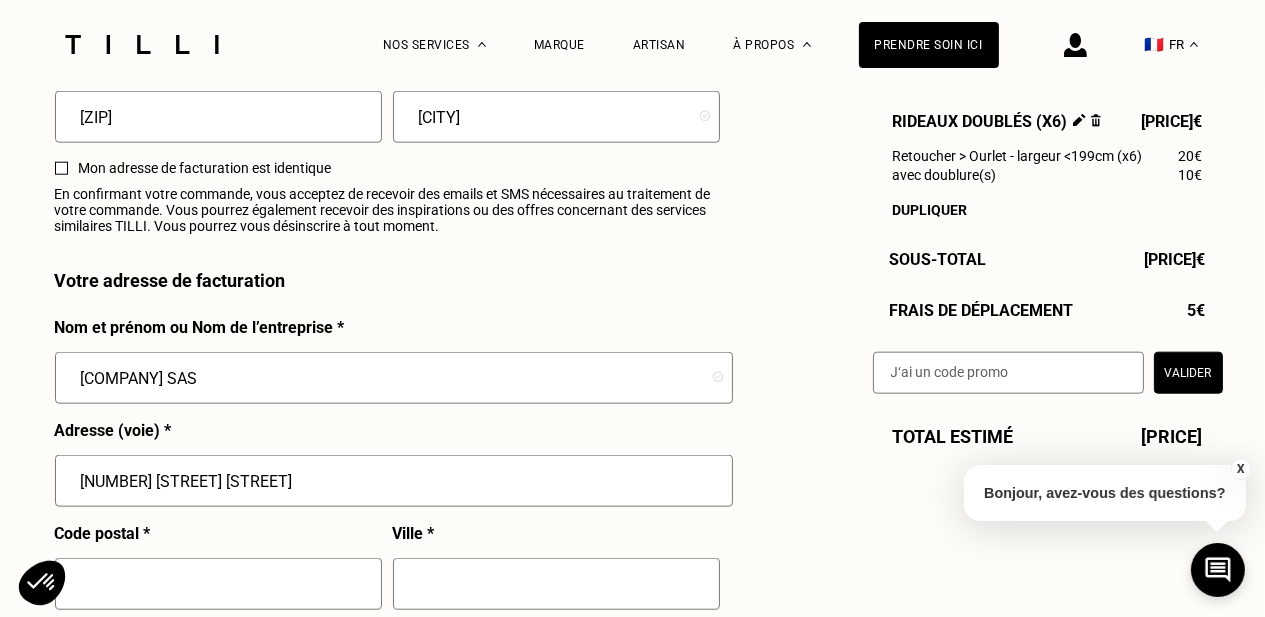 type on "[NUMBER] [STREET] [STREET]" 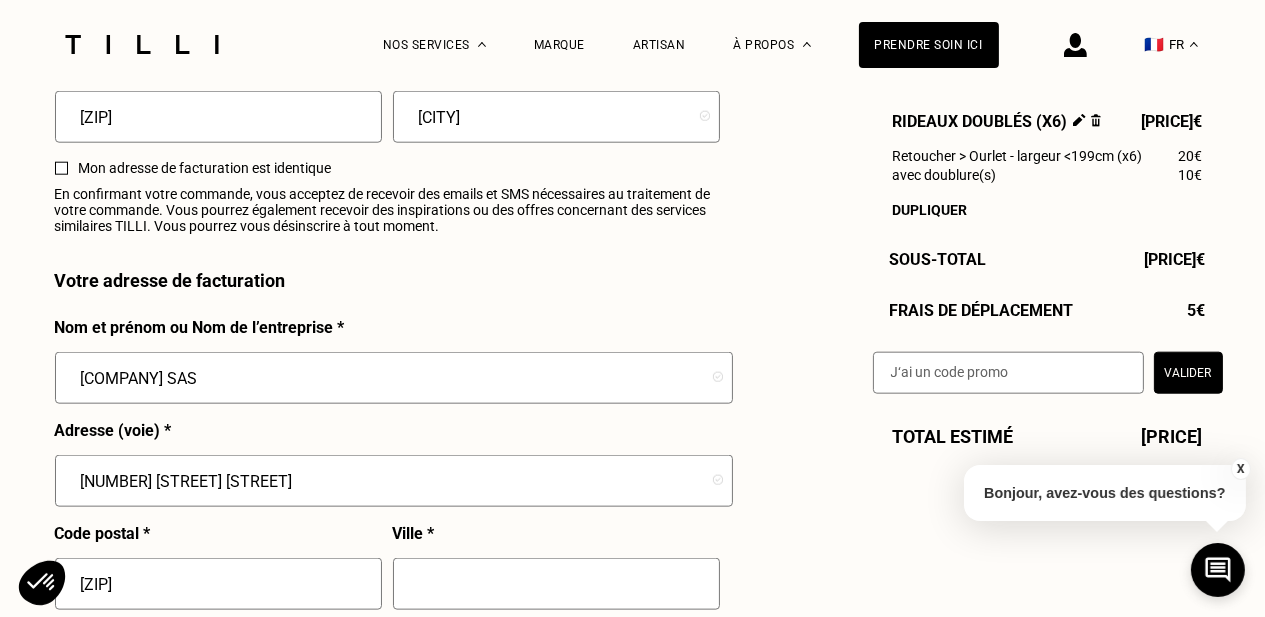 type on "[ZIP]" 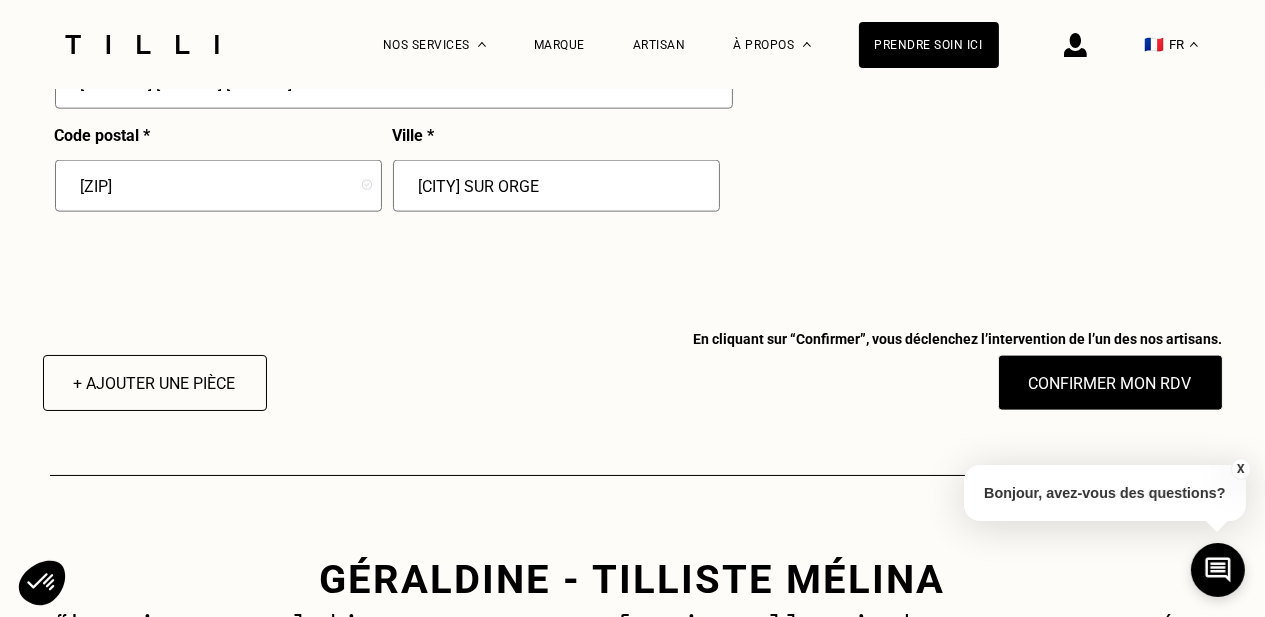 scroll, scrollTop: 3000, scrollLeft: 0, axis: vertical 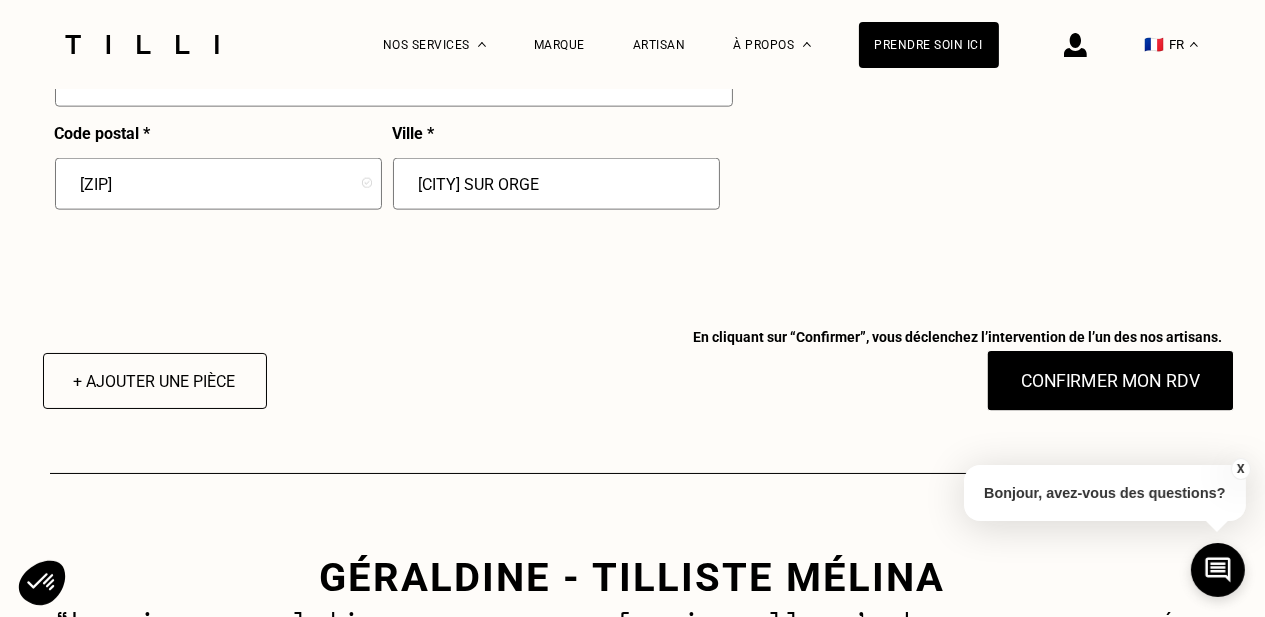 type on "[CITY] SUR ORGE" 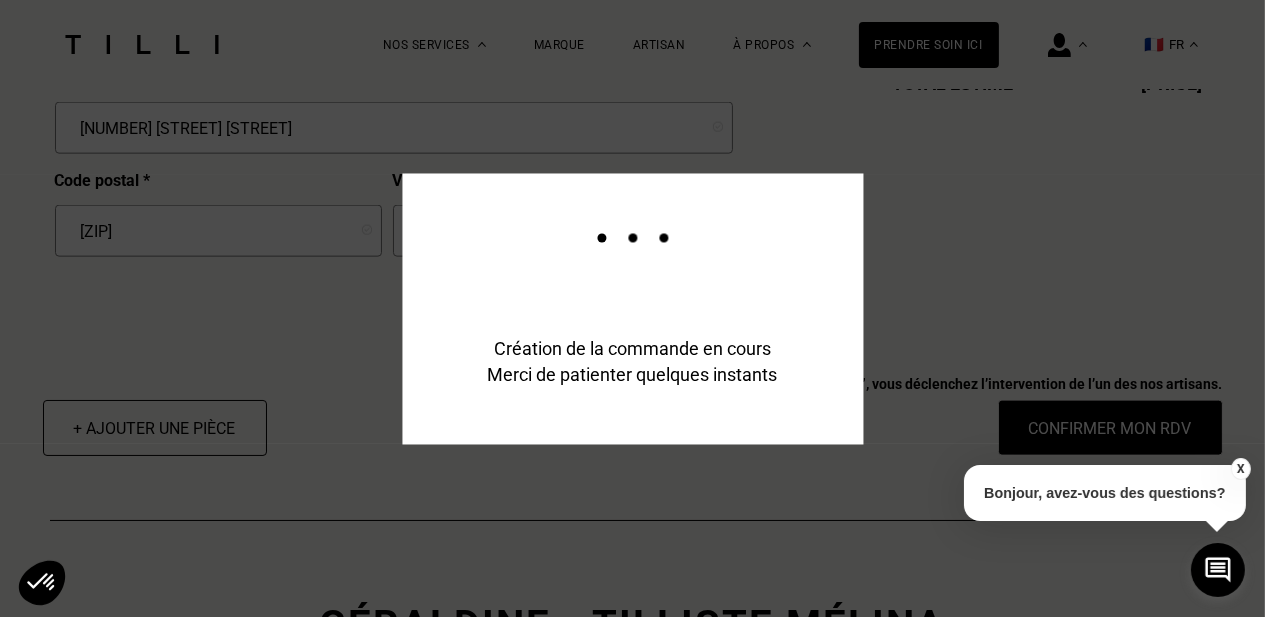 scroll, scrollTop: 3048, scrollLeft: 0, axis: vertical 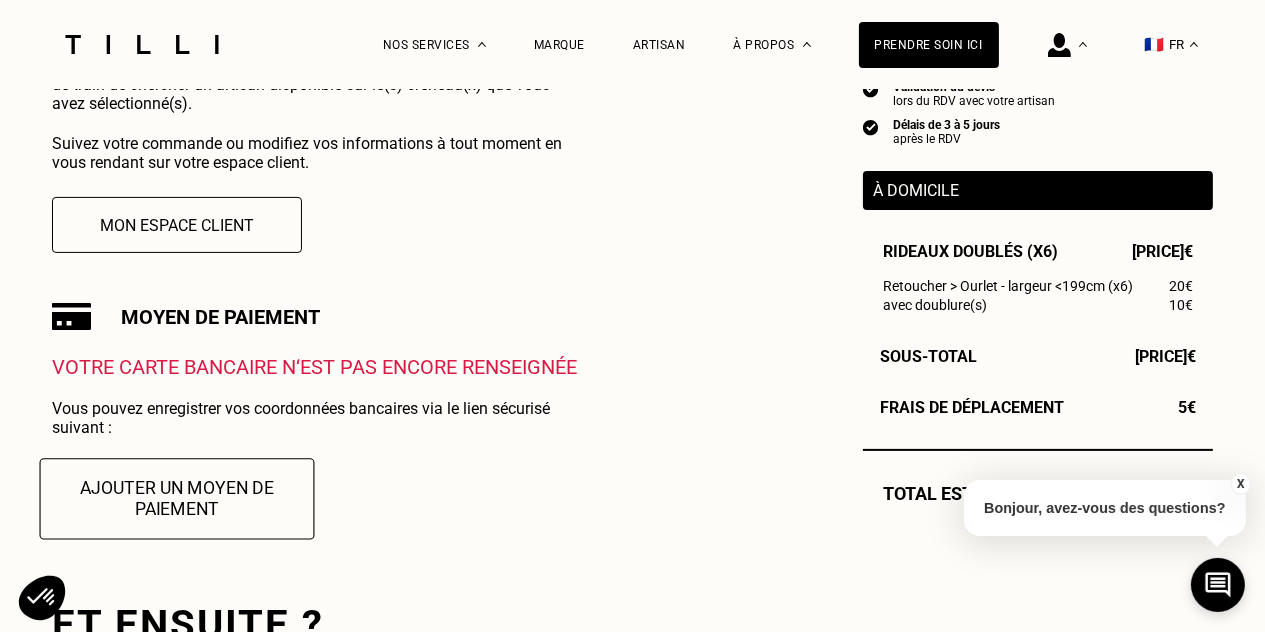 click on "Ajouter un moyen de paiement" at bounding box center [177, 498] 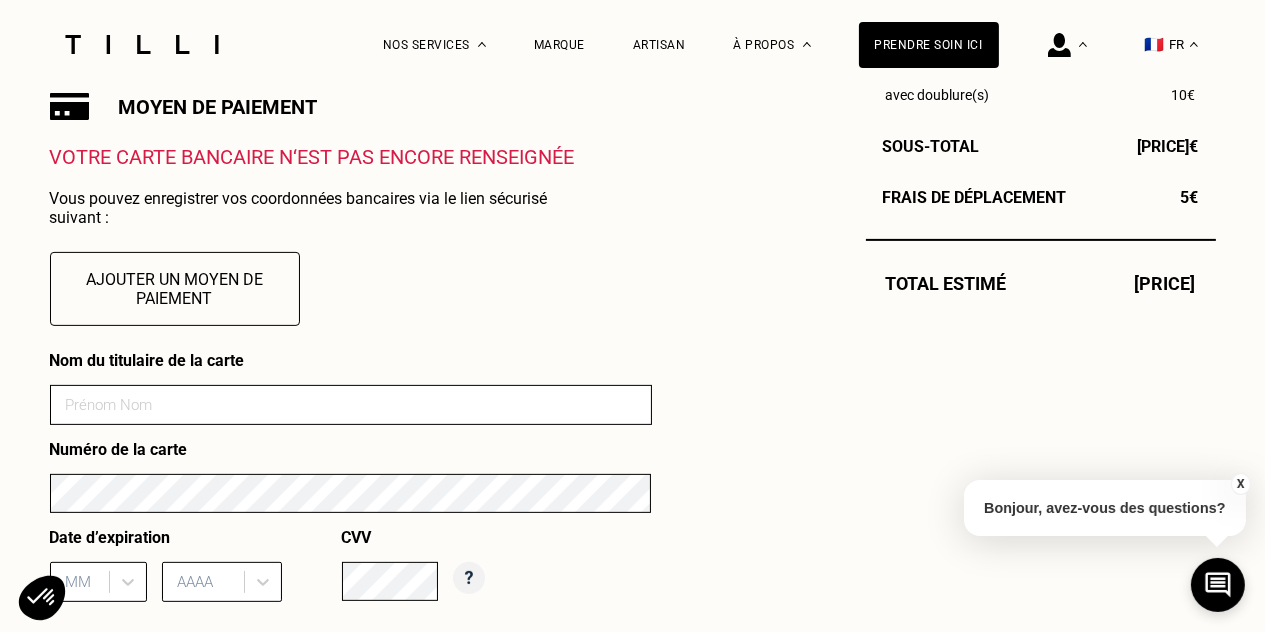 scroll, scrollTop: 800, scrollLeft: 0, axis: vertical 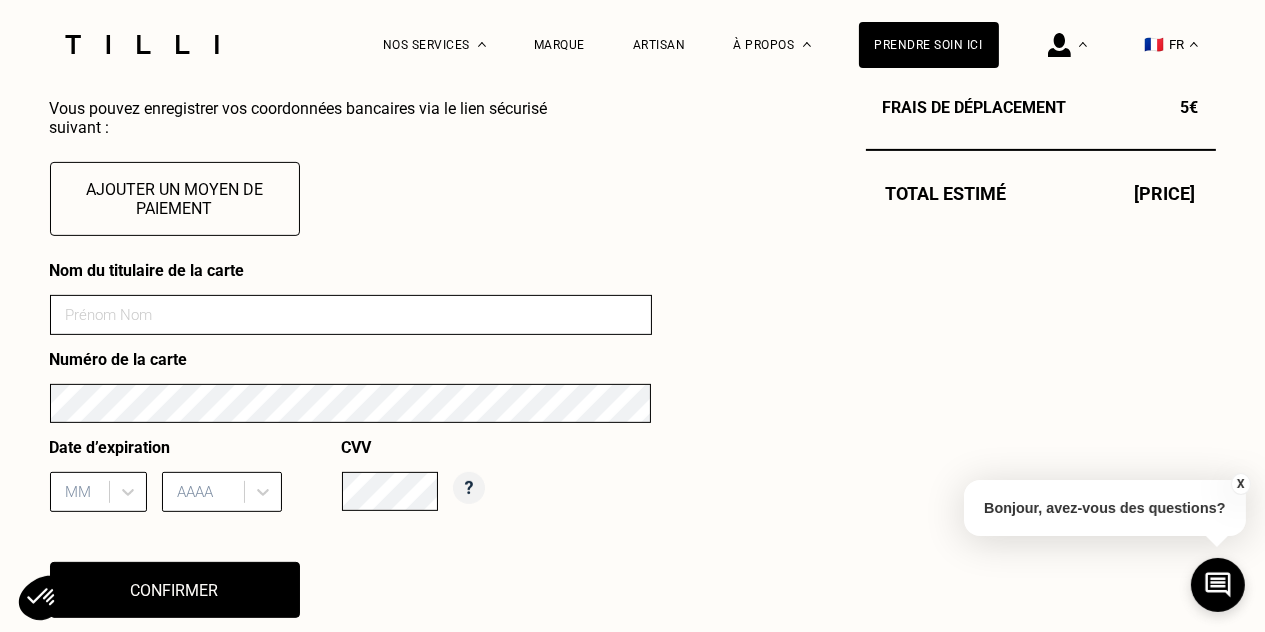 click at bounding box center (351, 315) 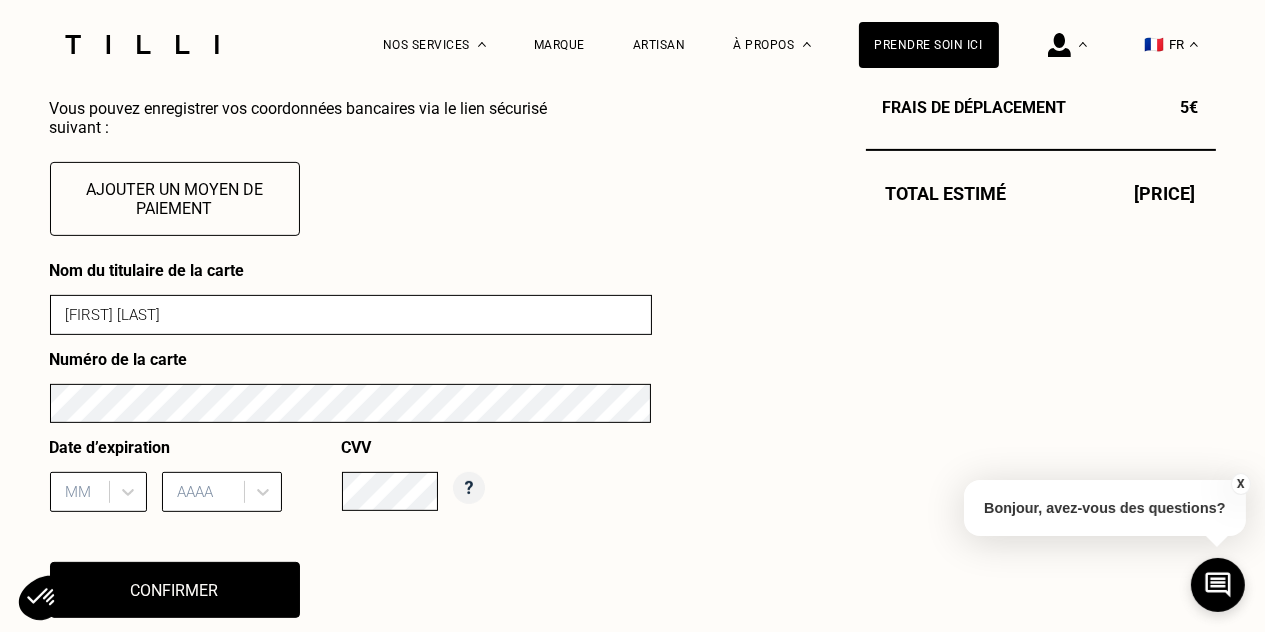 type on "[FIRST] [LAST]" 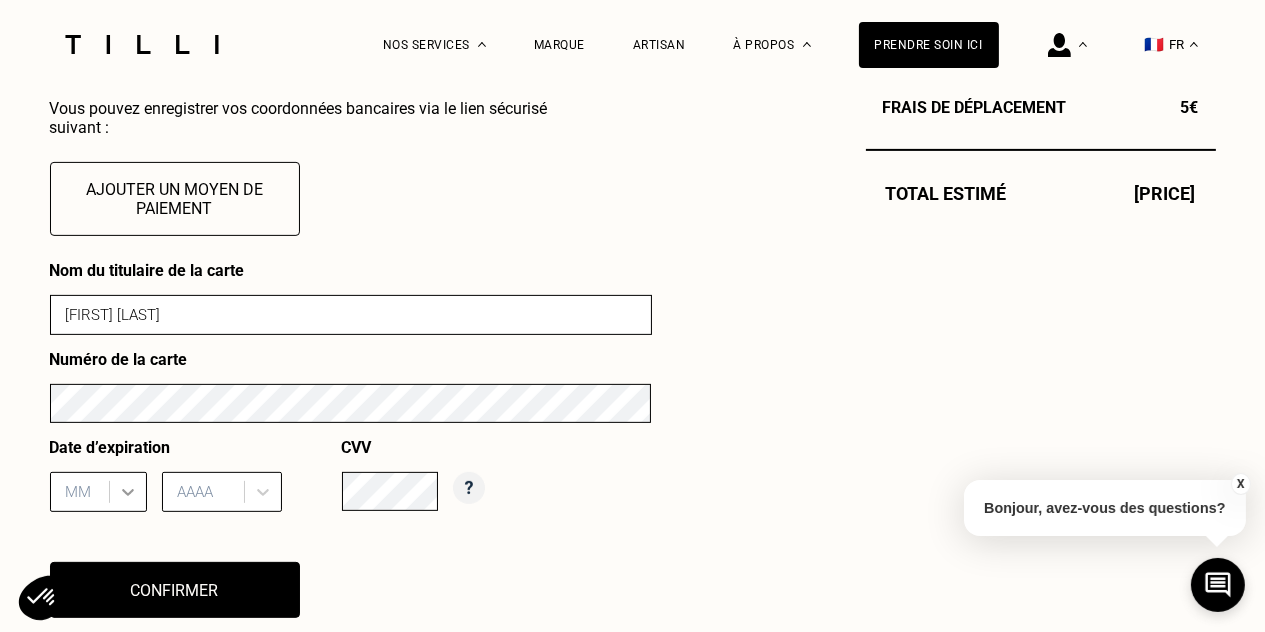 click on "MM" at bounding box center (98, 492) 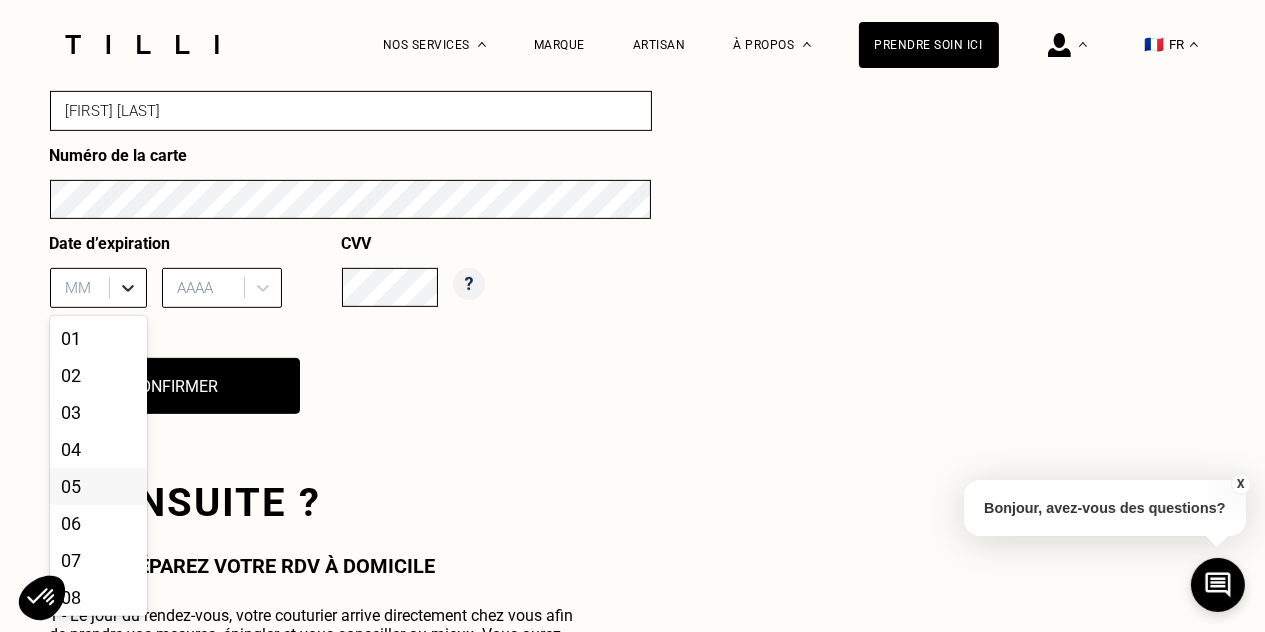 scroll, scrollTop: 1004, scrollLeft: 0, axis: vertical 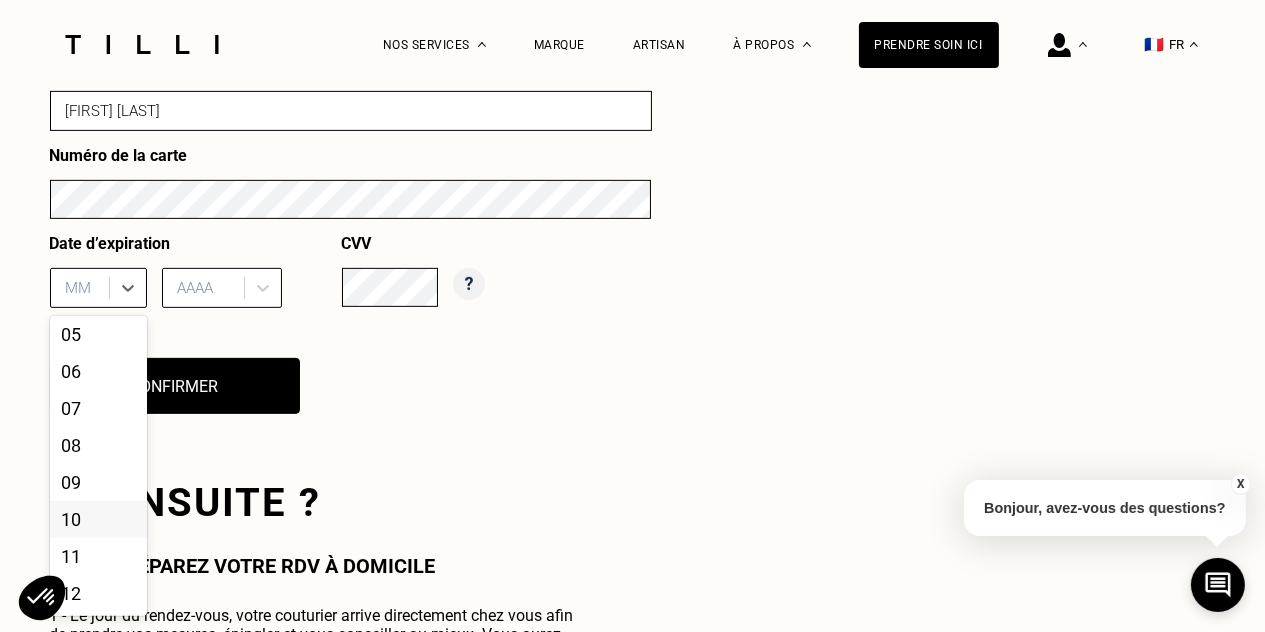 click on "10" at bounding box center [98, 519] 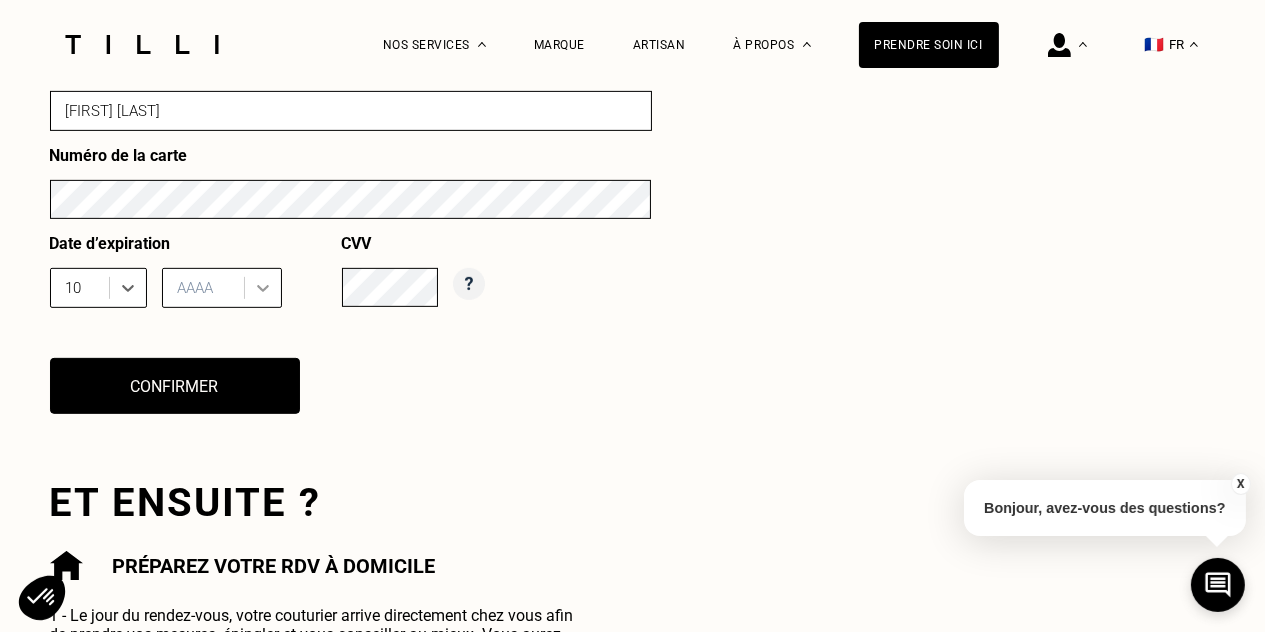 click 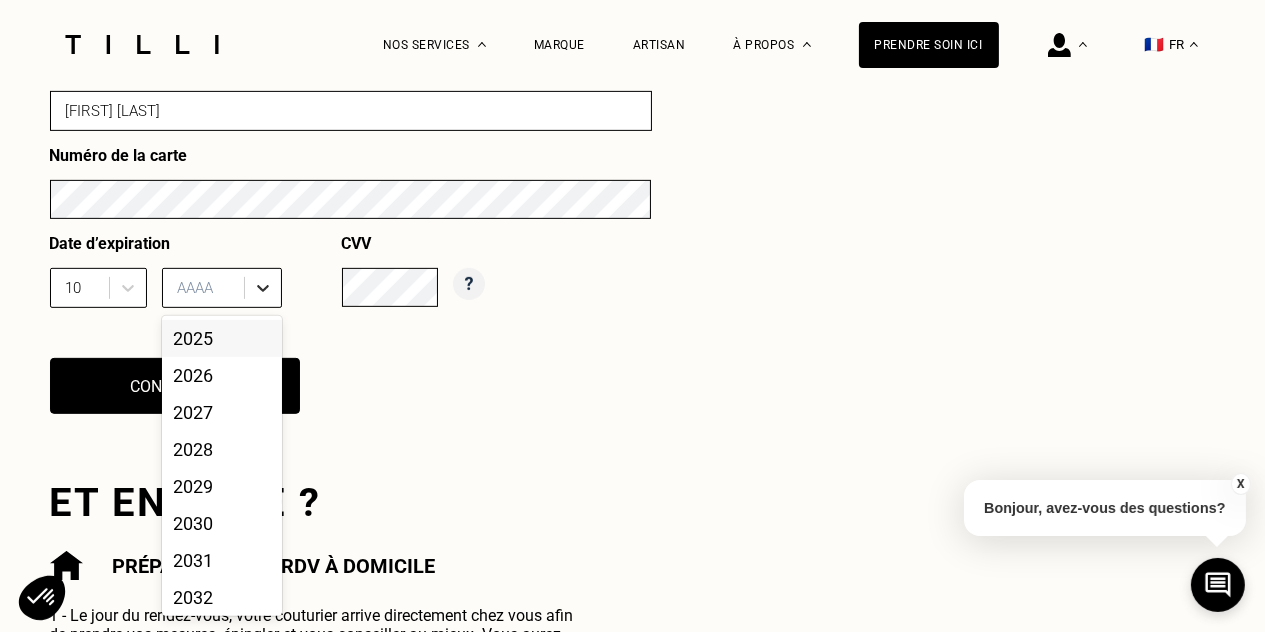 click 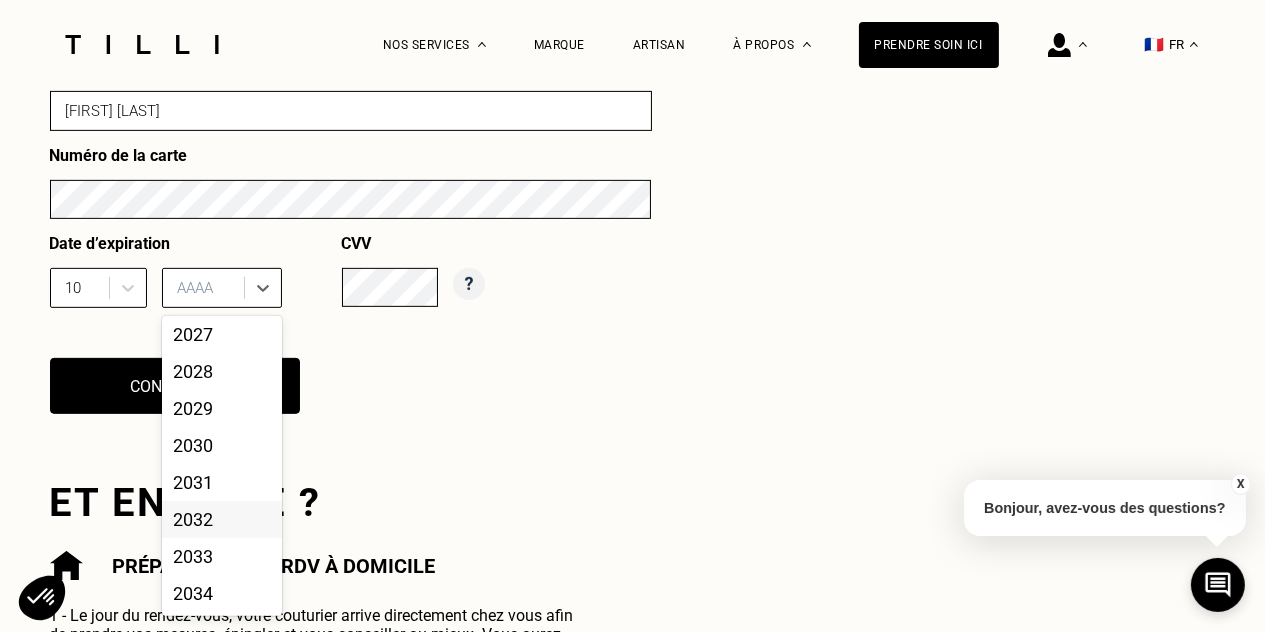scroll, scrollTop: 0, scrollLeft: 0, axis: both 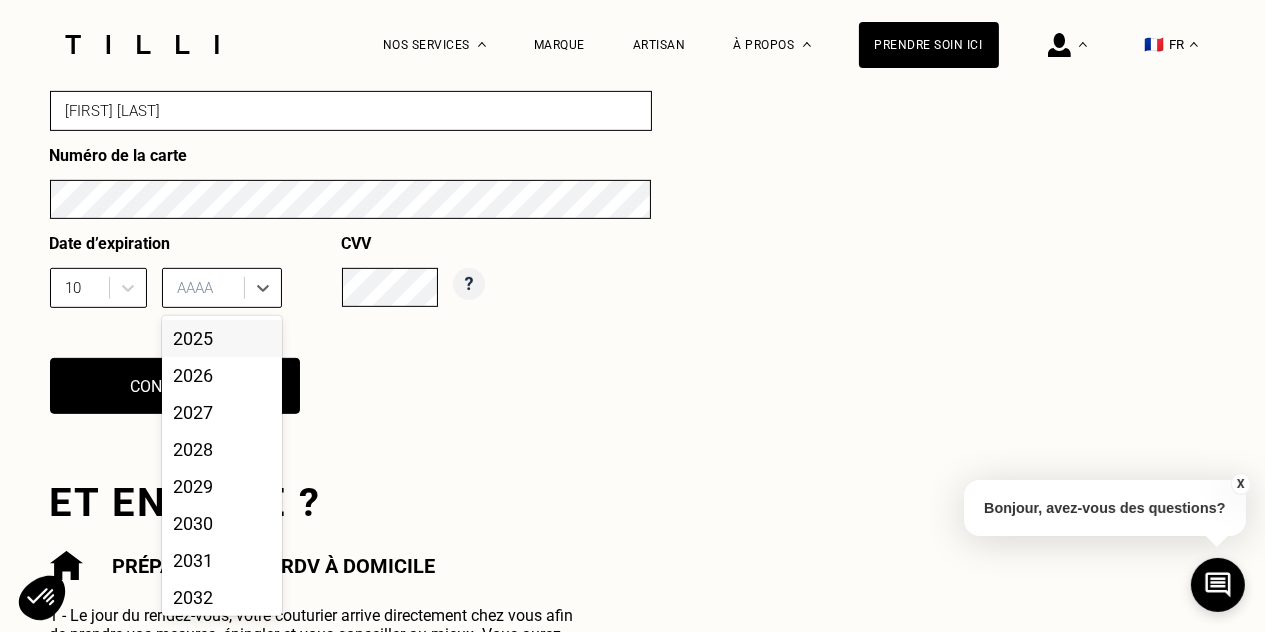 click on "2025" at bounding box center (222, 338) 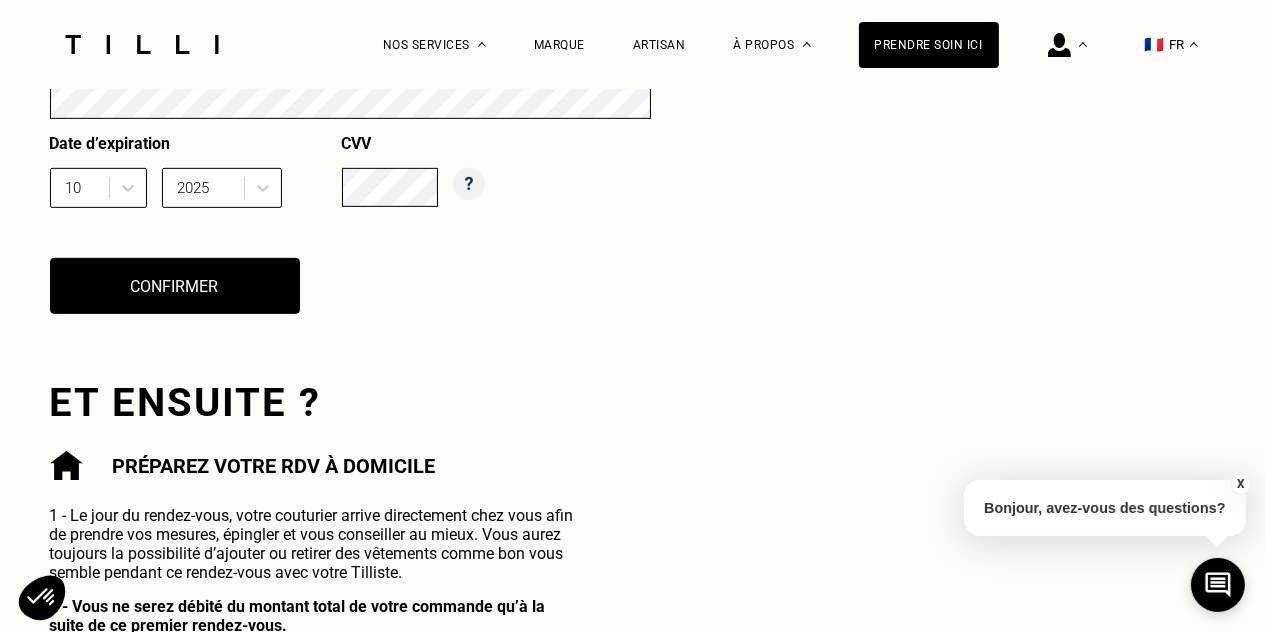 scroll, scrollTop: 1004, scrollLeft: 0, axis: vertical 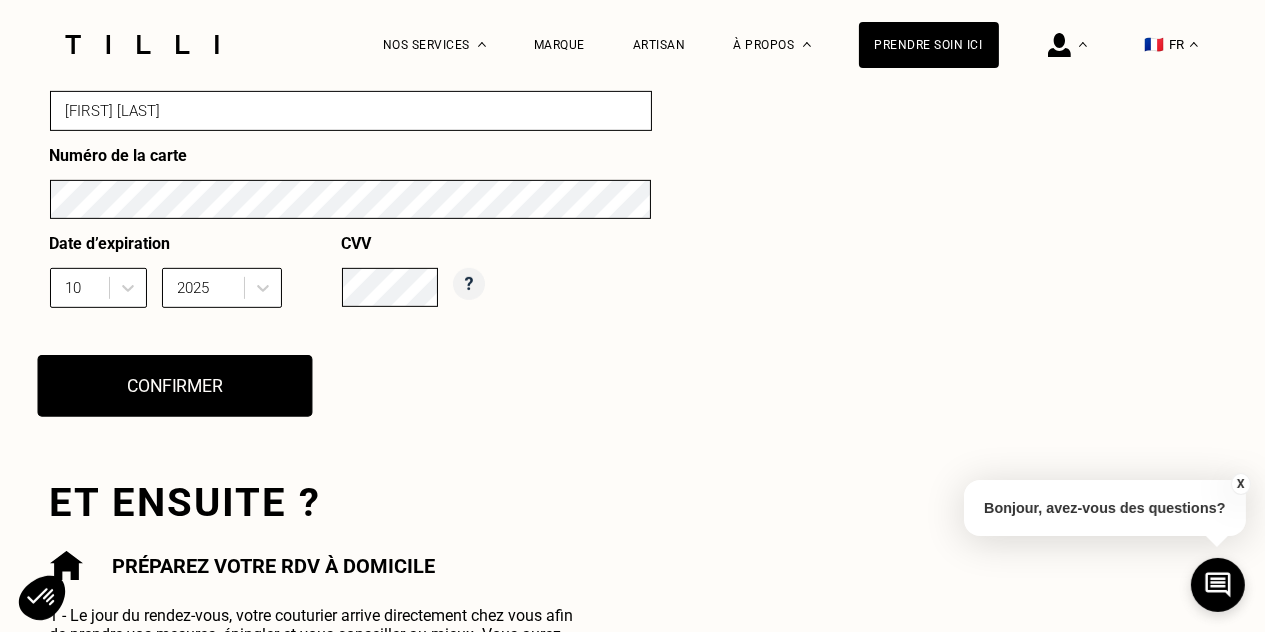 click on "Confirmer" at bounding box center [174, 386] 